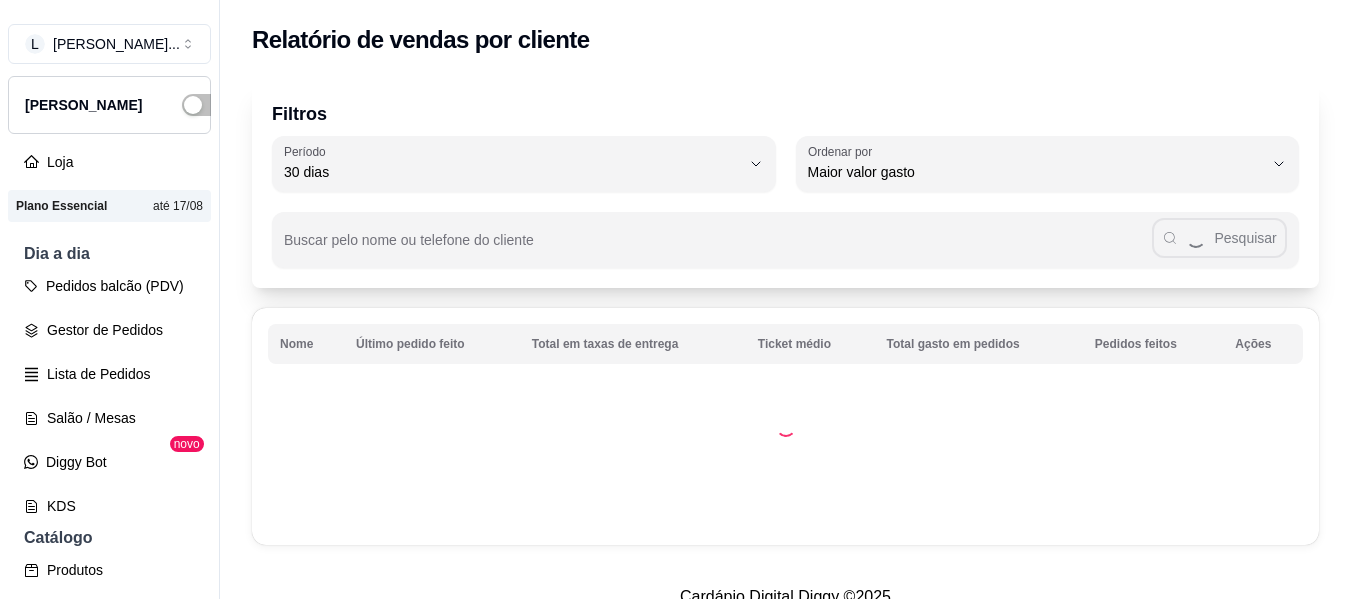 select on "30" 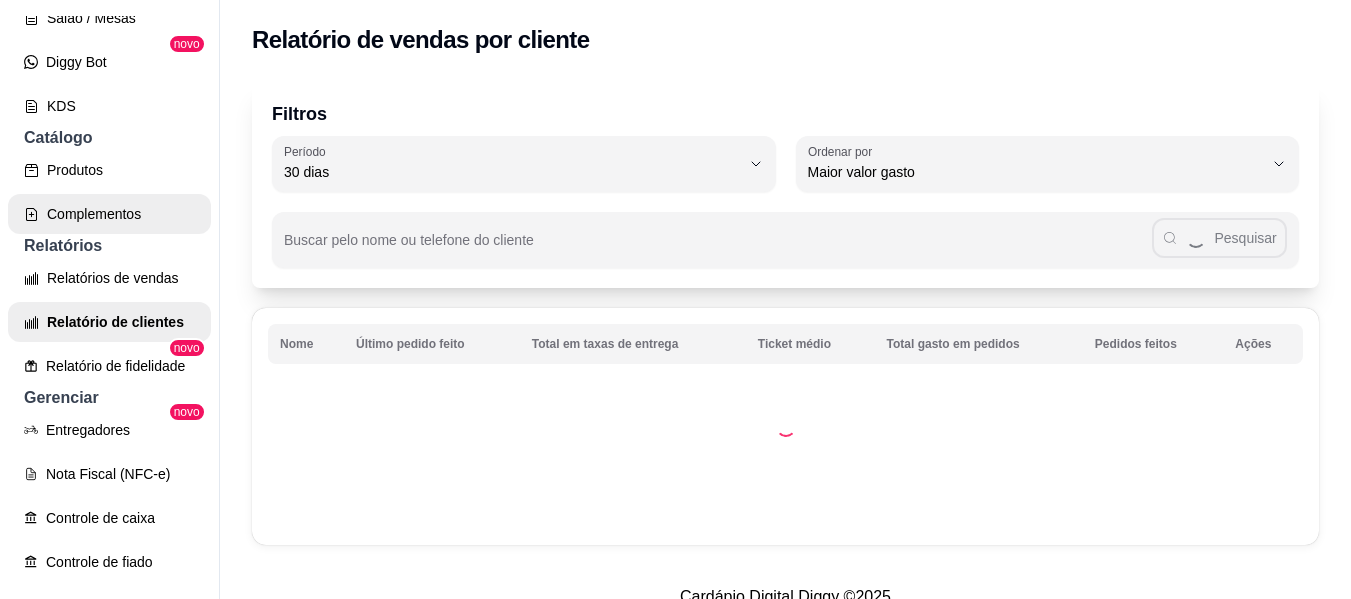 scroll, scrollTop: 300, scrollLeft: 0, axis: vertical 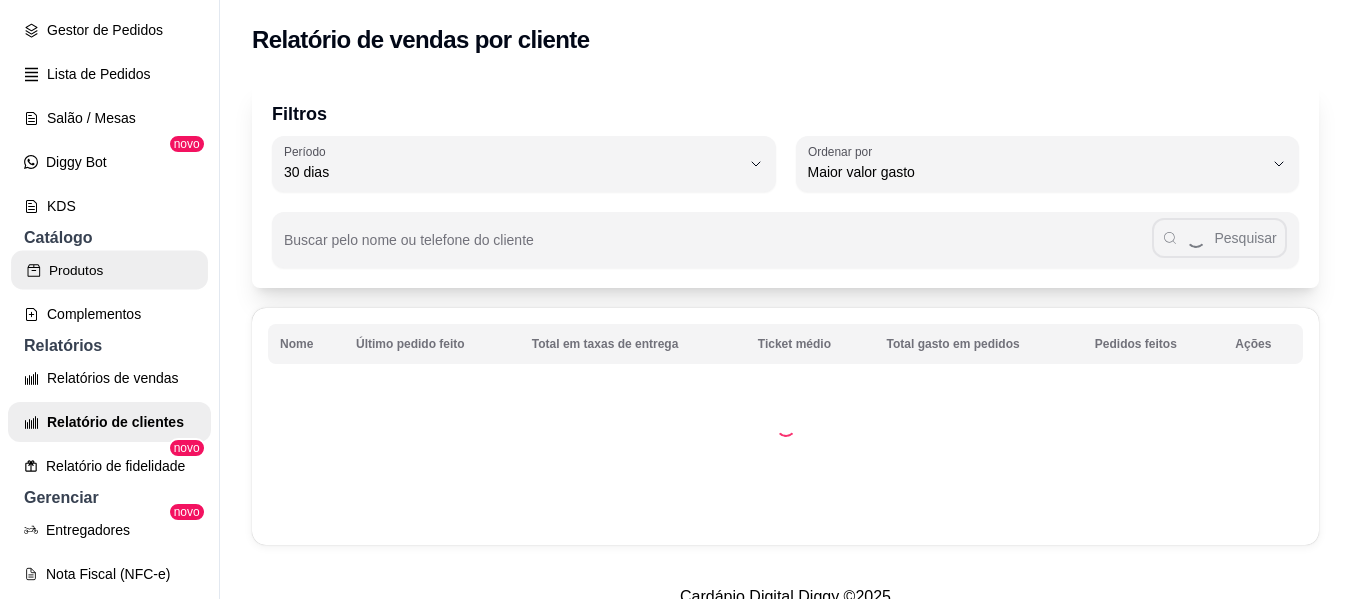 click on "Produtos" at bounding box center (109, 270) 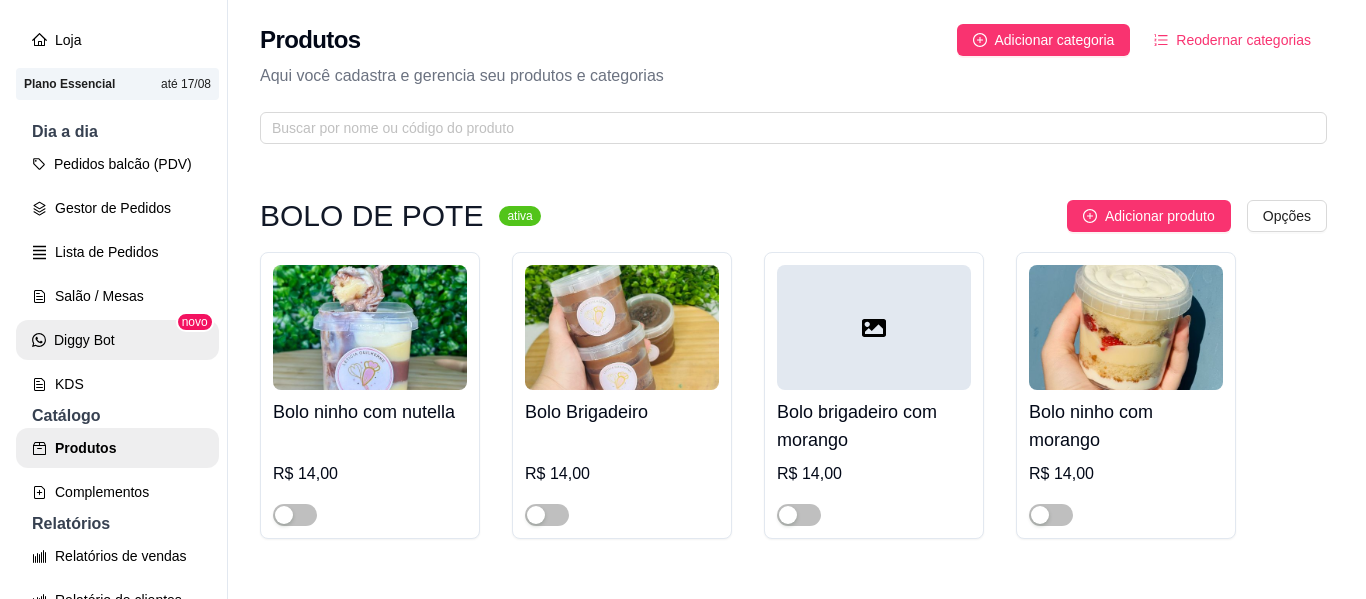 scroll, scrollTop: 0, scrollLeft: 0, axis: both 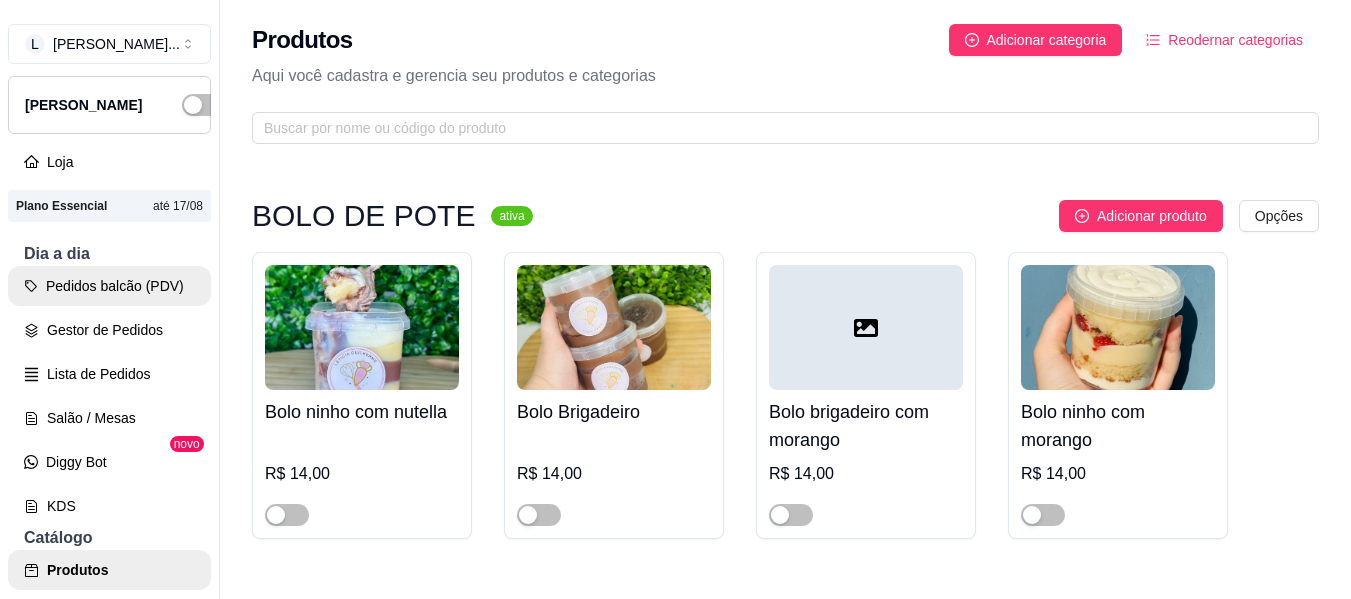 click on "Pedidos balcão (PDV)" at bounding box center [109, 286] 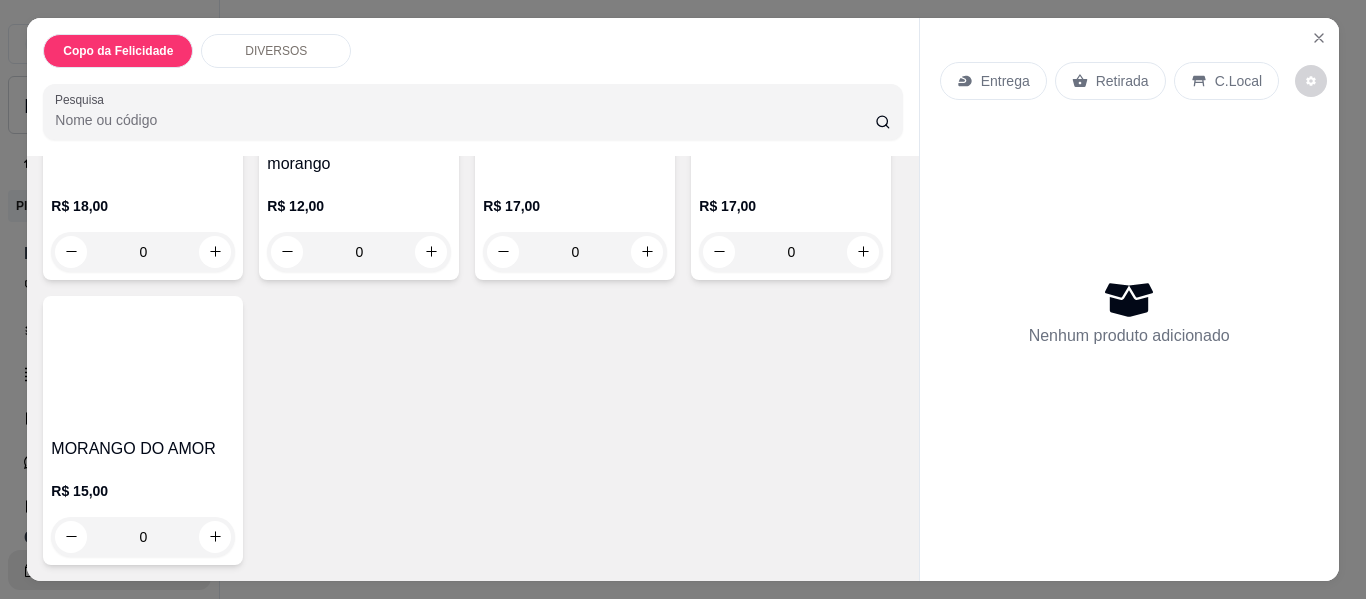 scroll, scrollTop: 1217, scrollLeft: 0, axis: vertical 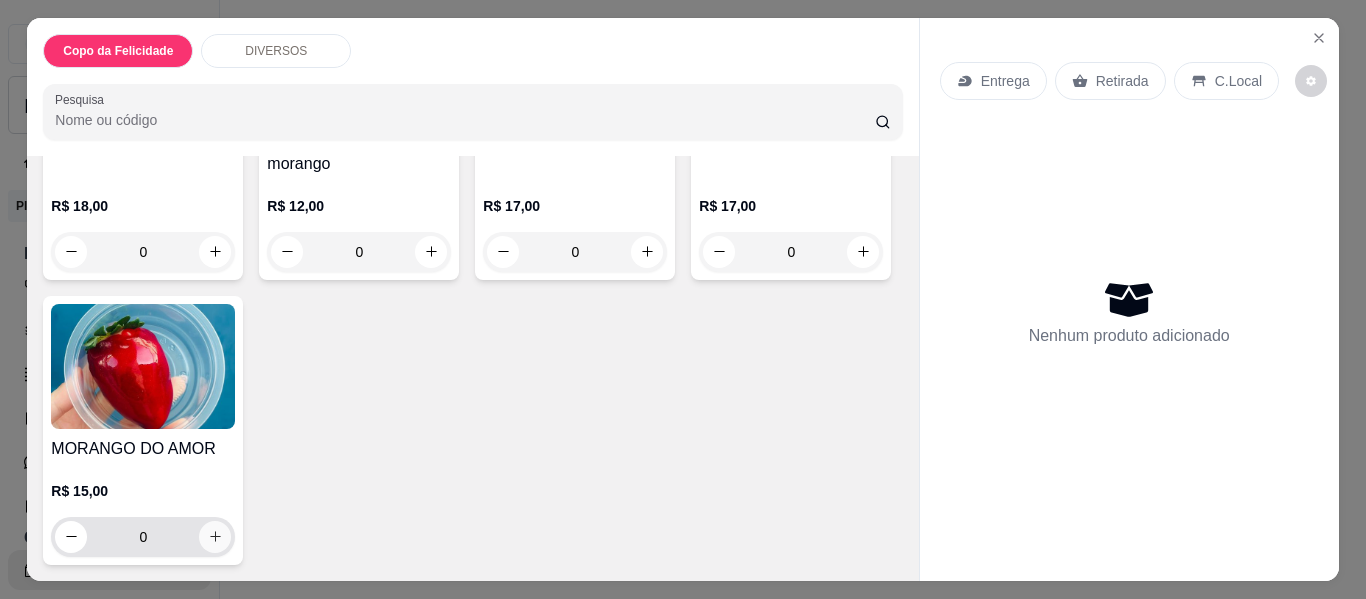 click at bounding box center (215, 537) 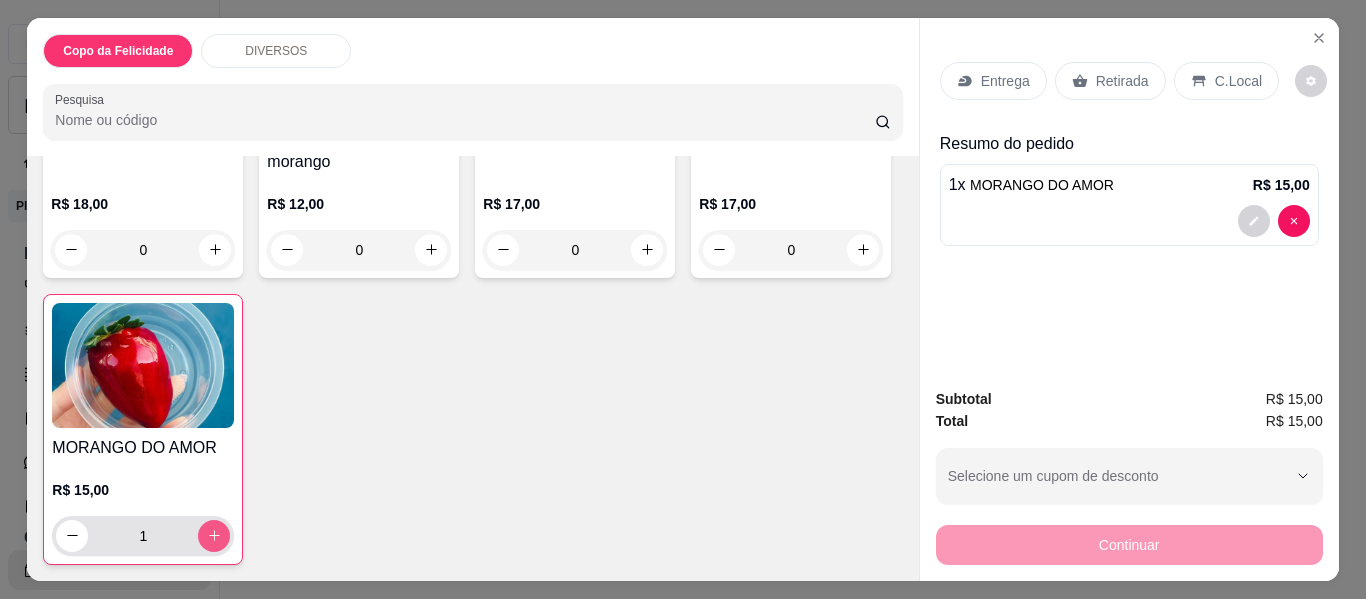 click at bounding box center [214, 536] 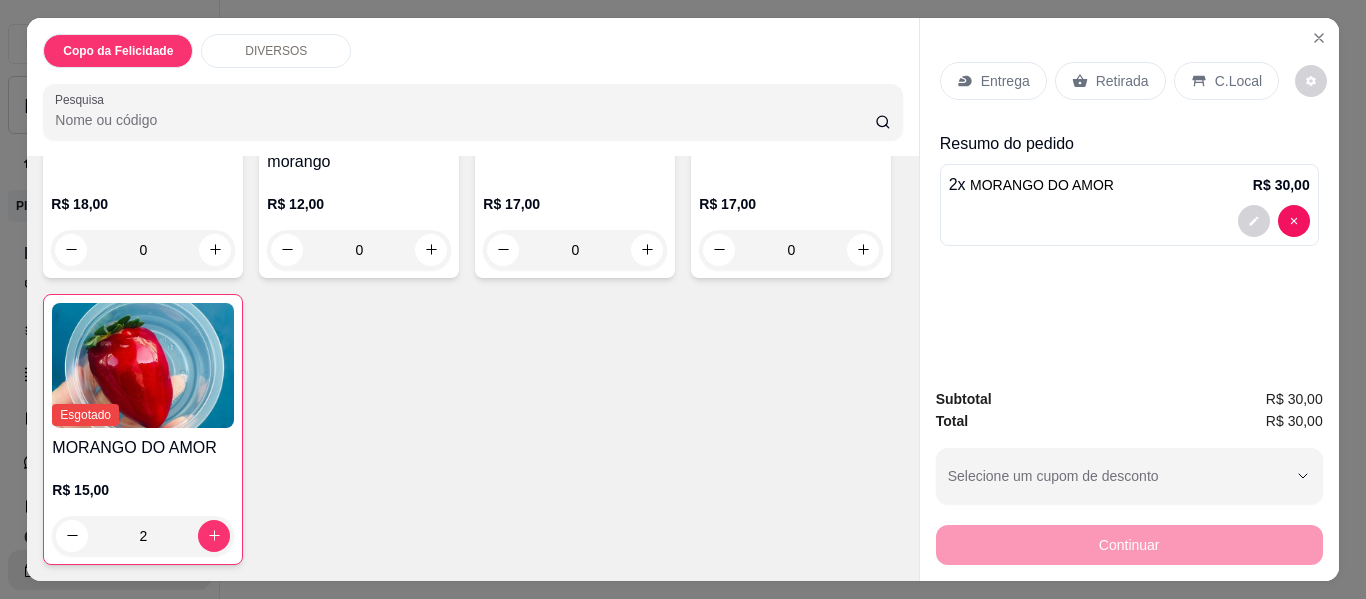 click on "Entrega" at bounding box center [1005, 81] 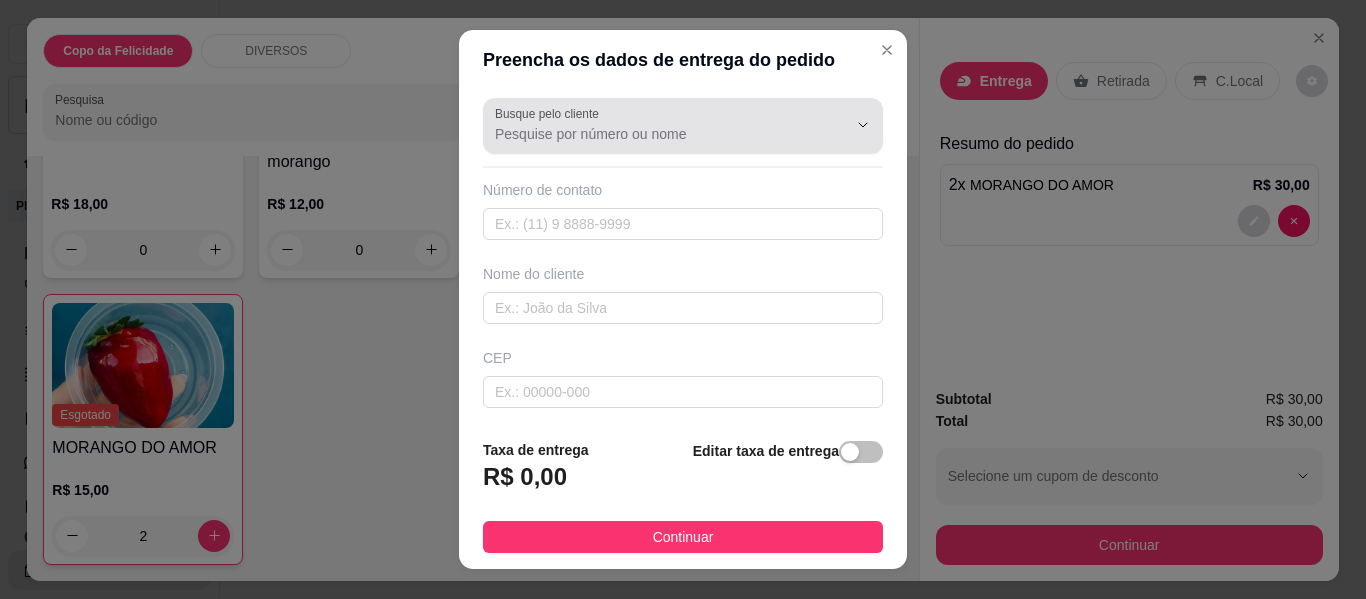 click at bounding box center [683, 126] 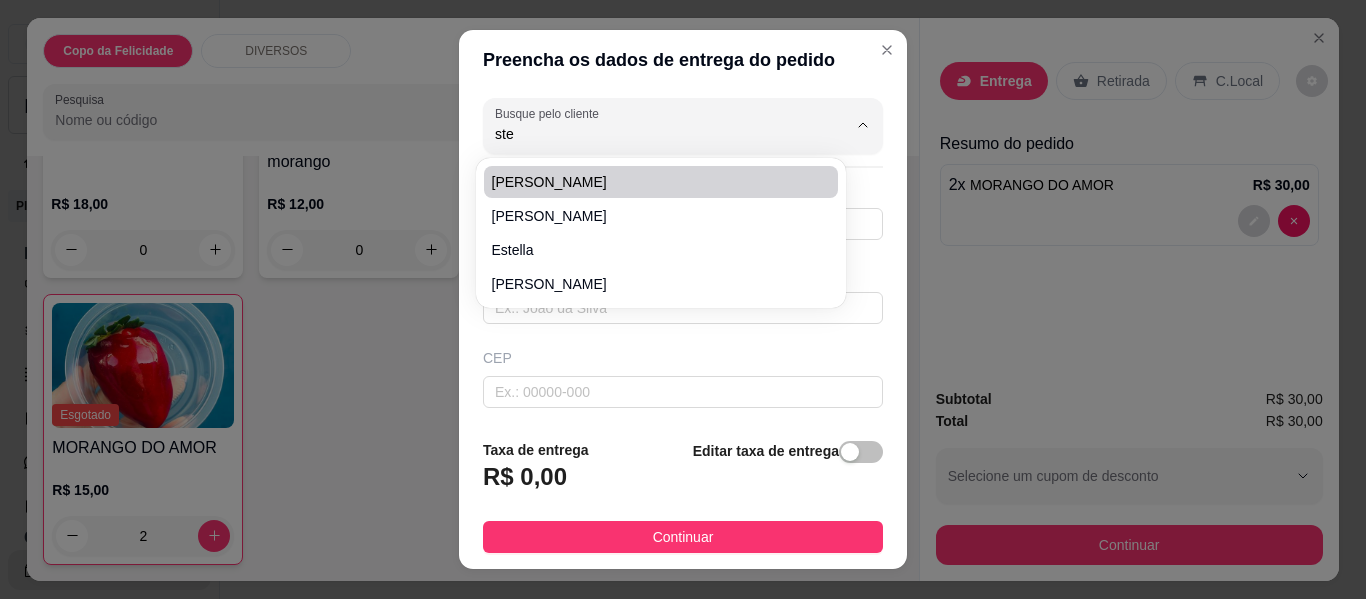 click on "[PERSON_NAME]" at bounding box center (661, 182) 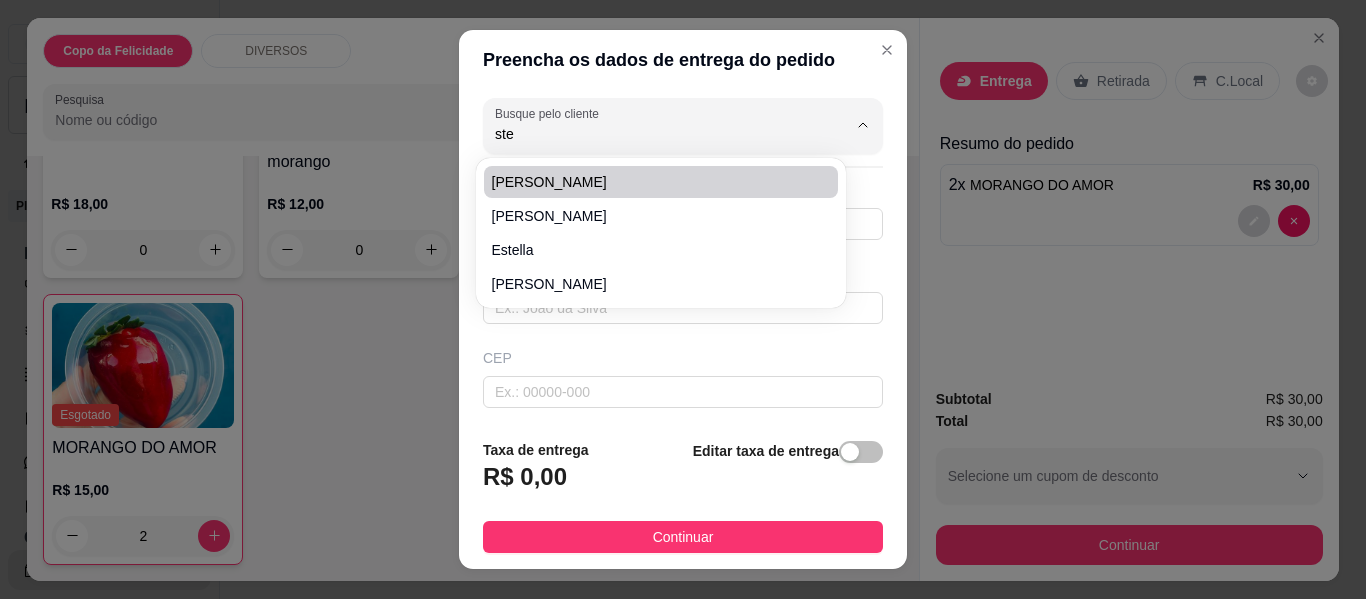 type on "[PERSON_NAME]" 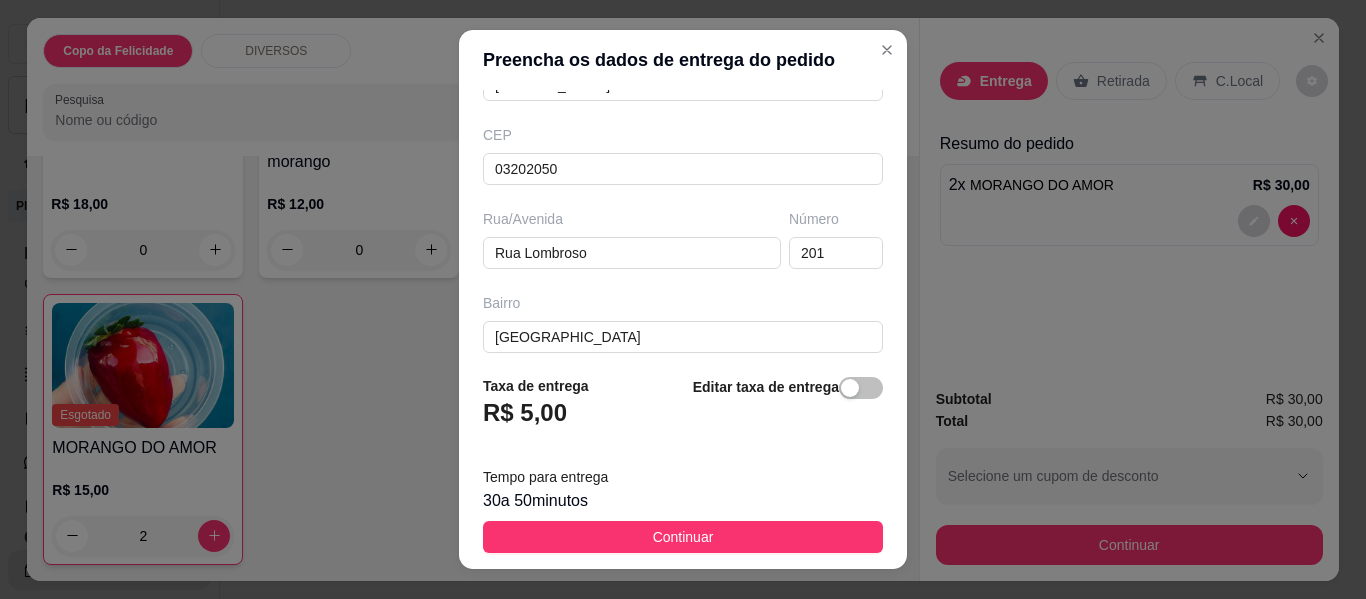 scroll, scrollTop: 205, scrollLeft: 0, axis: vertical 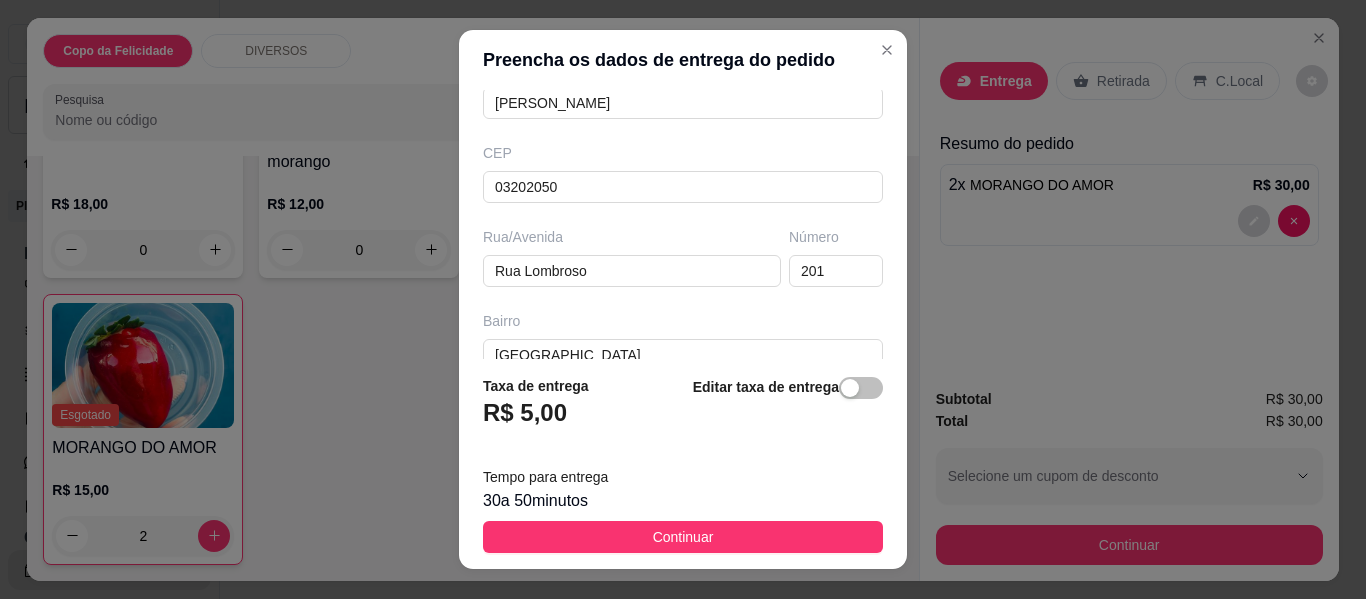 type on "[PERSON_NAME]" 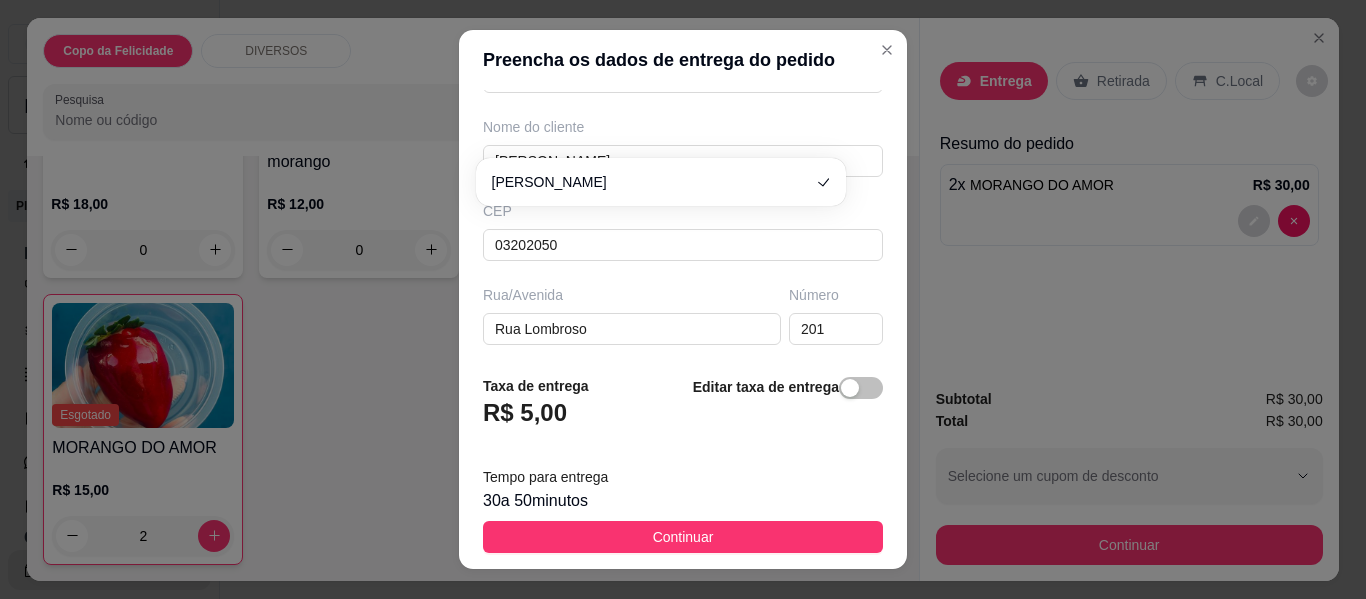 scroll, scrollTop: 300, scrollLeft: 0, axis: vertical 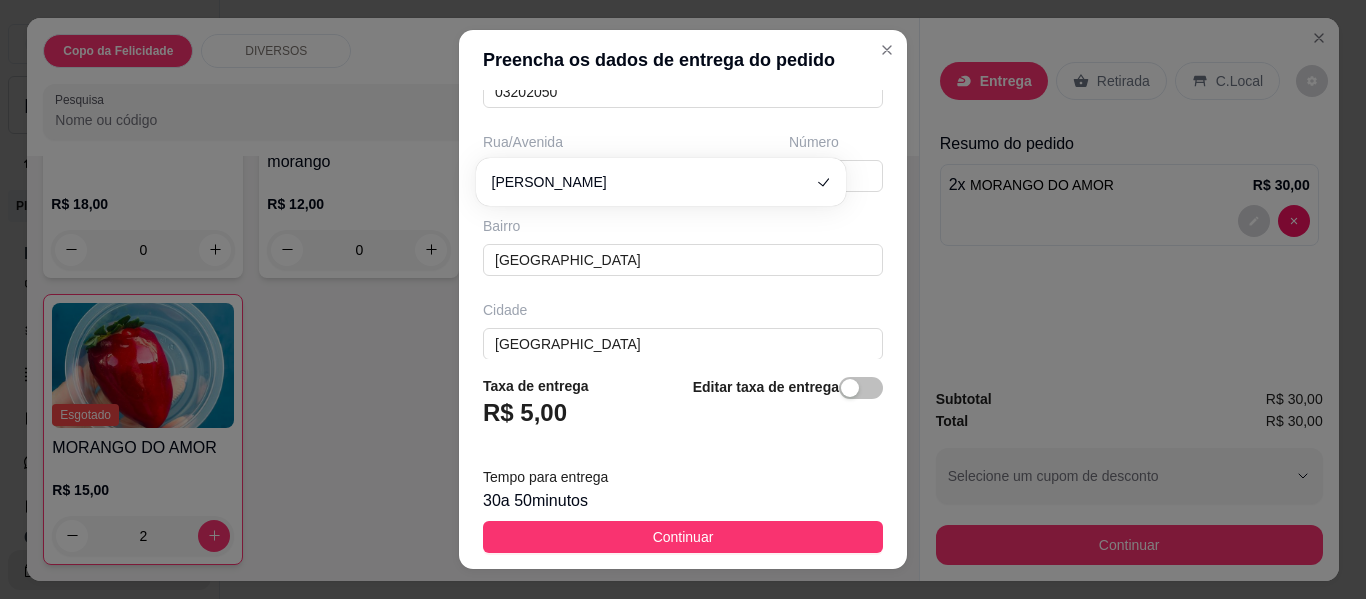 click on "Cidade" at bounding box center [683, 310] 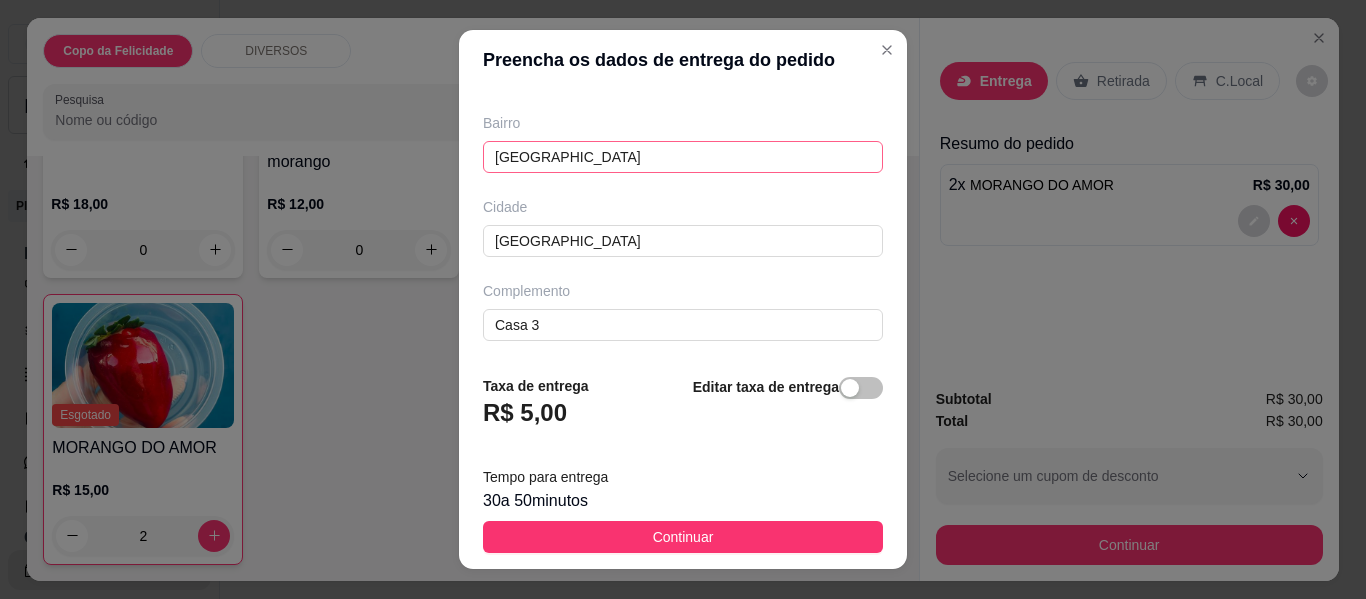 scroll, scrollTop: 405, scrollLeft: 0, axis: vertical 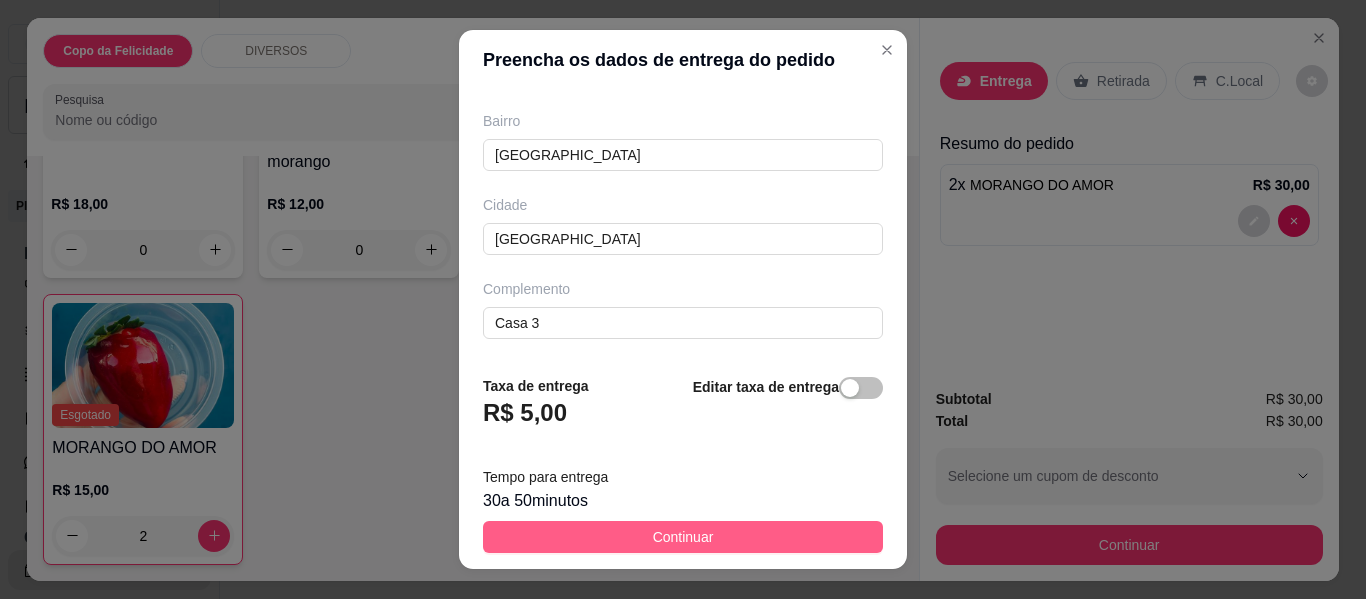 click on "Continuar" at bounding box center [683, 537] 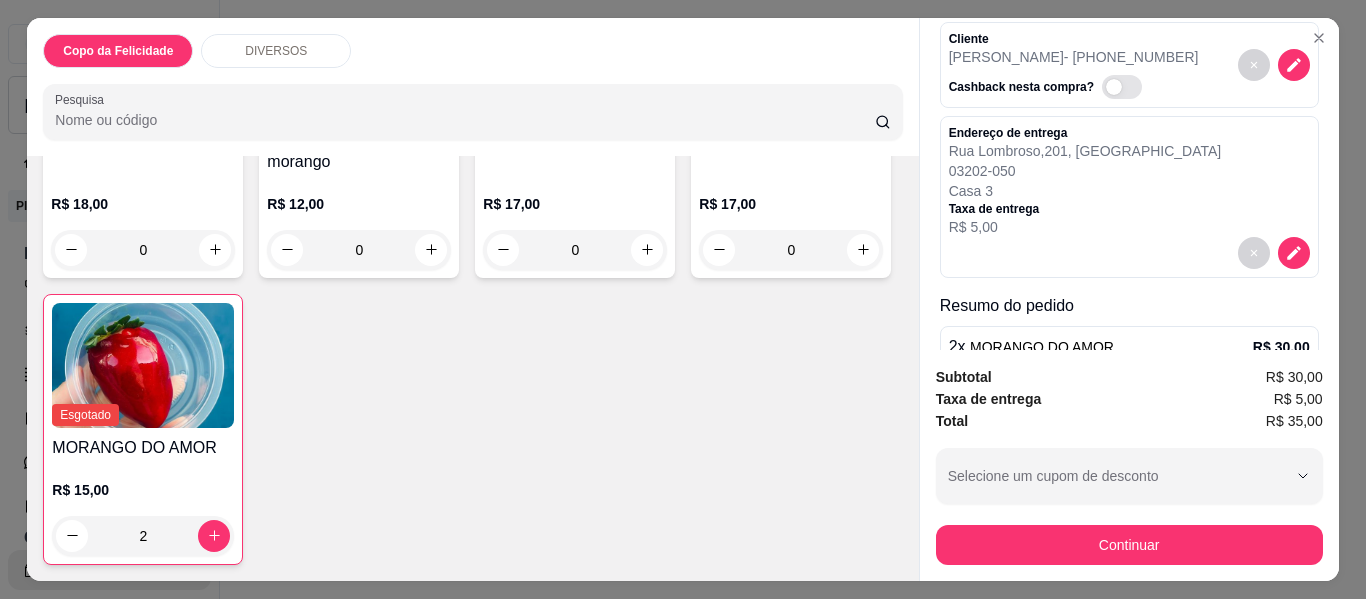 scroll, scrollTop: 179, scrollLeft: 0, axis: vertical 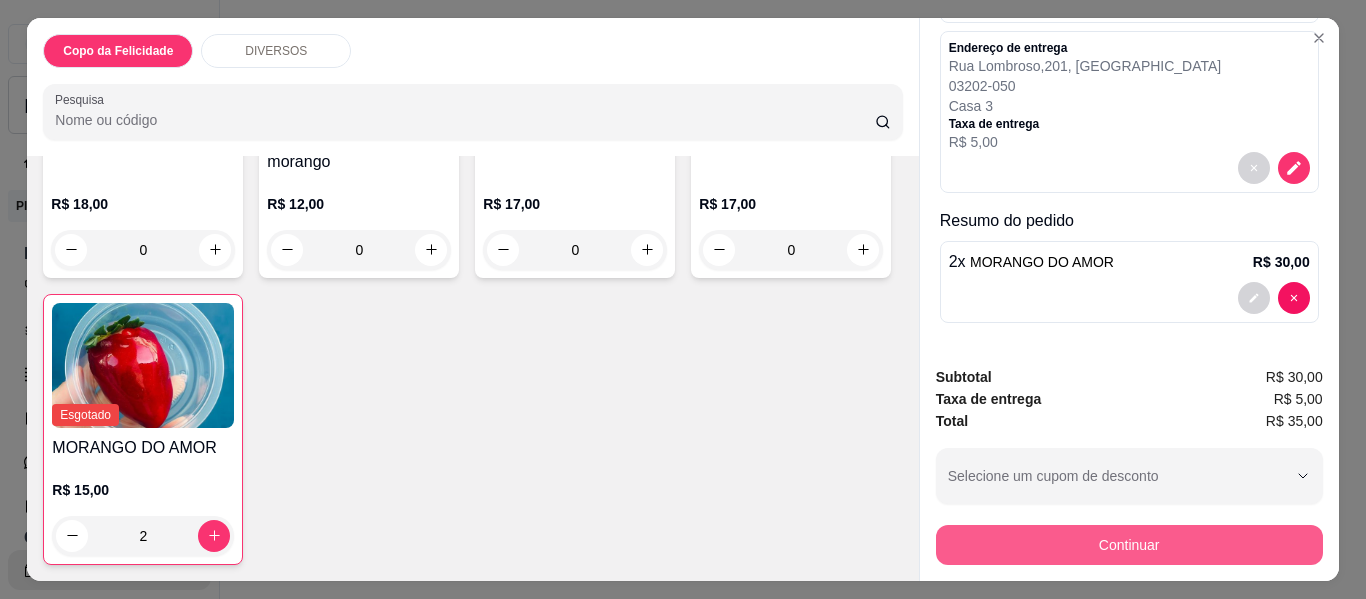 click on "Continuar" at bounding box center (1129, 545) 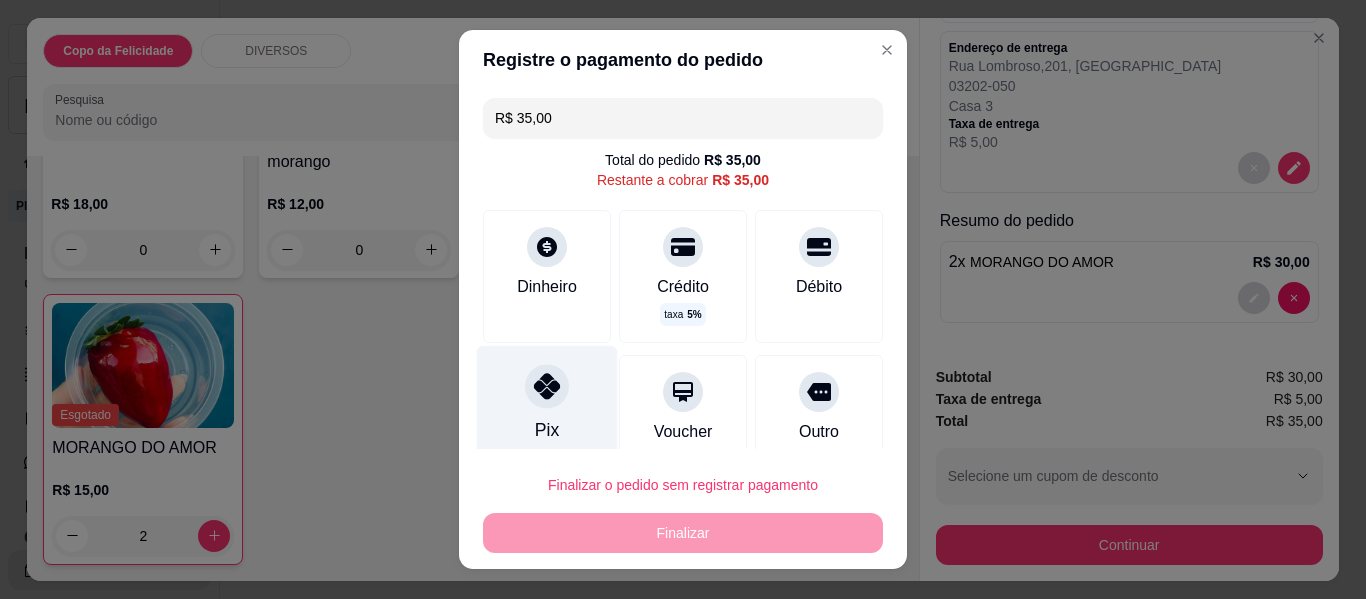 click at bounding box center (547, 386) 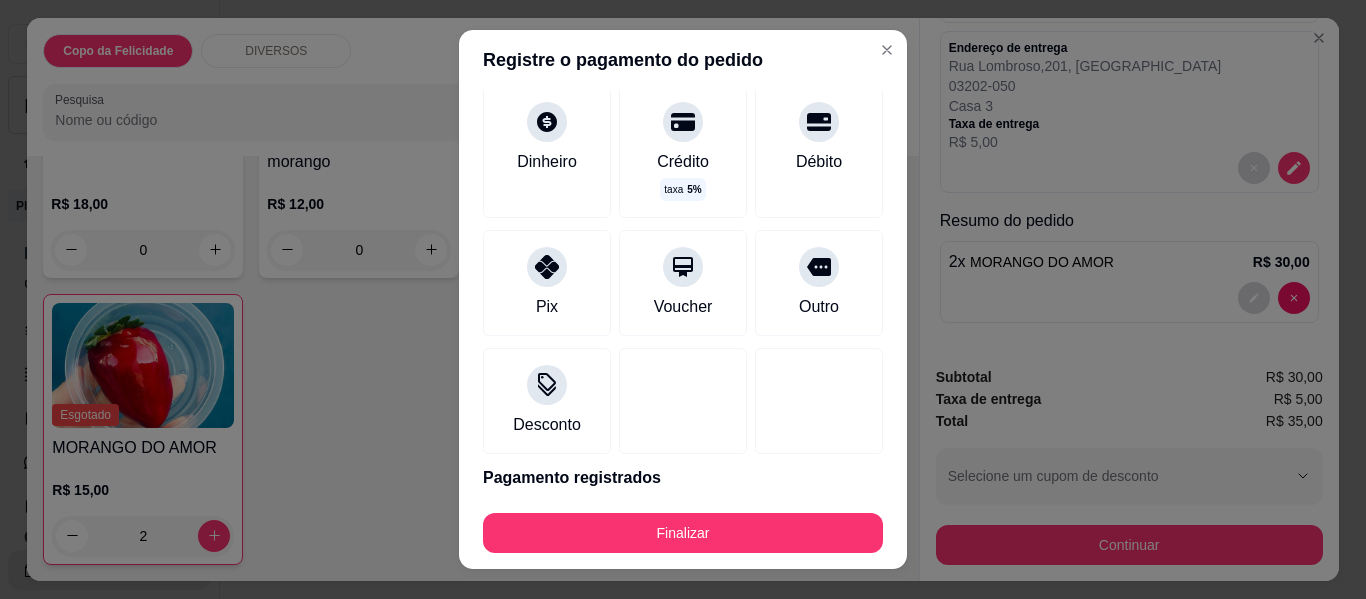 scroll, scrollTop: 174, scrollLeft: 0, axis: vertical 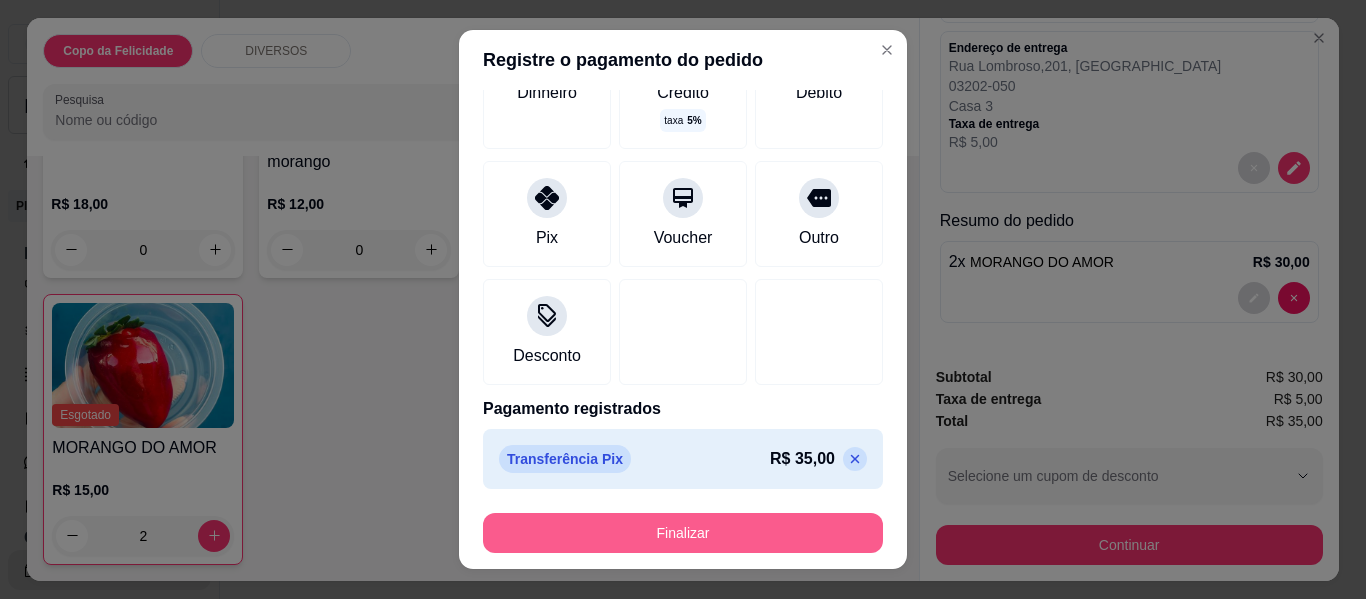 click on "Finalizar" at bounding box center [683, 533] 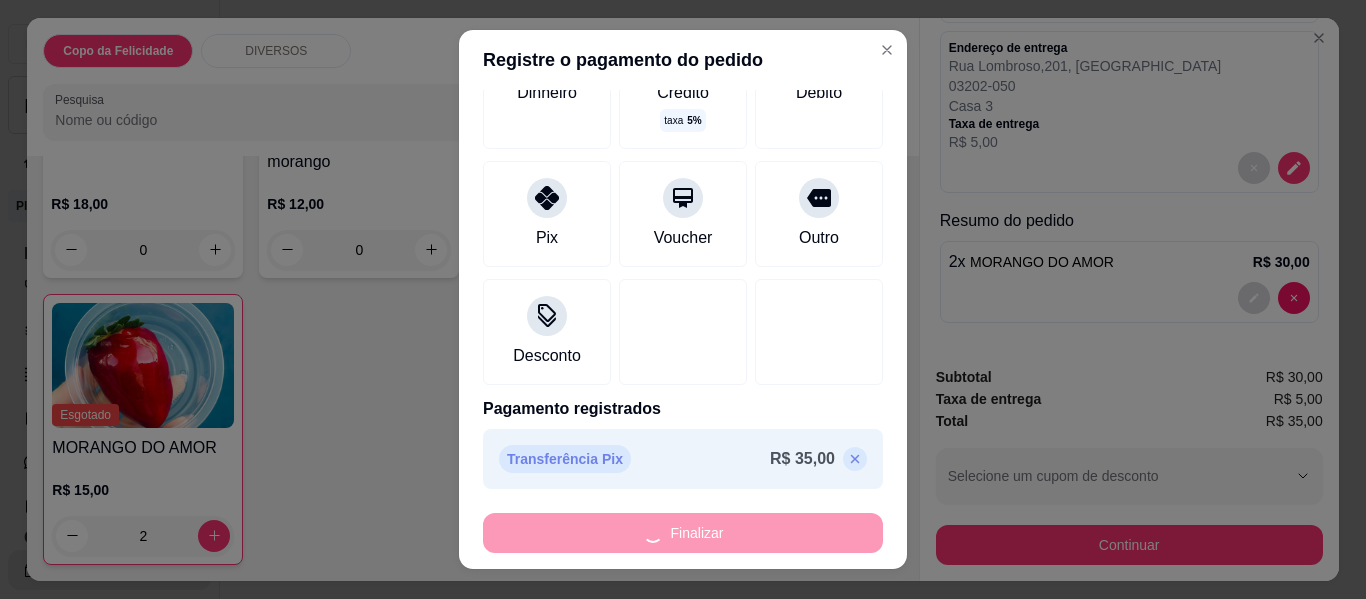 type on "0" 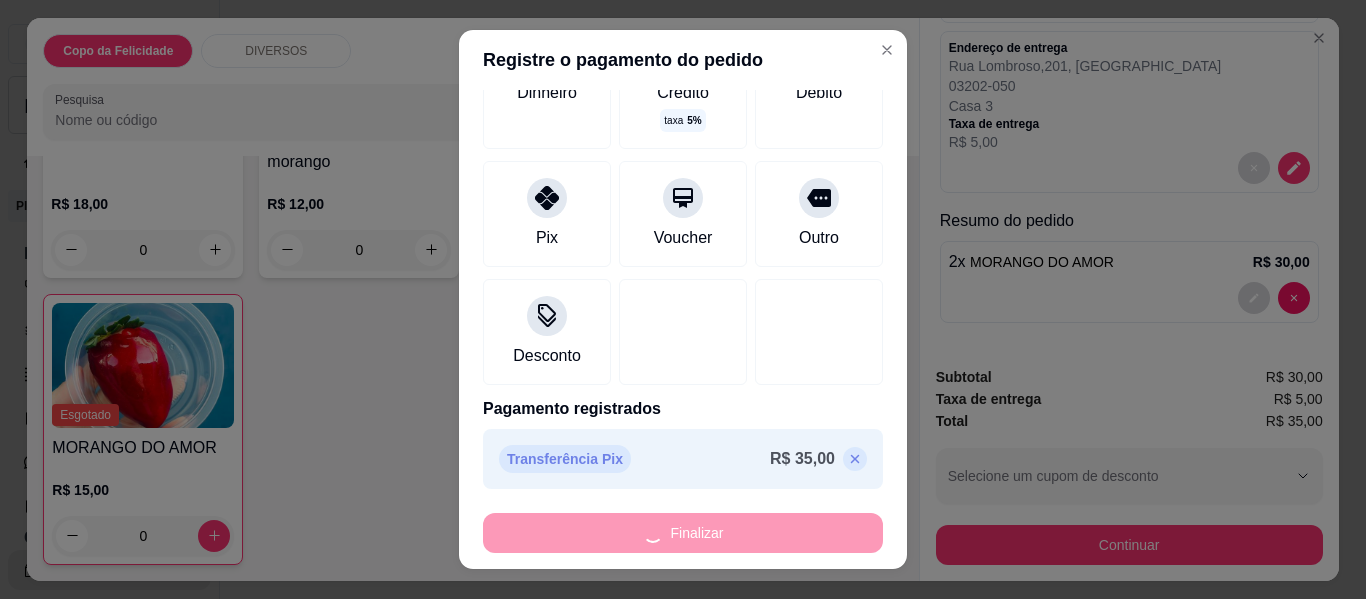 type on "-R$ 35,00" 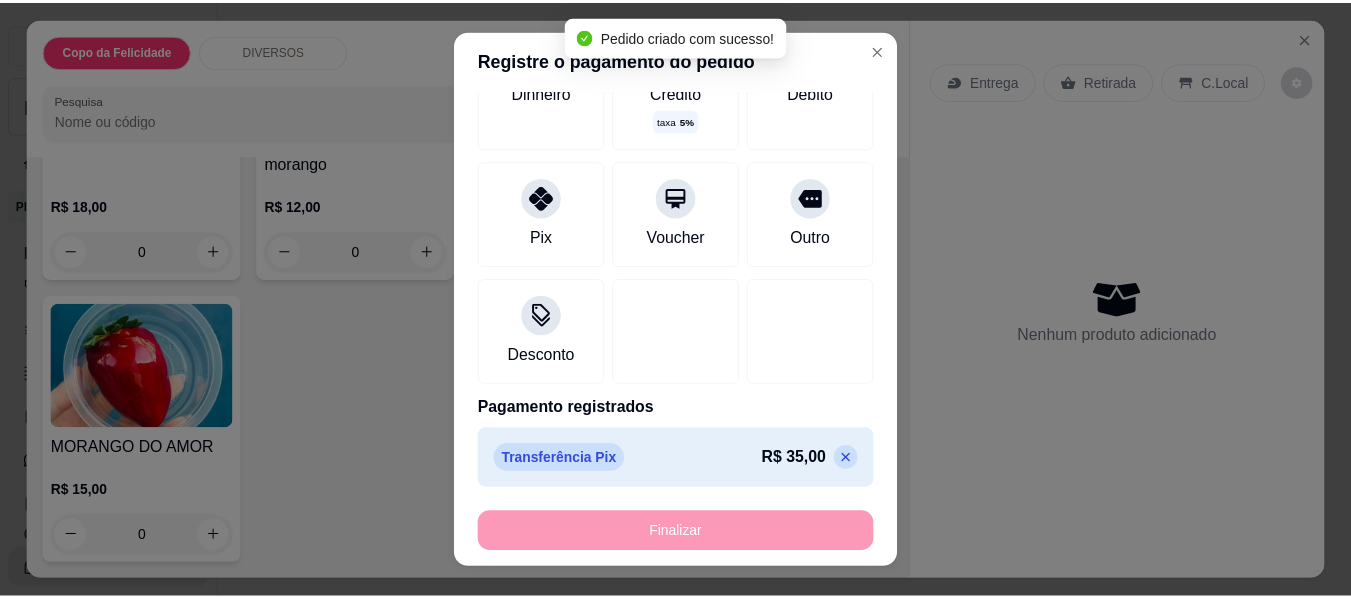 scroll, scrollTop: 0, scrollLeft: 0, axis: both 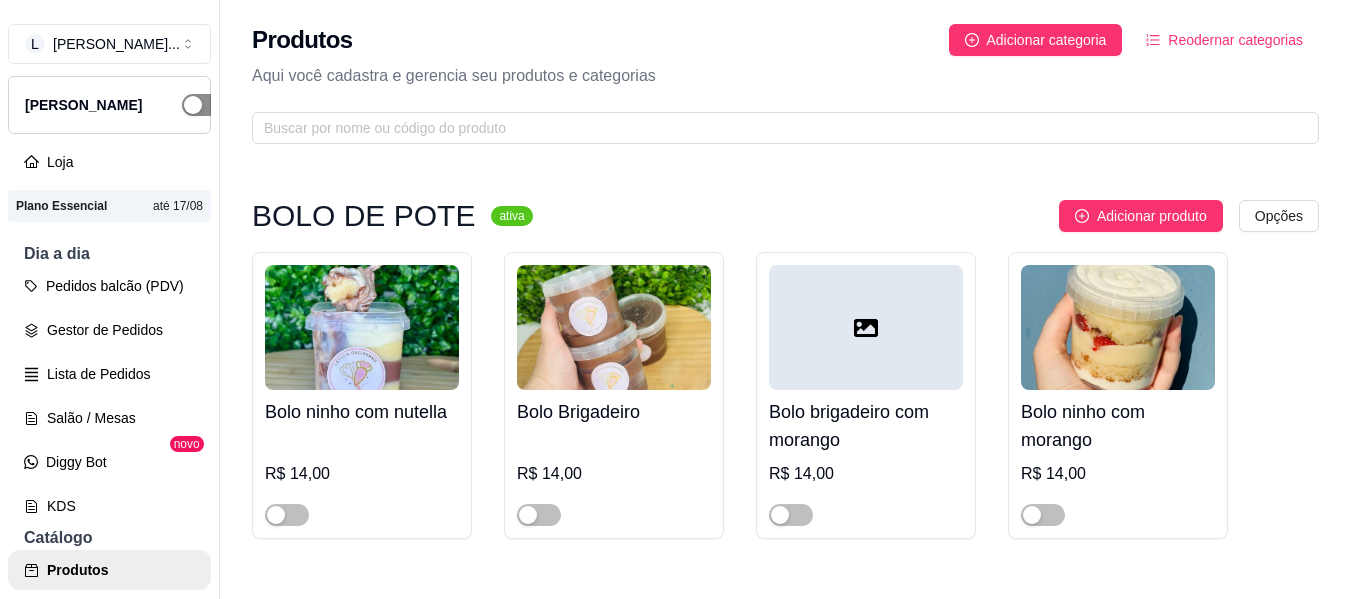 click at bounding box center (193, 105) 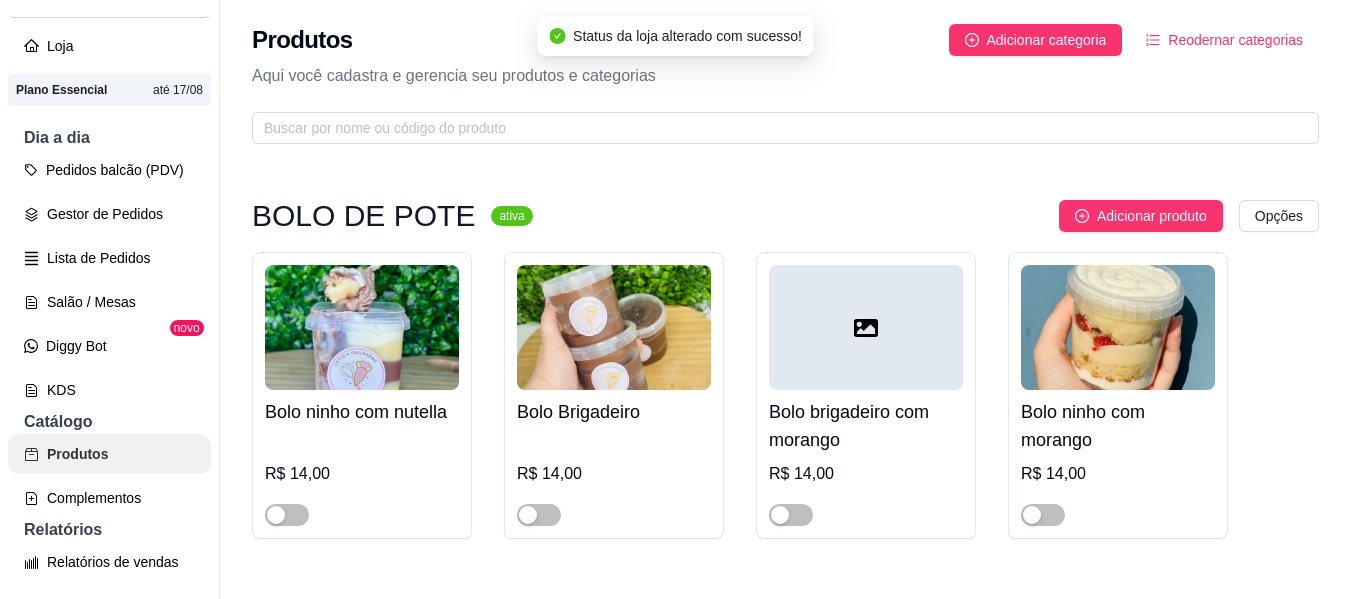 scroll, scrollTop: 300, scrollLeft: 0, axis: vertical 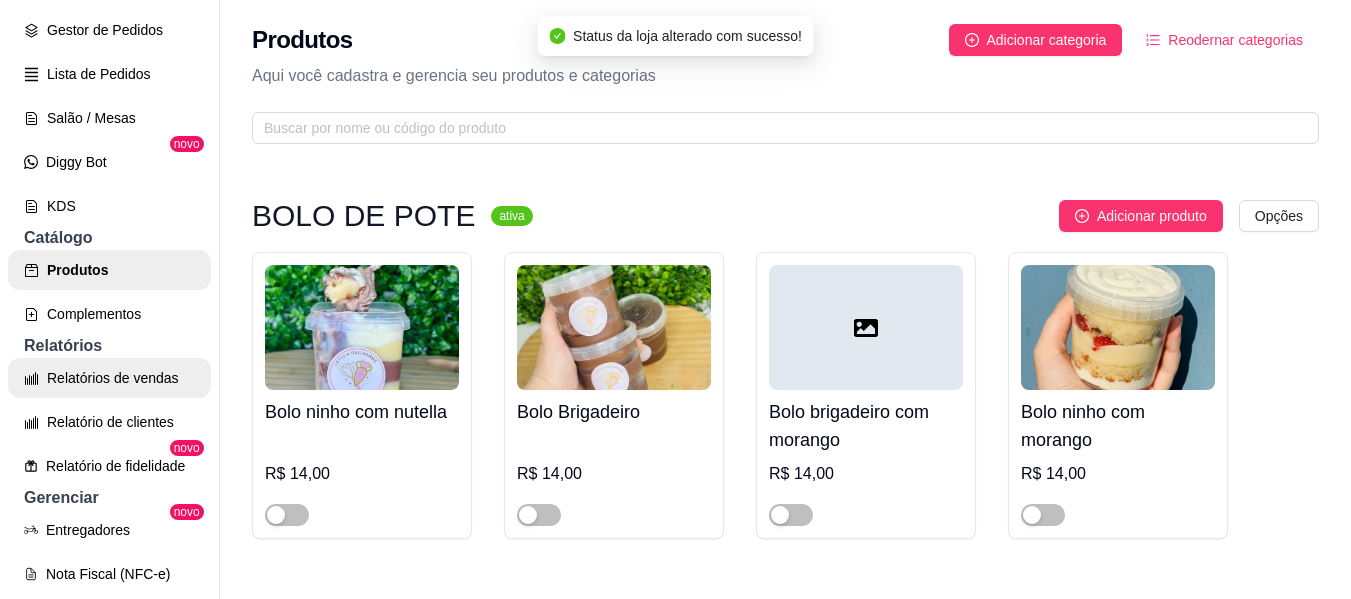 click on "Relatórios de vendas" at bounding box center (109, 378) 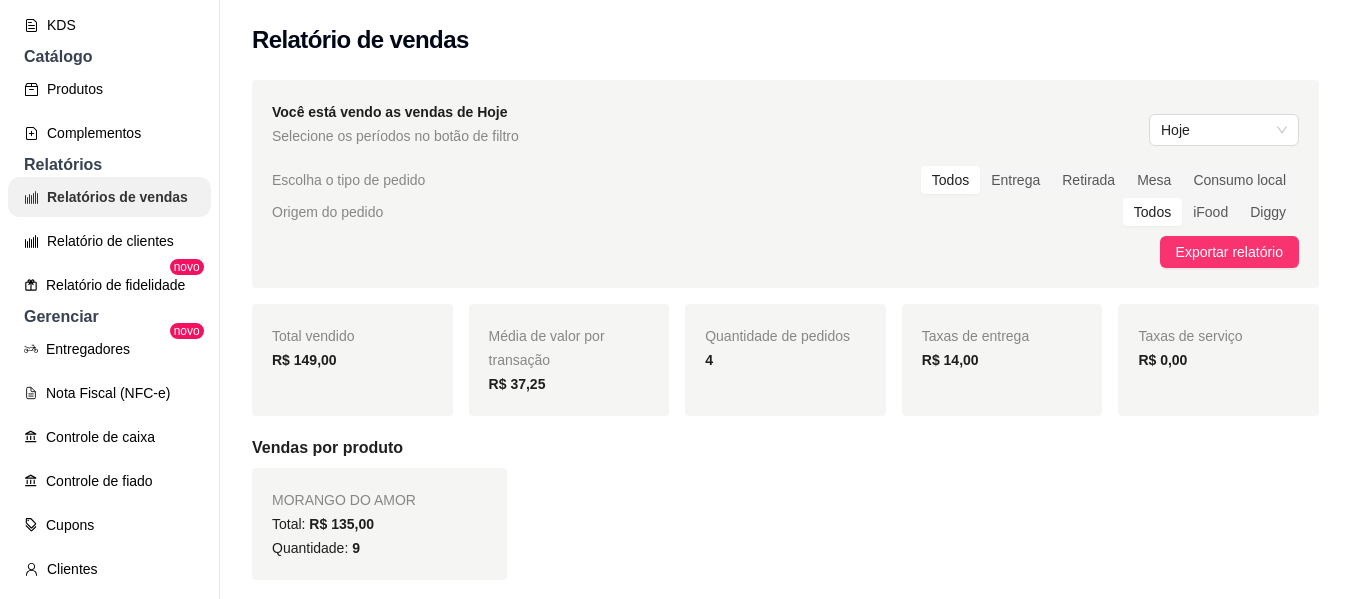 scroll, scrollTop: 600, scrollLeft: 0, axis: vertical 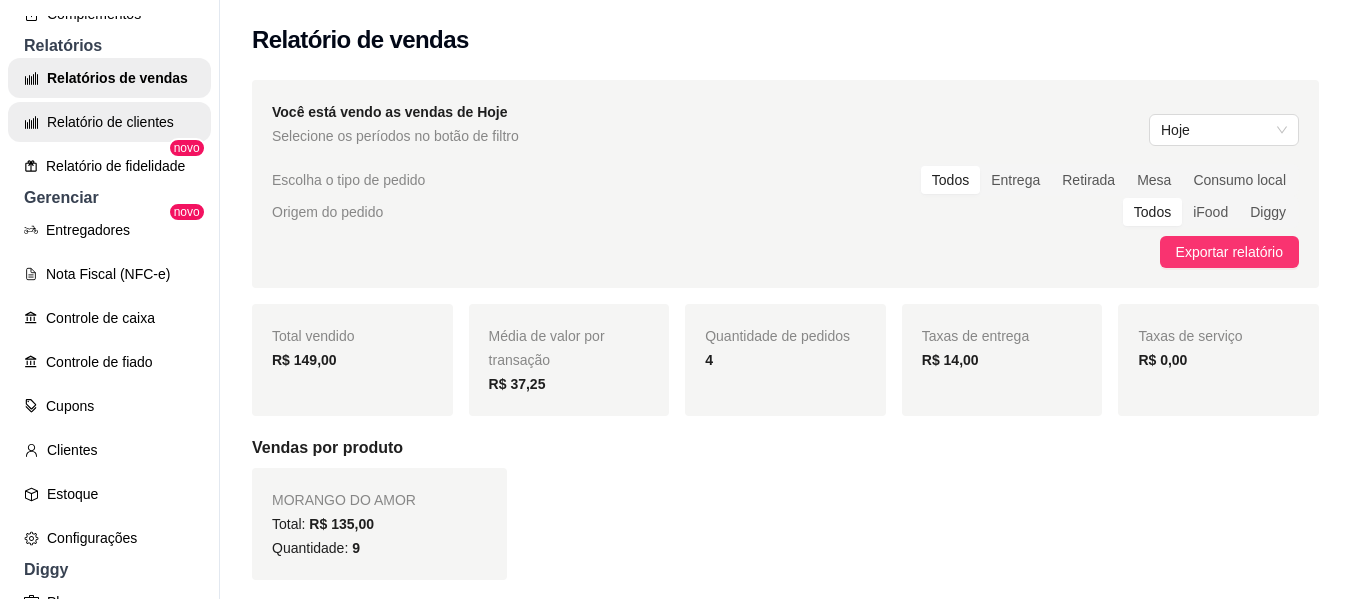 click on "Relatório de clientes" at bounding box center [109, 122] 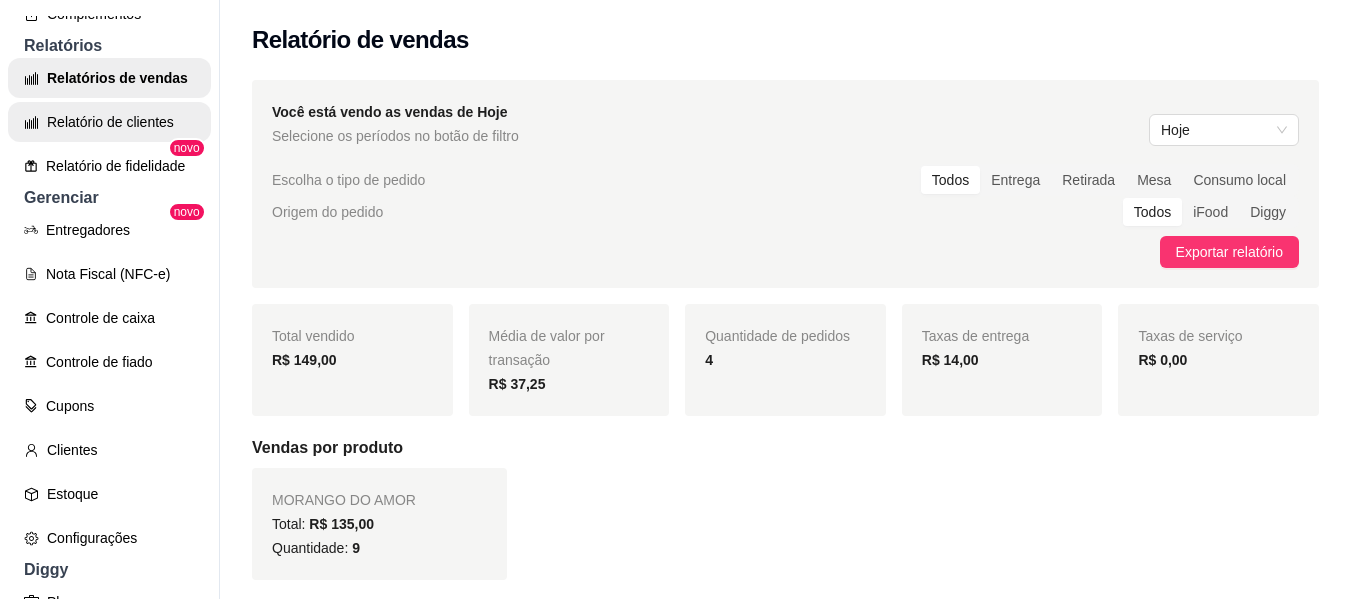 select on "30" 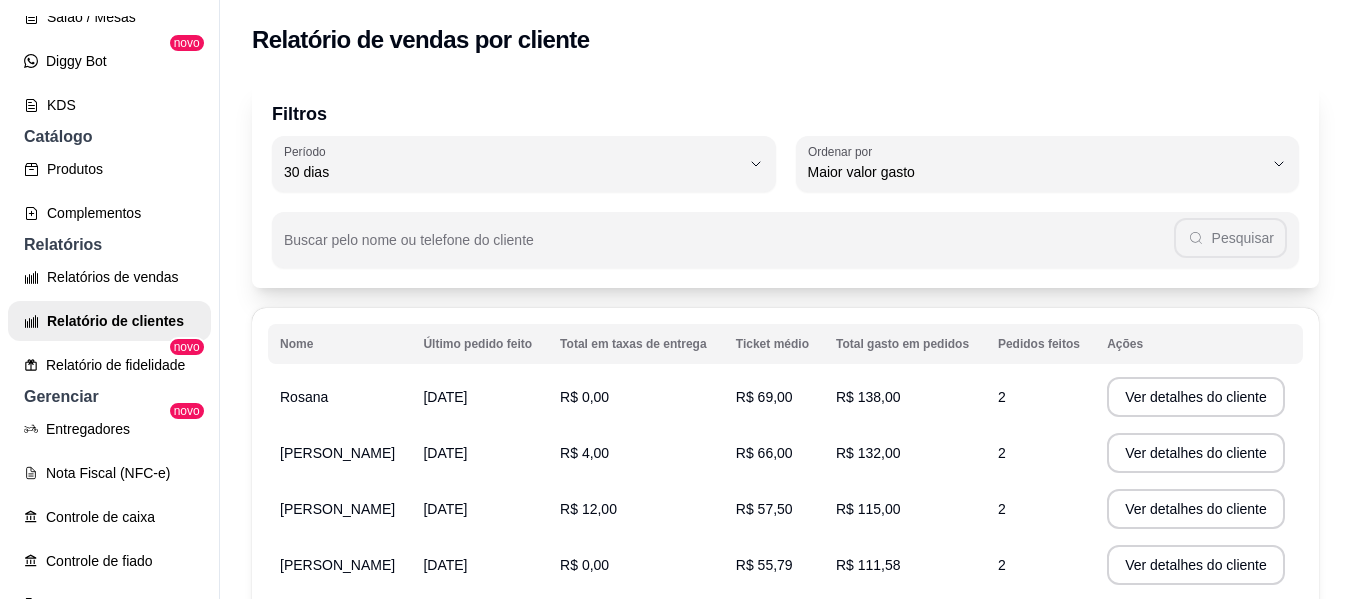 scroll, scrollTop: 400, scrollLeft: 0, axis: vertical 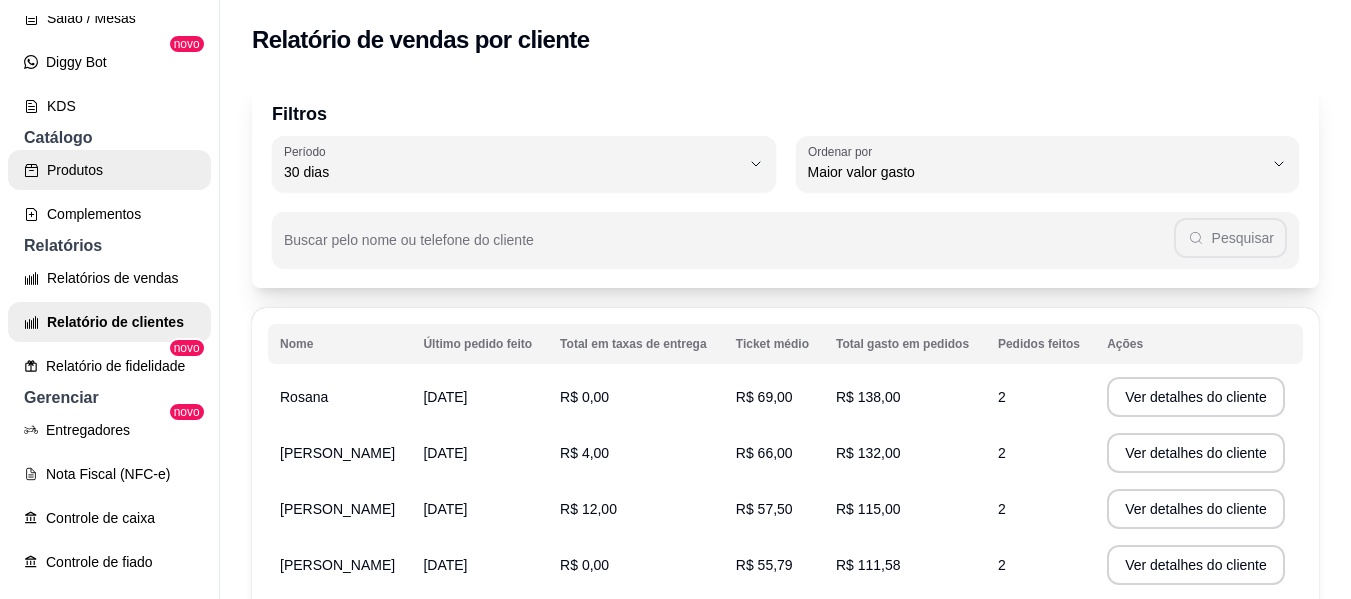 click on "Produtos" at bounding box center (109, 170) 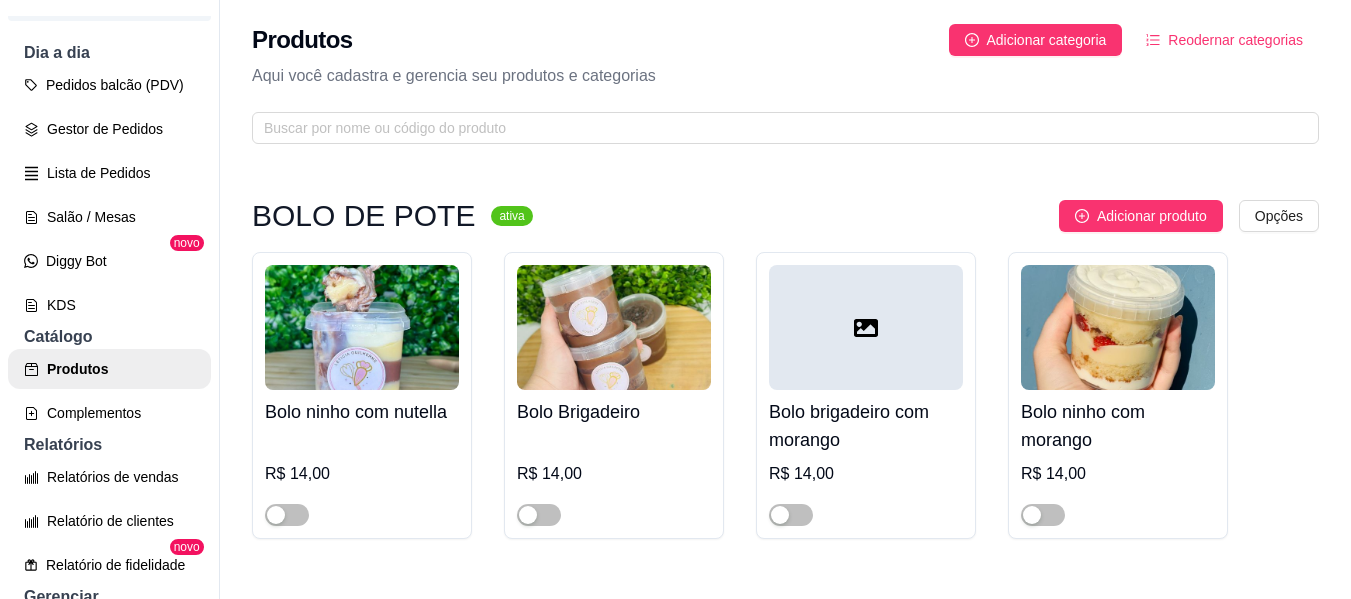 scroll, scrollTop: 100, scrollLeft: 0, axis: vertical 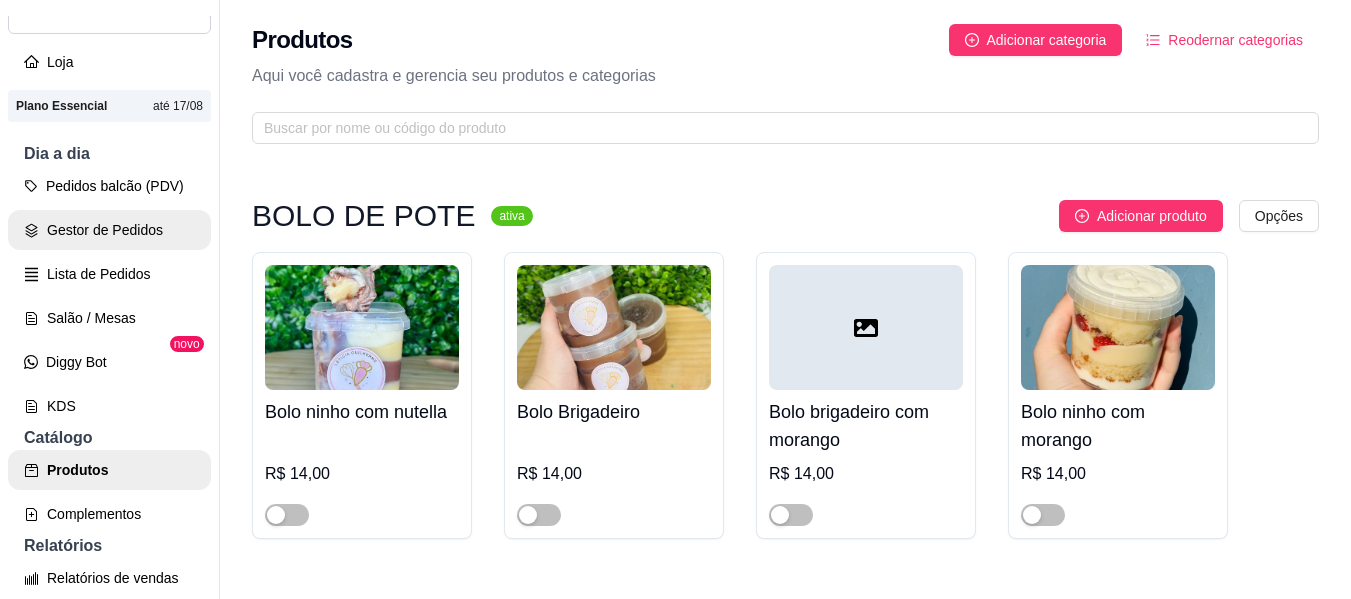 click on "Gestor de Pedidos" at bounding box center [109, 230] 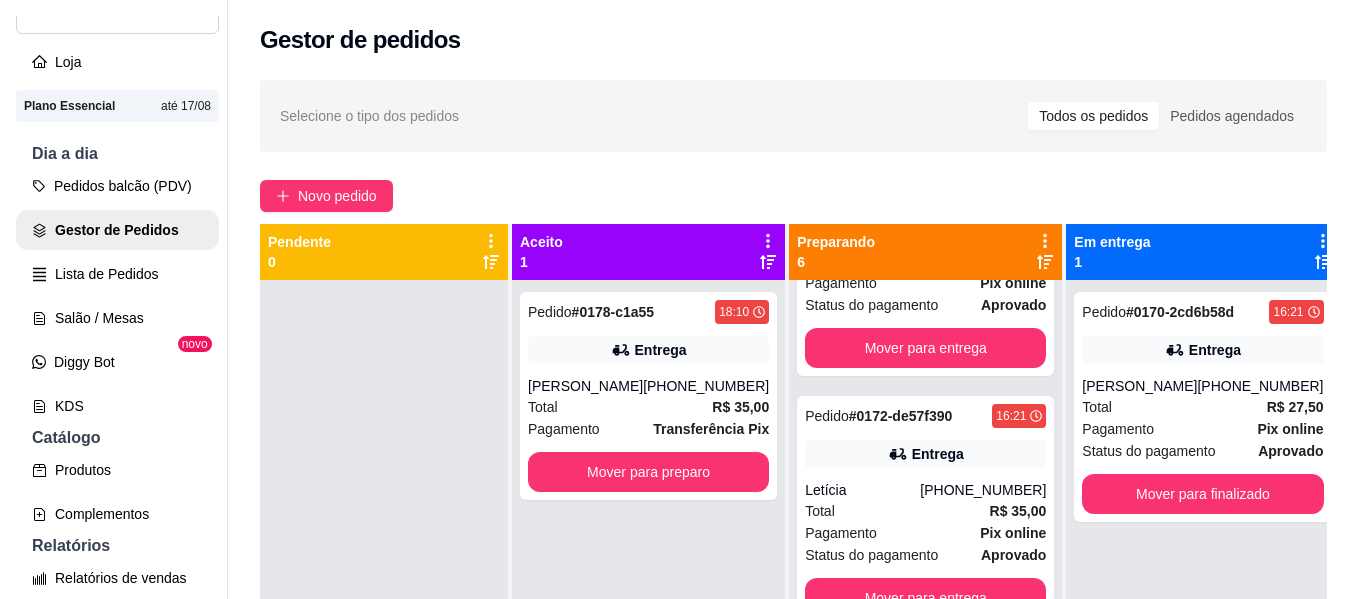 scroll, scrollTop: 300, scrollLeft: 0, axis: vertical 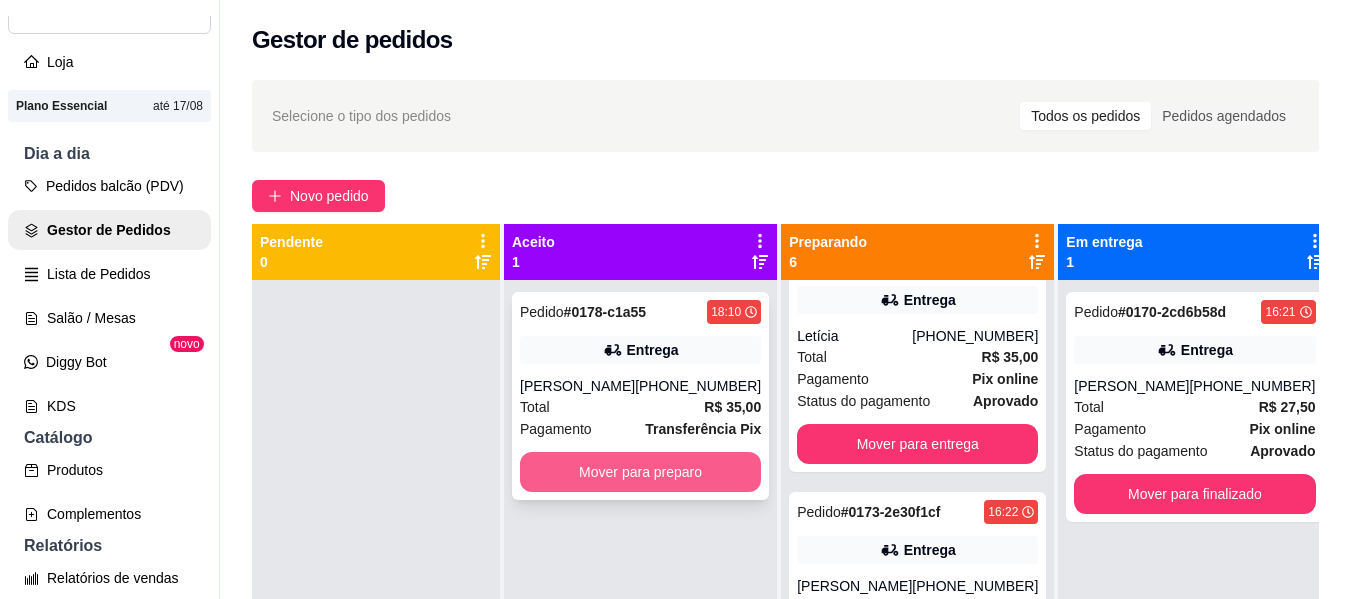 click on "Transferência Pix" at bounding box center (703, 429) 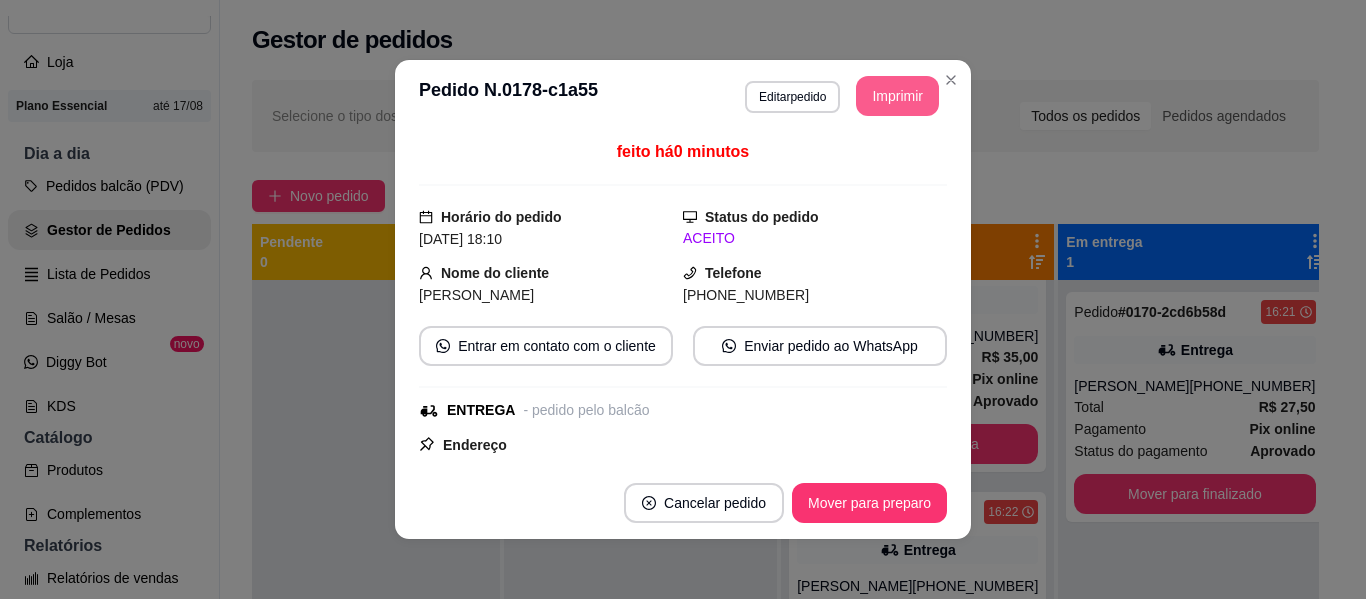 click on "Imprimir" at bounding box center (897, 96) 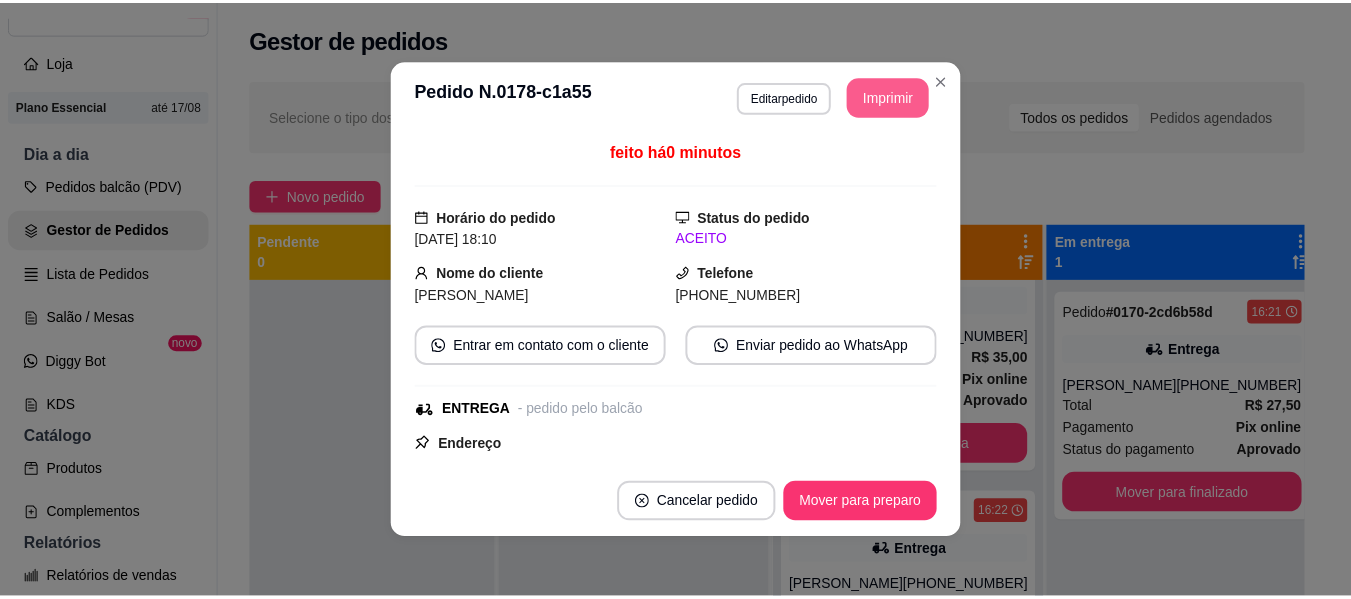 scroll, scrollTop: 0, scrollLeft: 0, axis: both 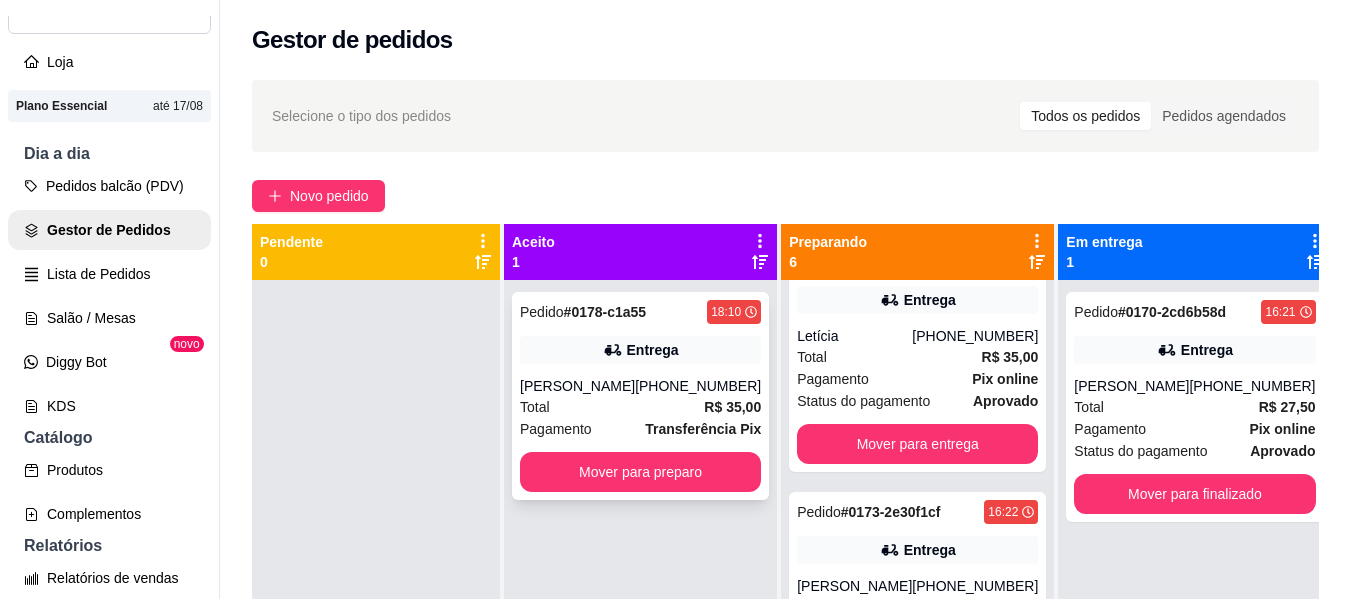 click on "[PHONE_NUMBER]" at bounding box center [698, 386] 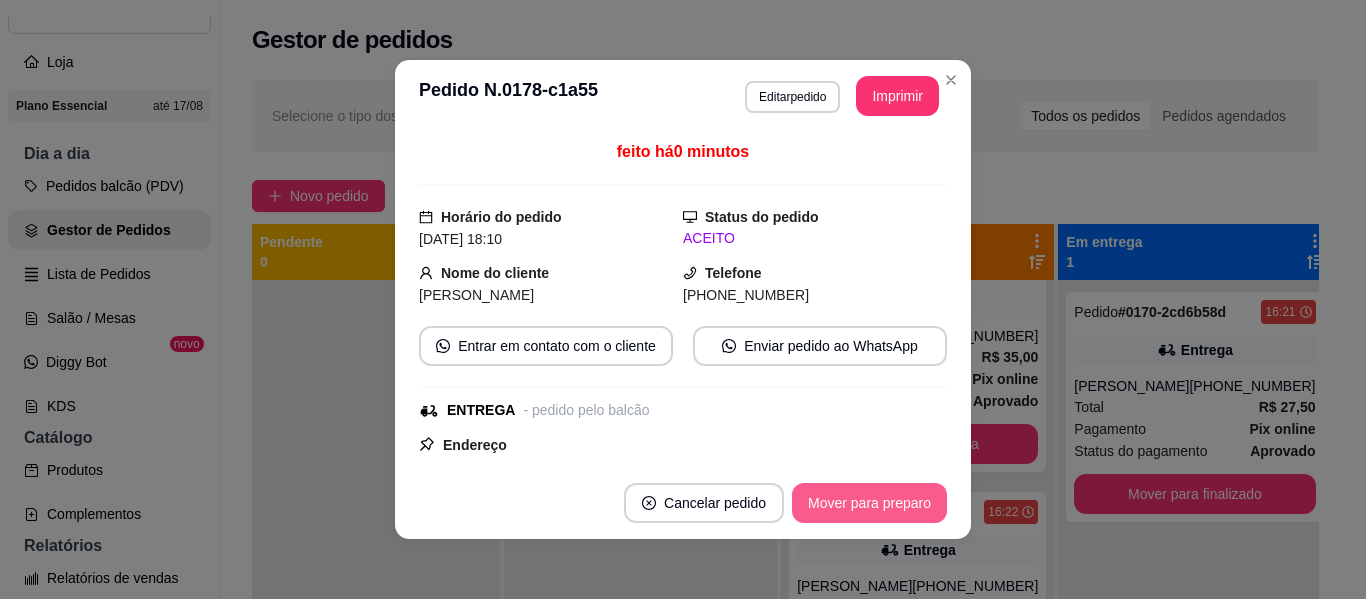 click on "Mover para preparo" at bounding box center [869, 503] 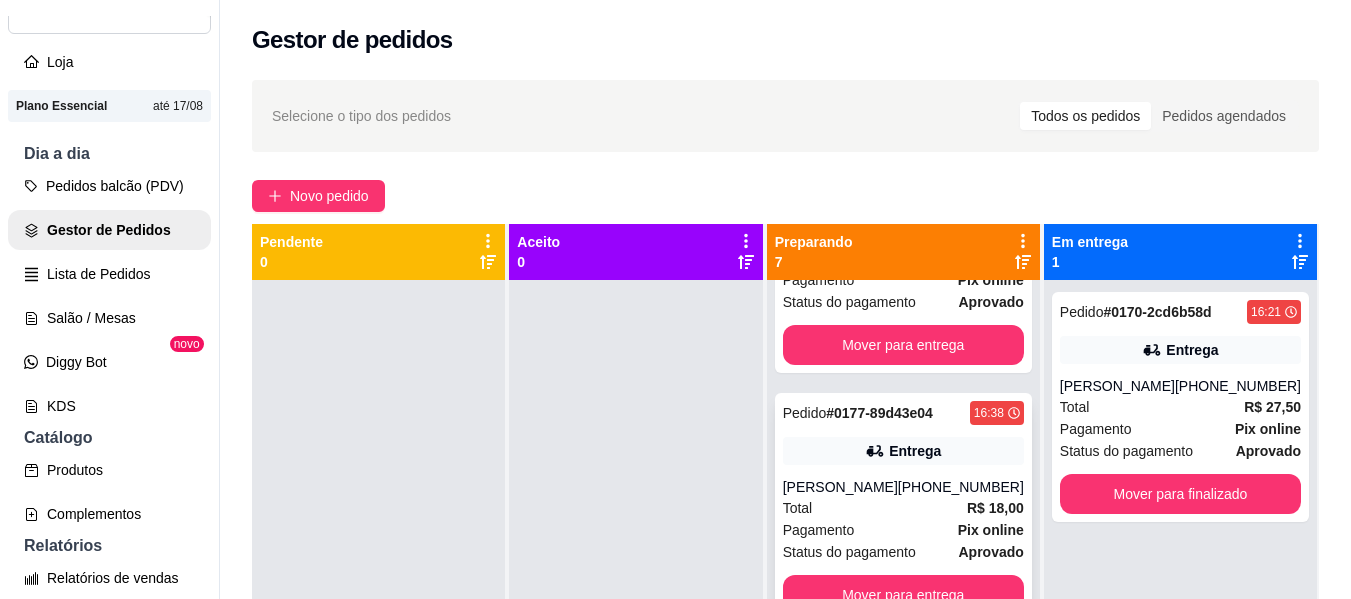 scroll, scrollTop: 1125, scrollLeft: 0, axis: vertical 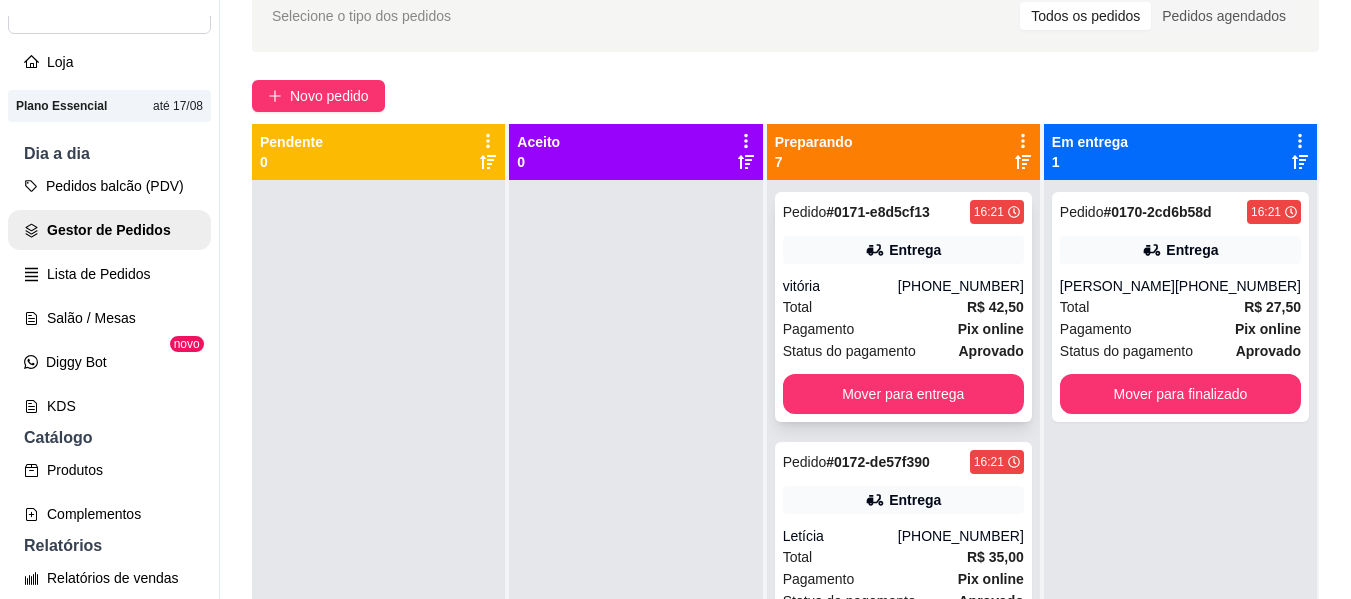 click 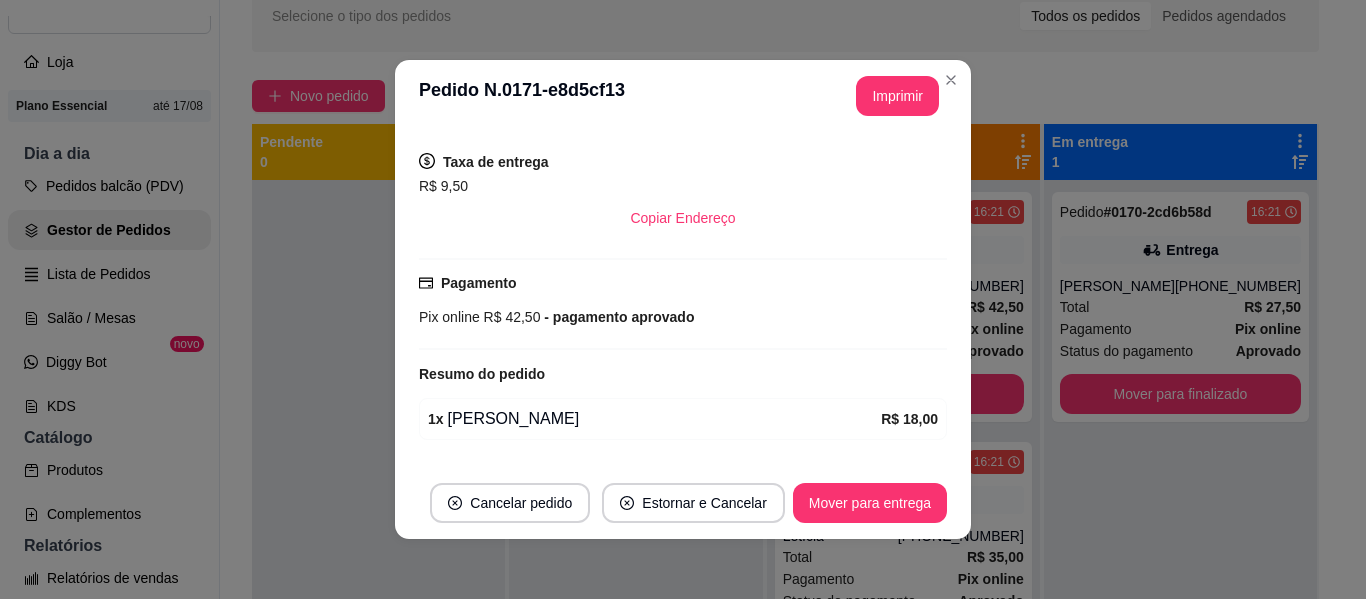 scroll, scrollTop: 0, scrollLeft: 0, axis: both 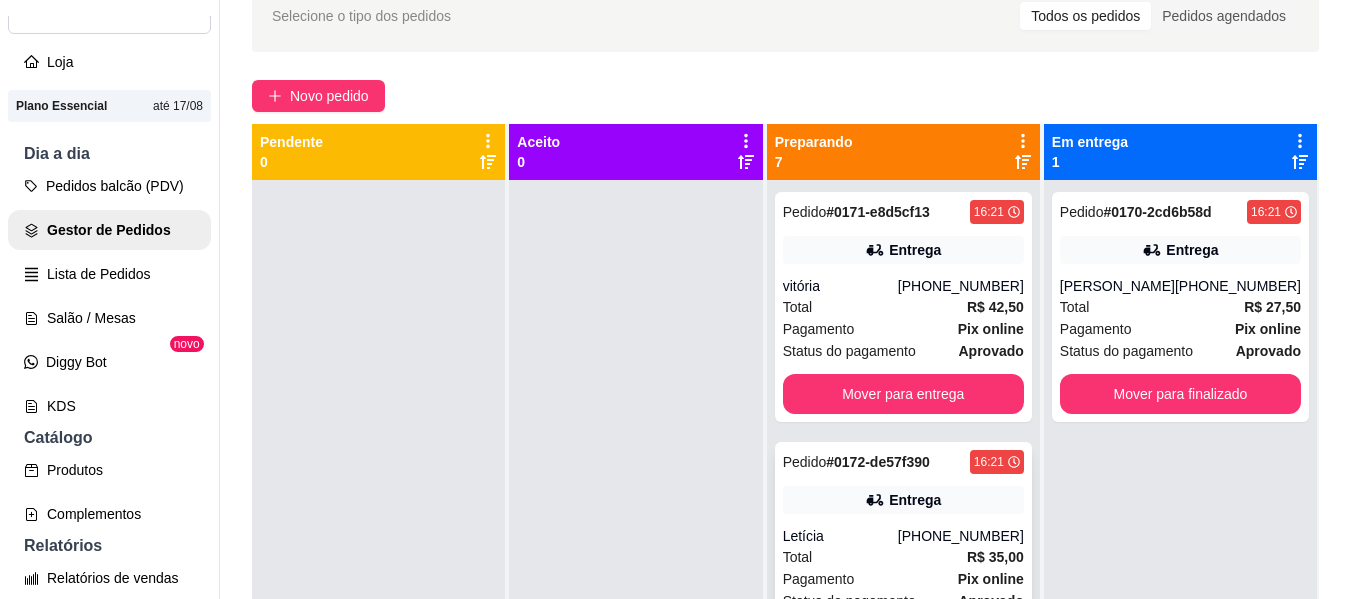 click on "Pedido  # 0172-de57f390 16:21 Entrega Letícia  [PHONE_NUMBER] Total R$ 35,00 Pagamento Pix online Status do pagamento aprovado Mover para entrega" at bounding box center (903, 557) 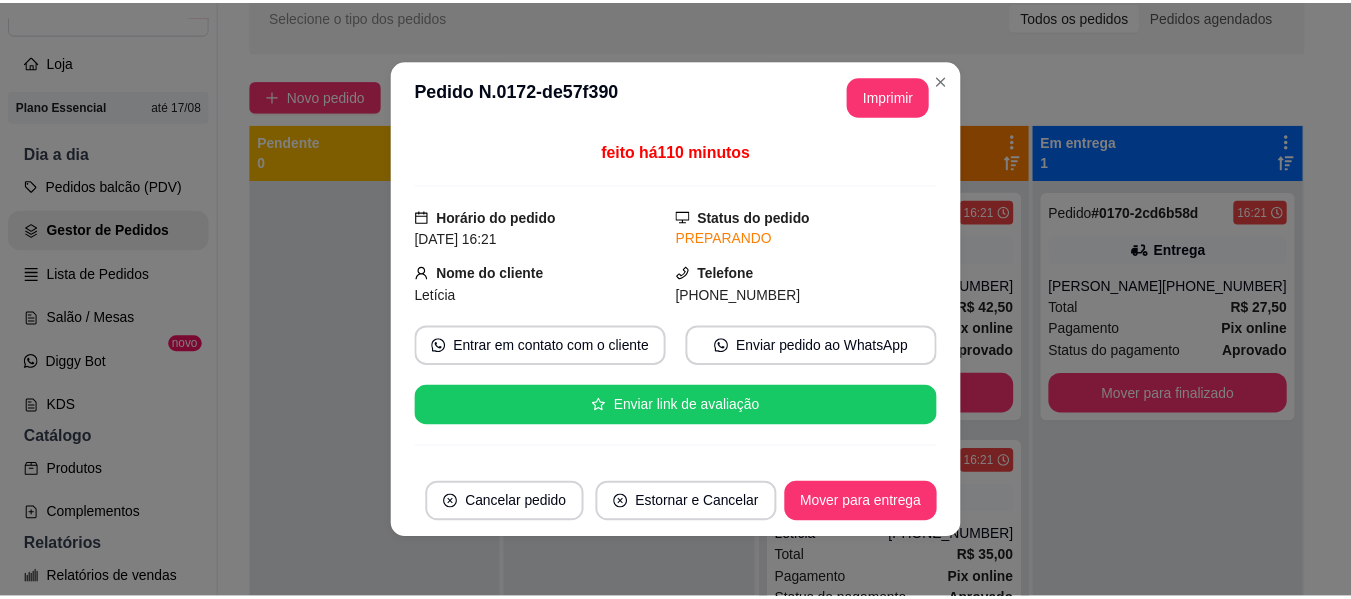 scroll, scrollTop: 458, scrollLeft: 0, axis: vertical 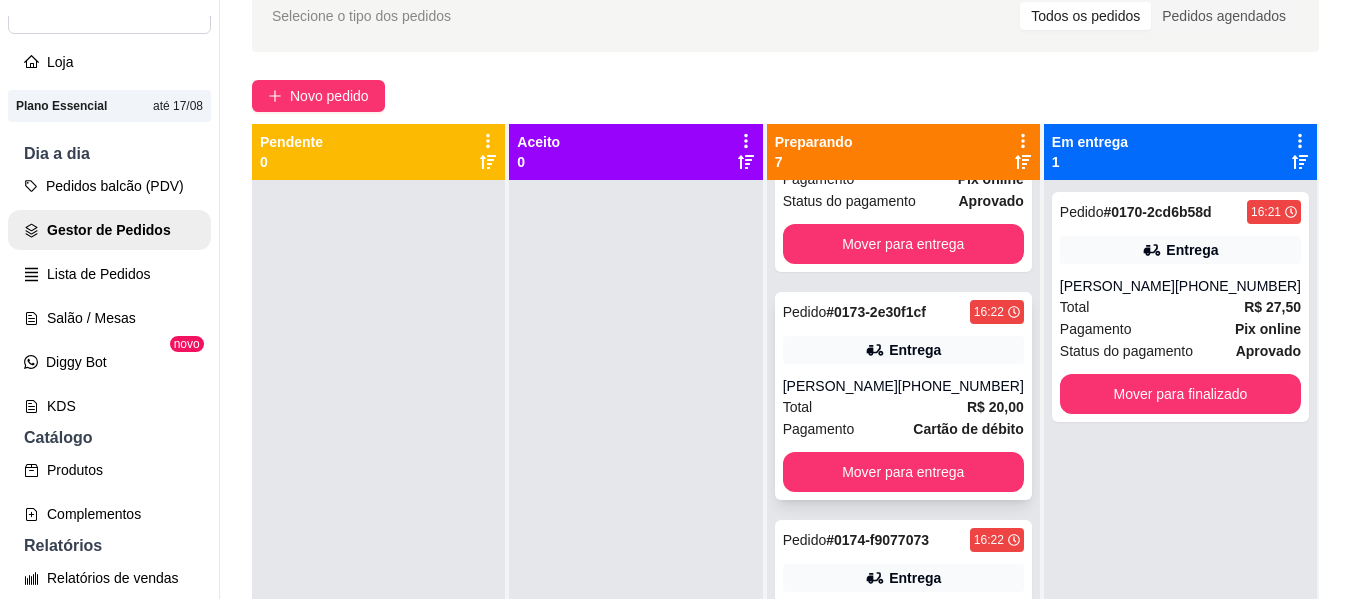 click on "[PHONE_NUMBER]" at bounding box center [961, 386] 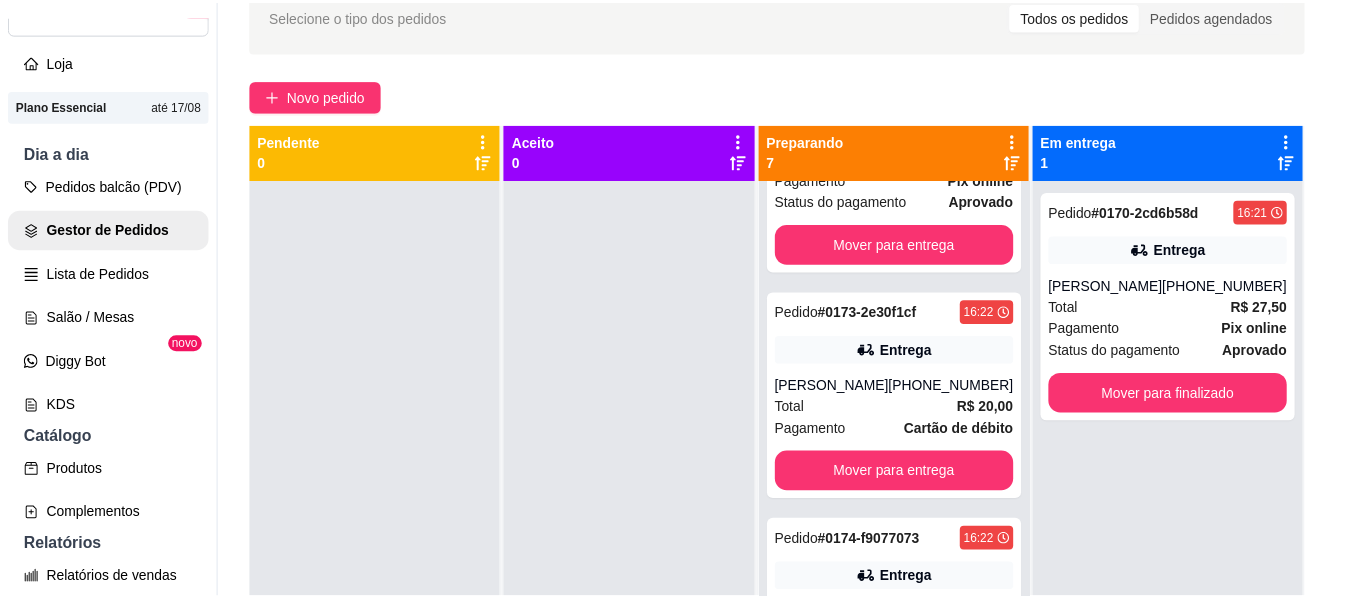 scroll, scrollTop: 458, scrollLeft: 0, axis: vertical 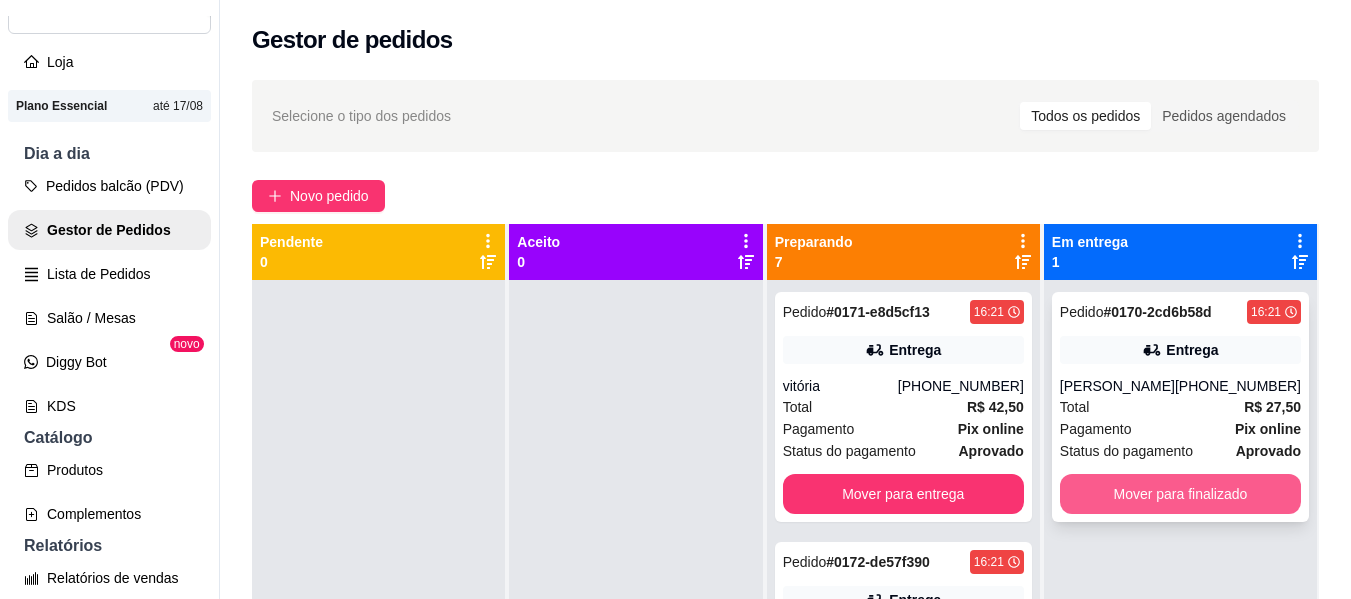 click on "Mover para finalizado" at bounding box center [1180, 494] 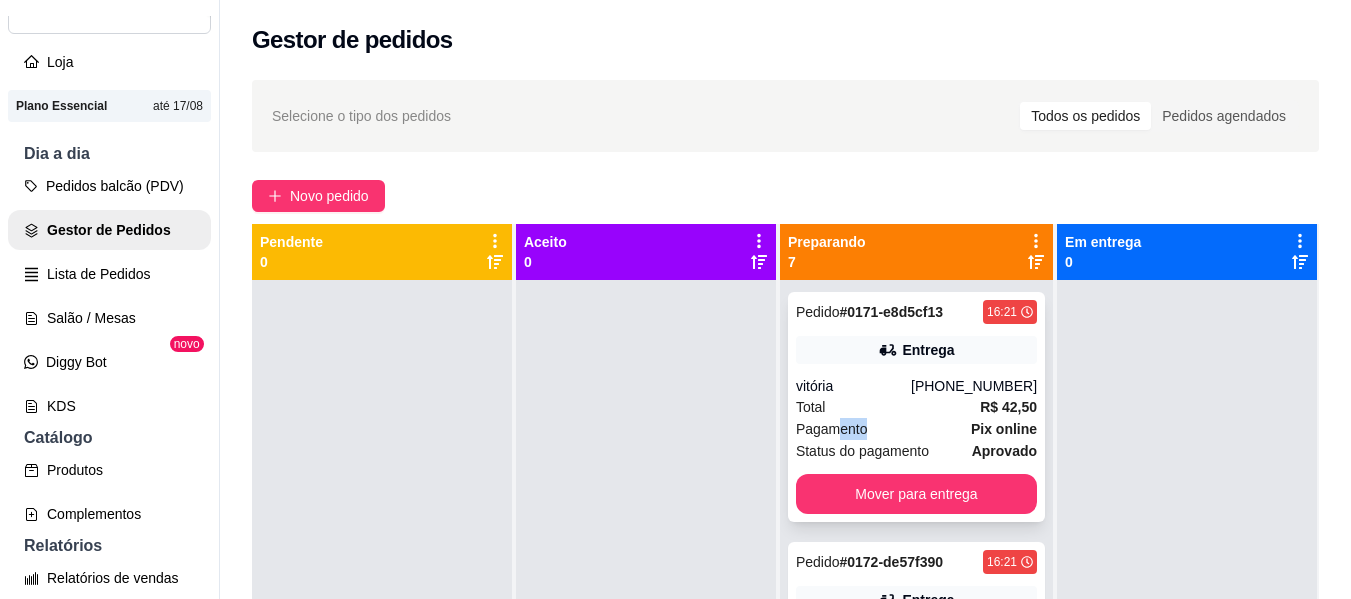 click on "Pagamento Pix online" at bounding box center [916, 429] 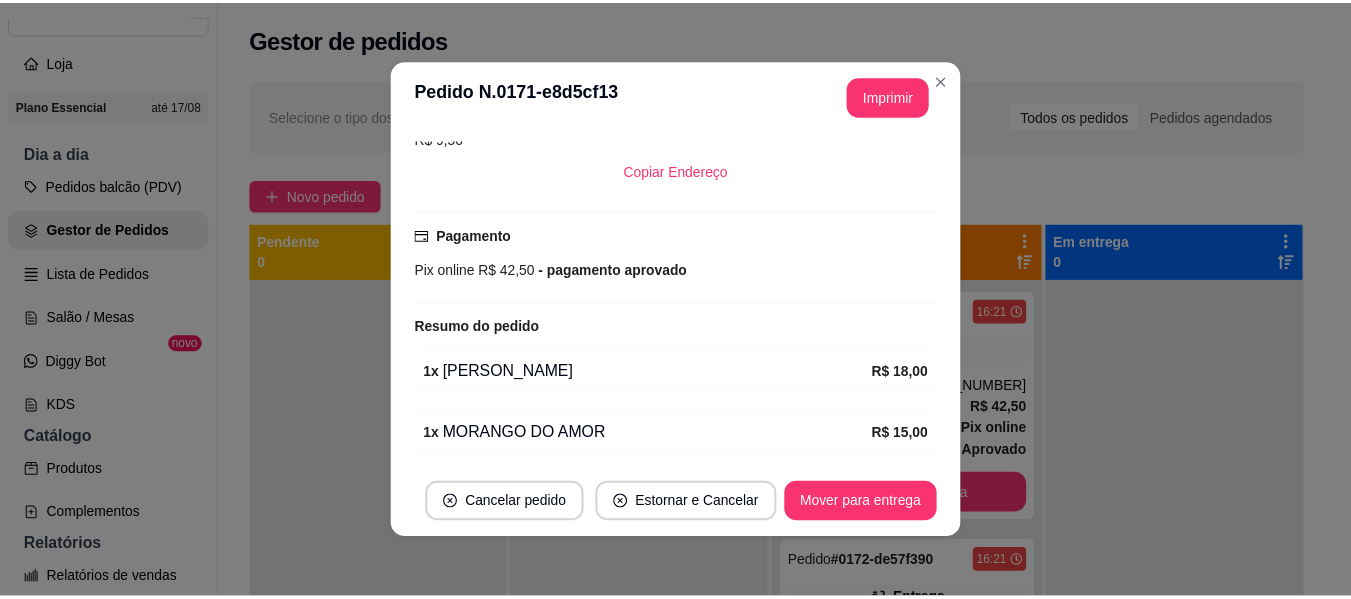 scroll, scrollTop: 520, scrollLeft: 0, axis: vertical 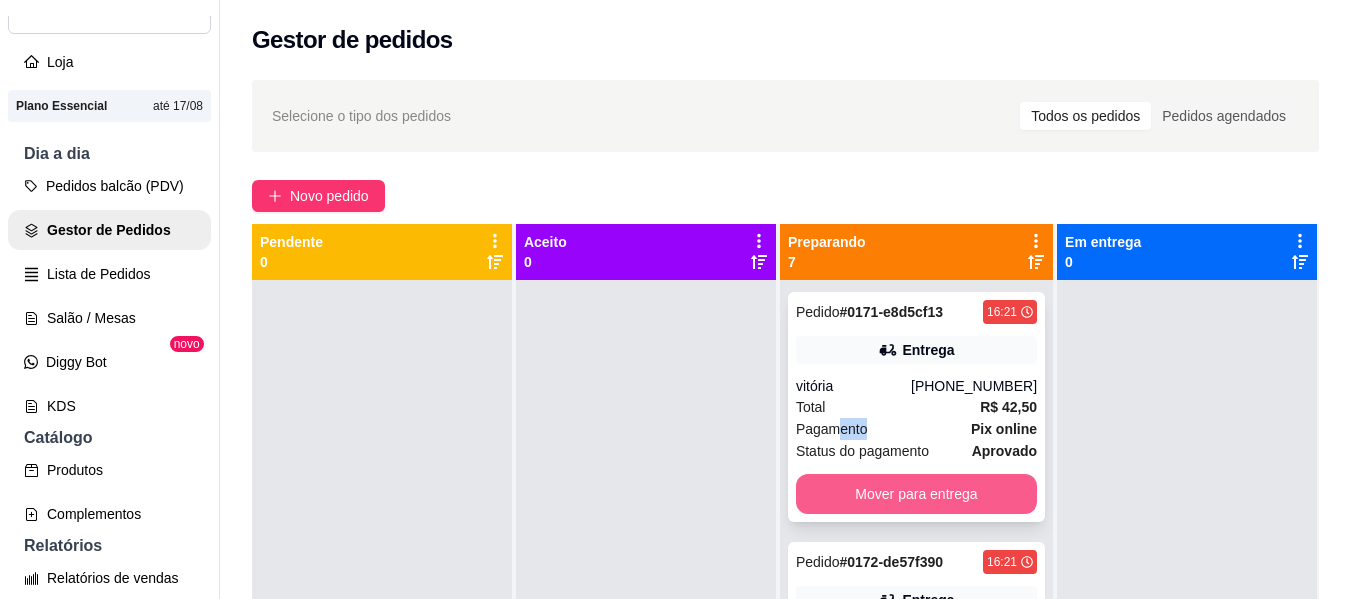 click on "Mover para entrega" at bounding box center [916, 494] 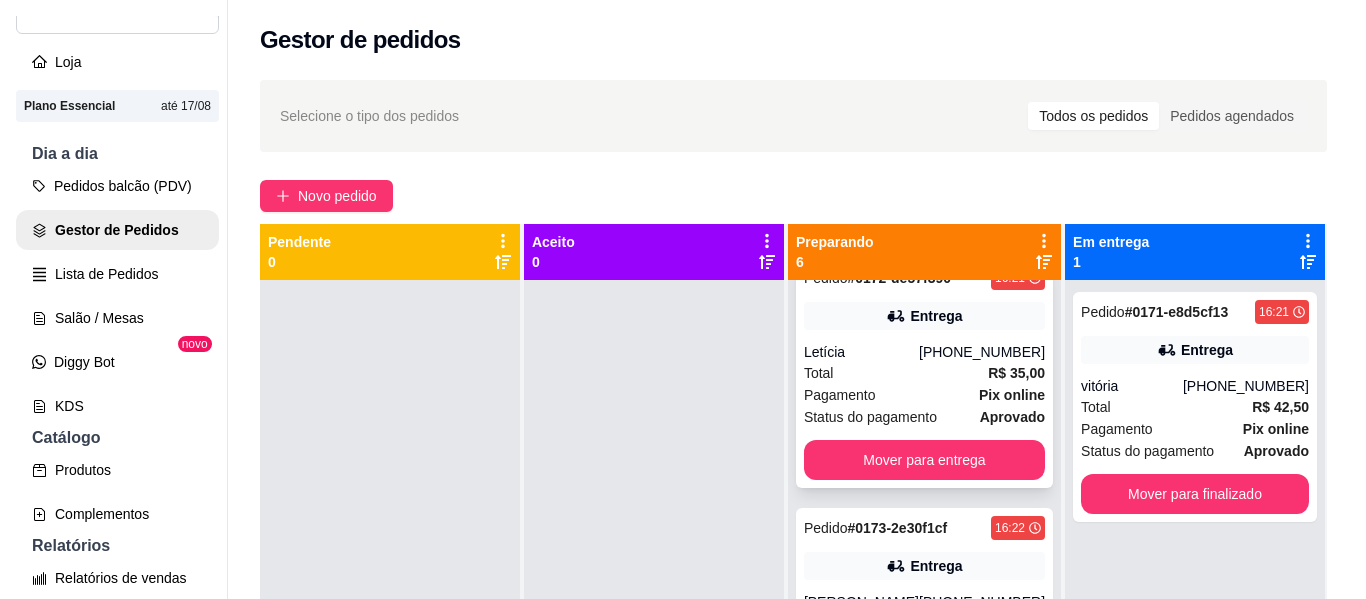 scroll, scrollTop: 0, scrollLeft: 0, axis: both 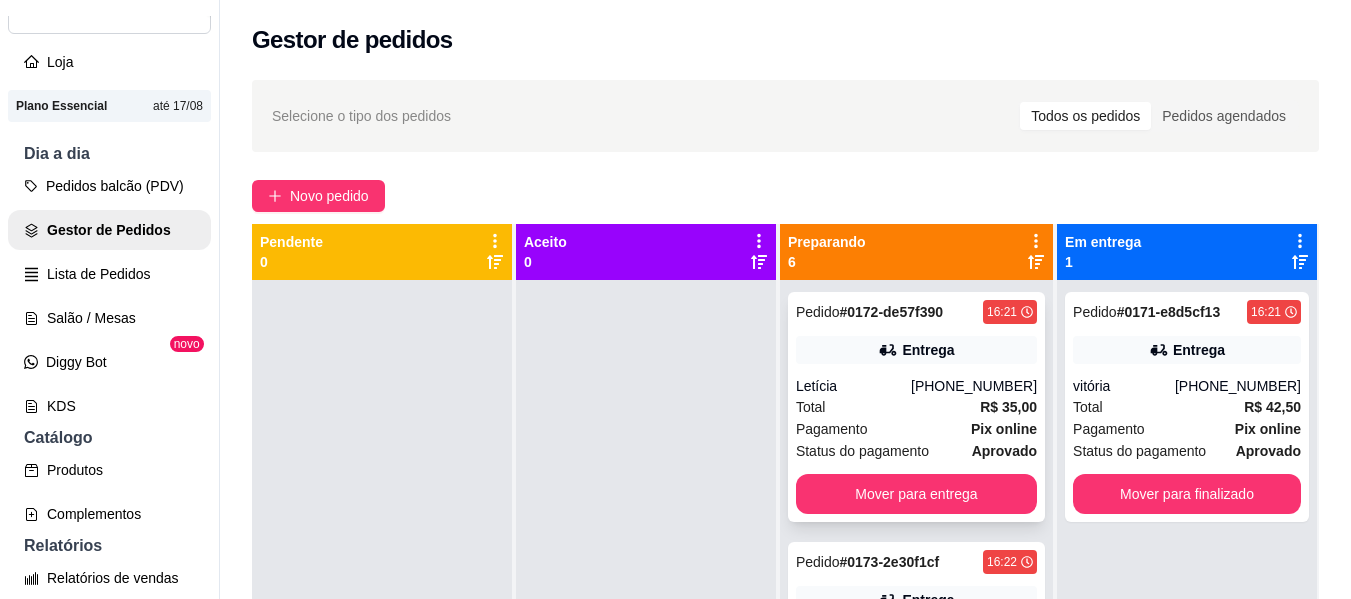 click on "R$ 35,00" at bounding box center (1008, 407) 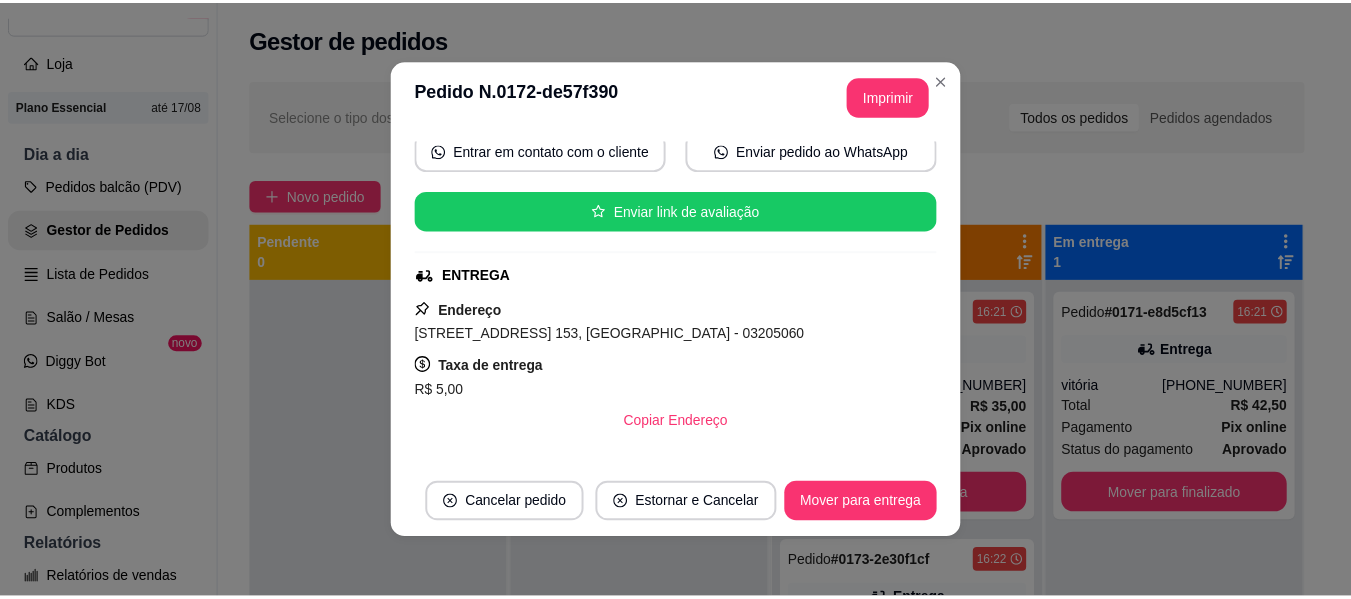 scroll, scrollTop: 300, scrollLeft: 0, axis: vertical 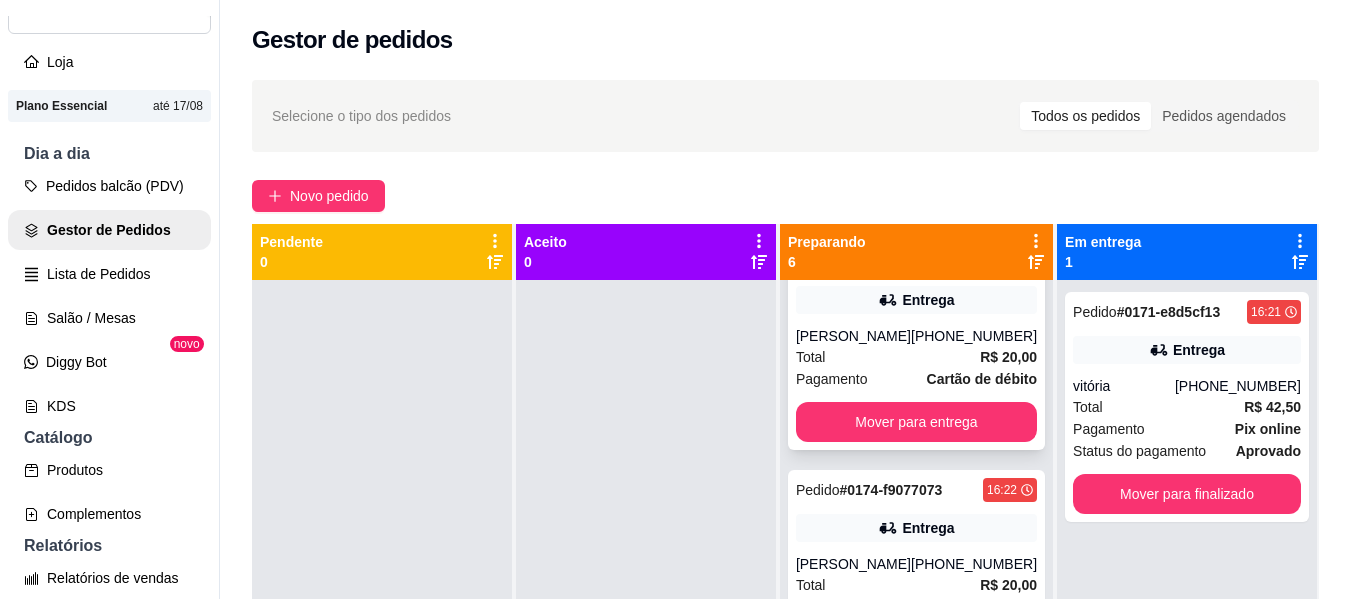 click on "Total R$ 20,00" at bounding box center [916, 357] 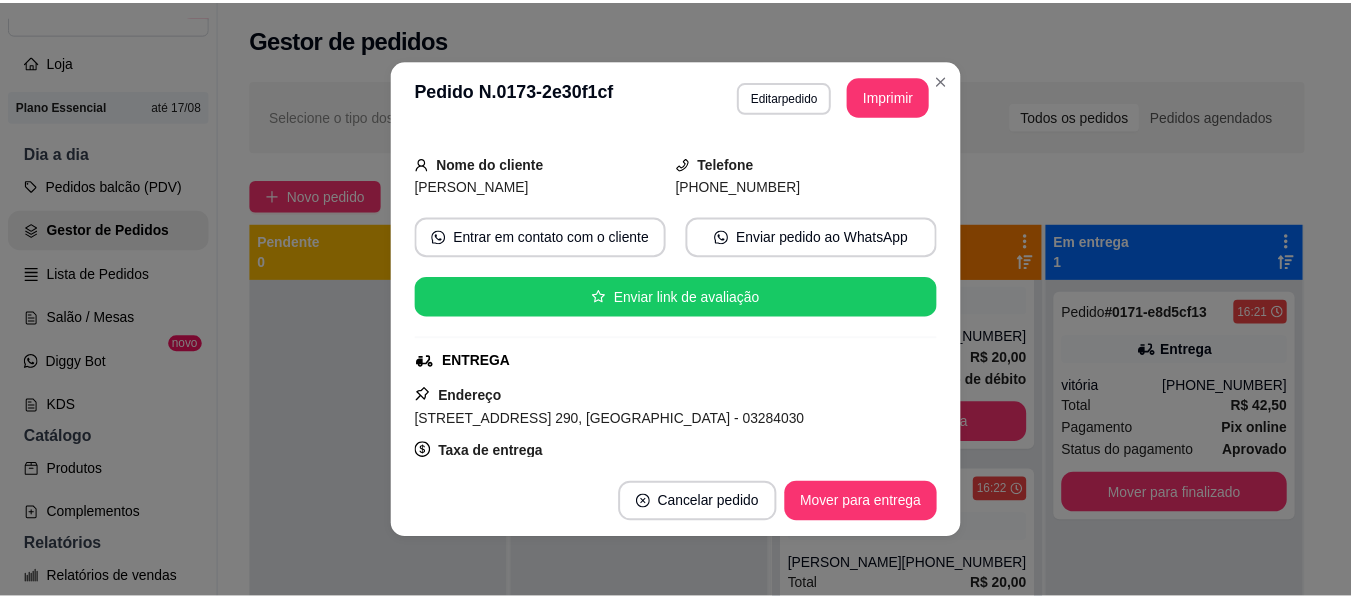scroll, scrollTop: 200, scrollLeft: 0, axis: vertical 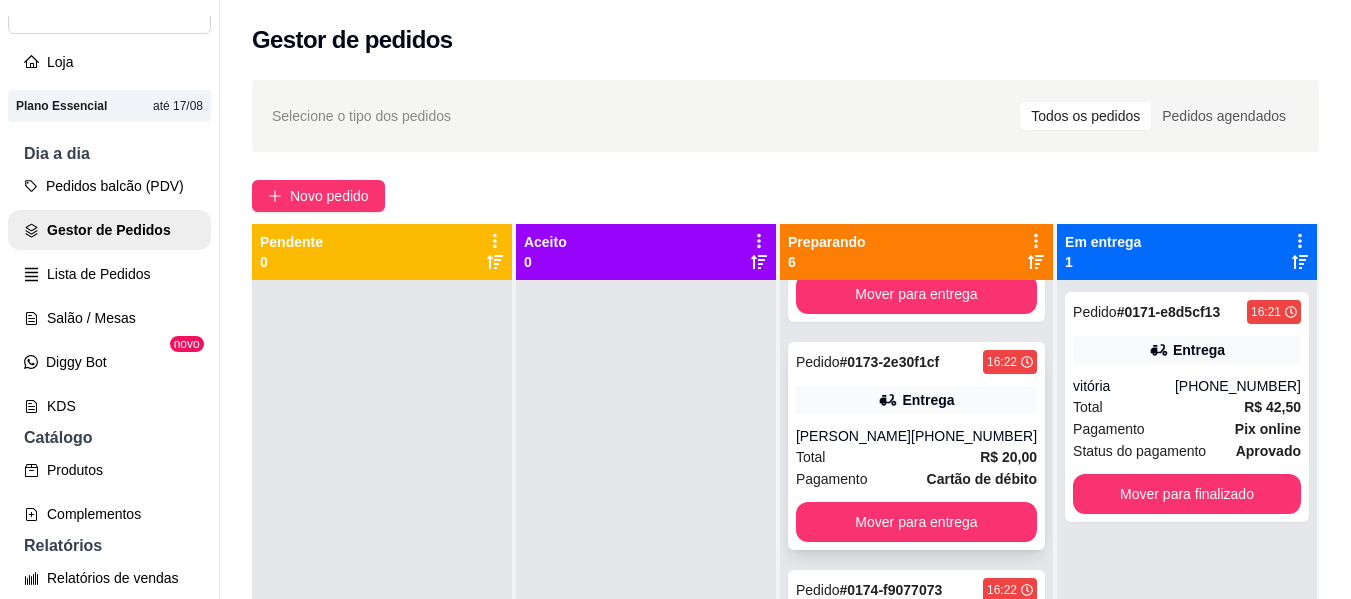 click on "[PHONE_NUMBER]" at bounding box center (974, 436) 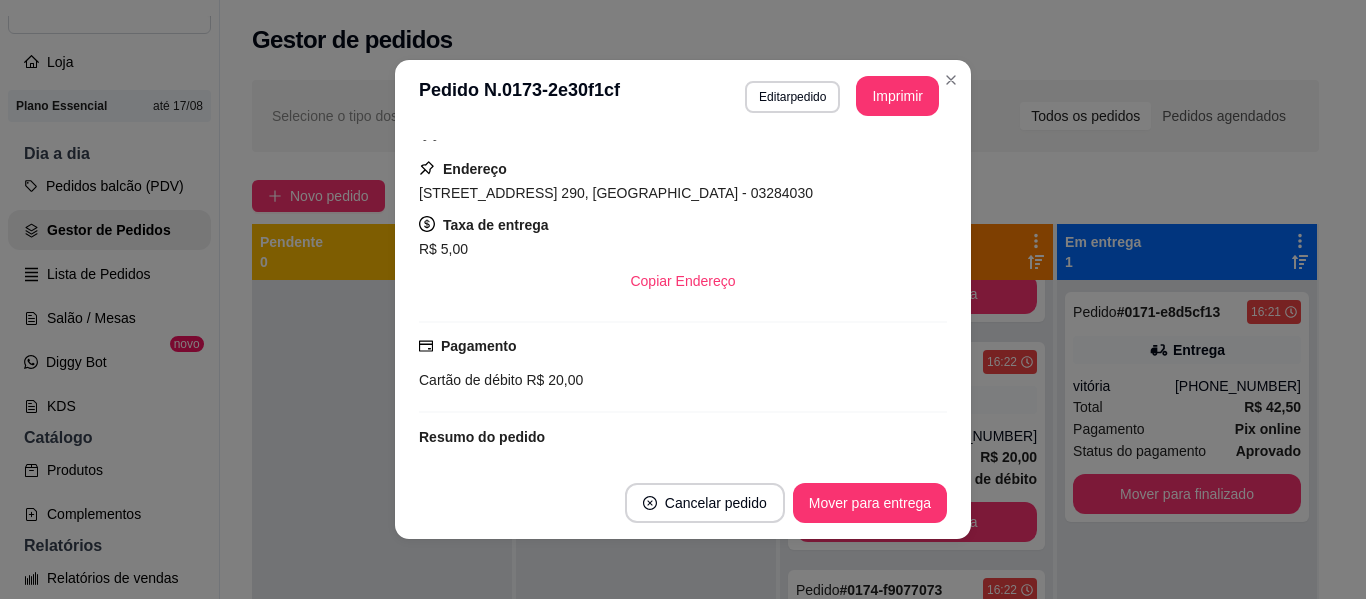 scroll, scrollTop: 458, scrollLeft: 0, axis: vertical 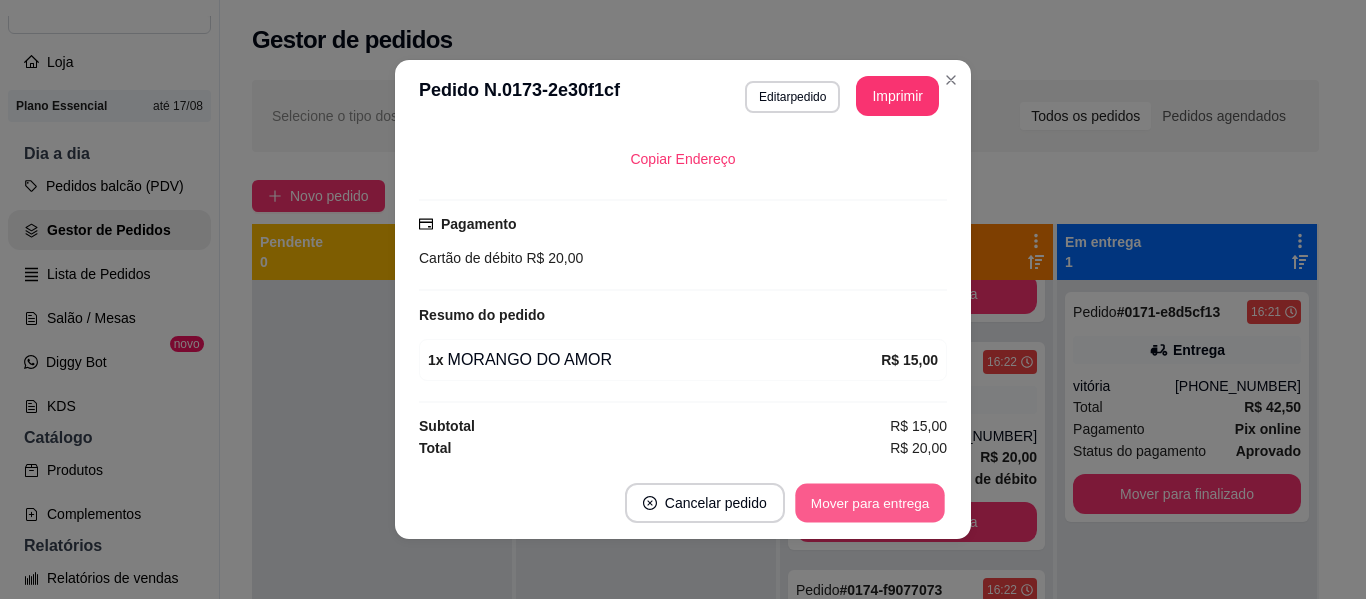 click on "Mover para entrega" at bounding box center [870, 503] 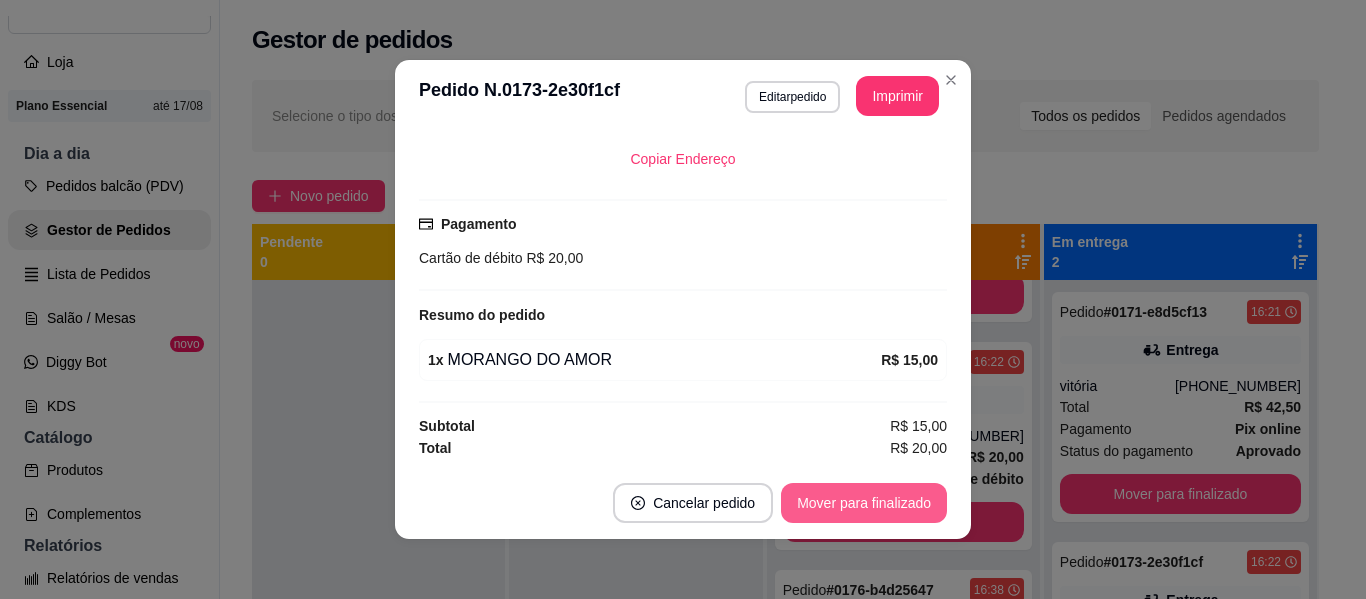click on "Mover para finalizado" at bounding box center [864, 503] 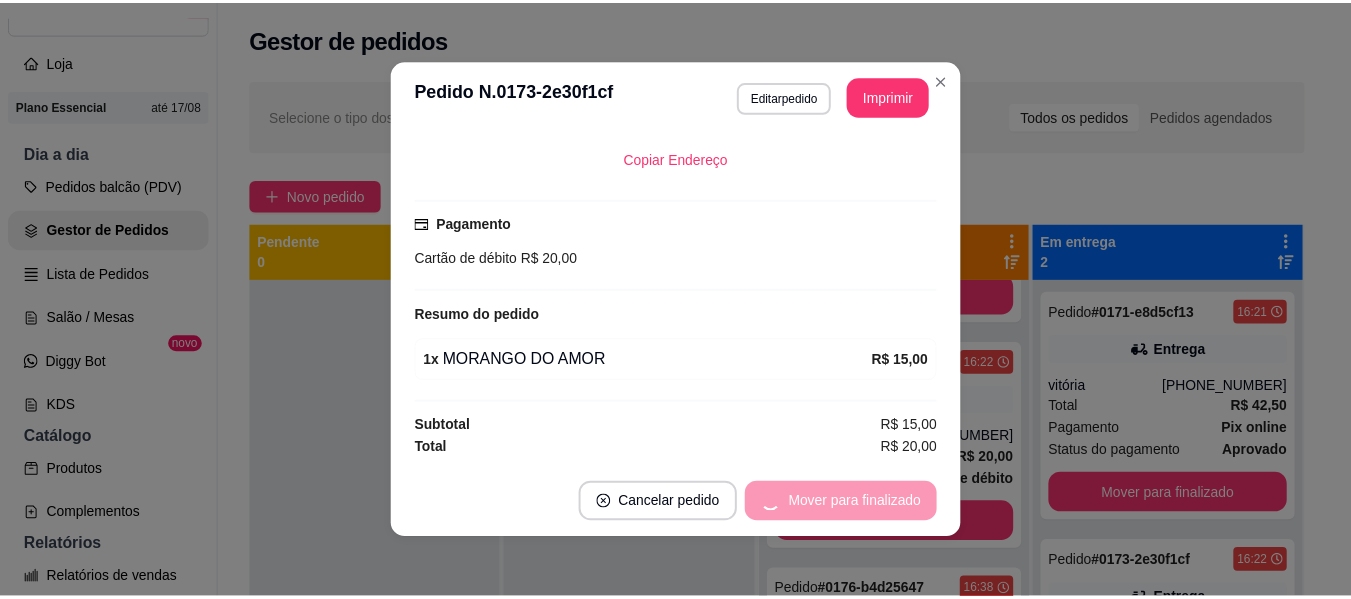 scroll, scrollTop: 412, scrollLeft: 0, axis: vertical 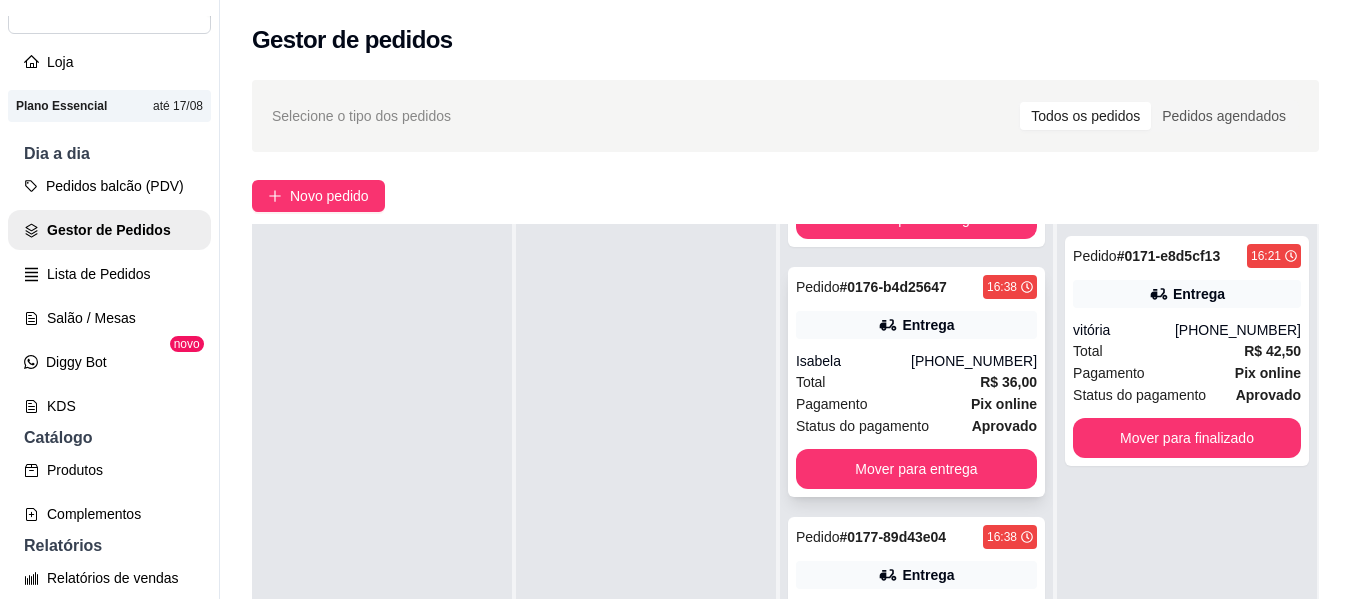 click on "[PHONE_NUMBER]" at bounding box center (974, 361) 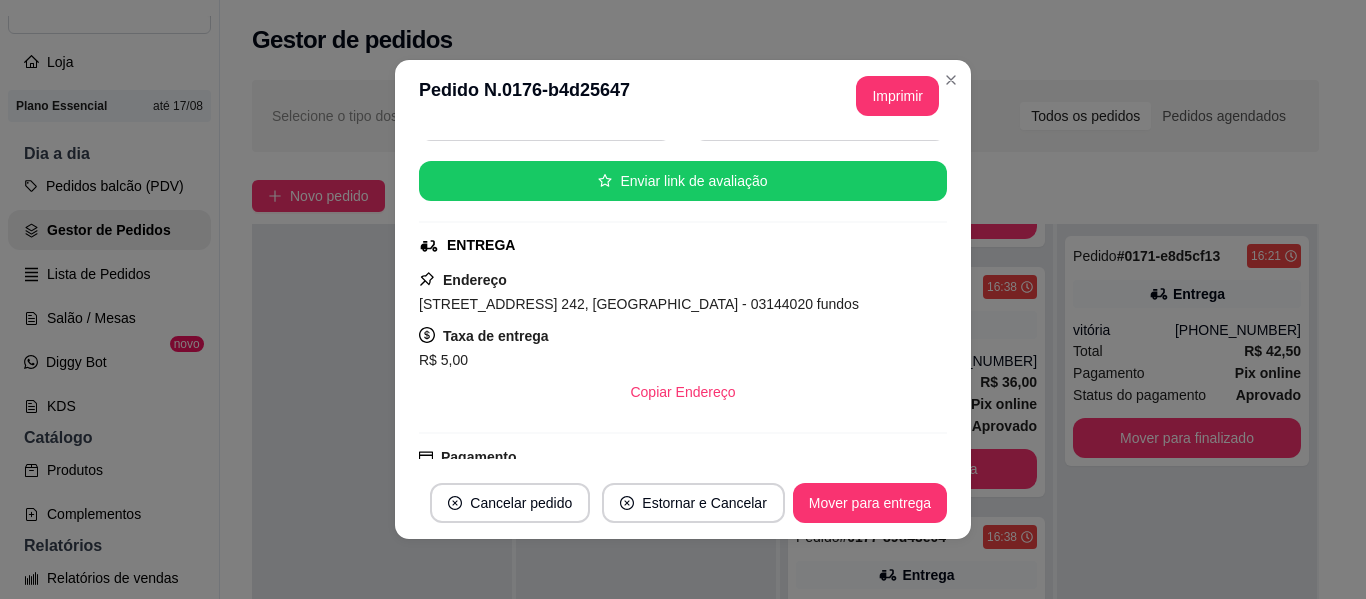scroll, scrollTop: 220, scrollLeft: 0, axis: vertical 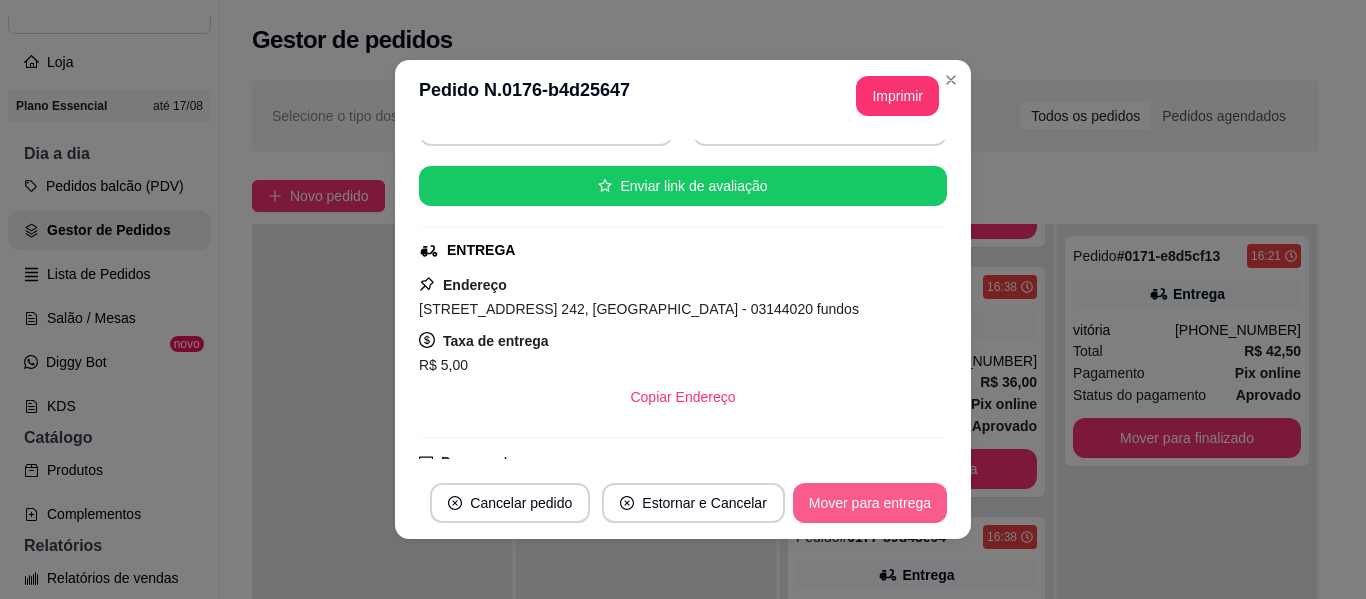 click on "Mover para entrega" at bounding box center (870, 503) 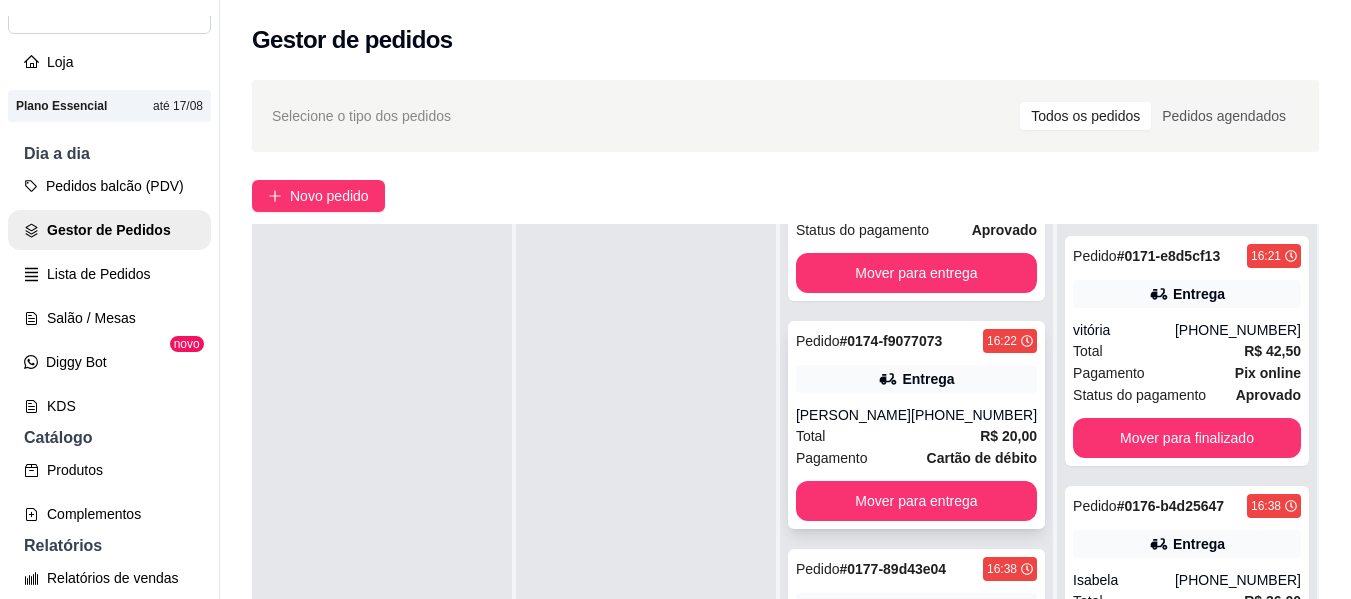 scroll, scrollTop: 97, scrollLeft: 0, axis: vertical 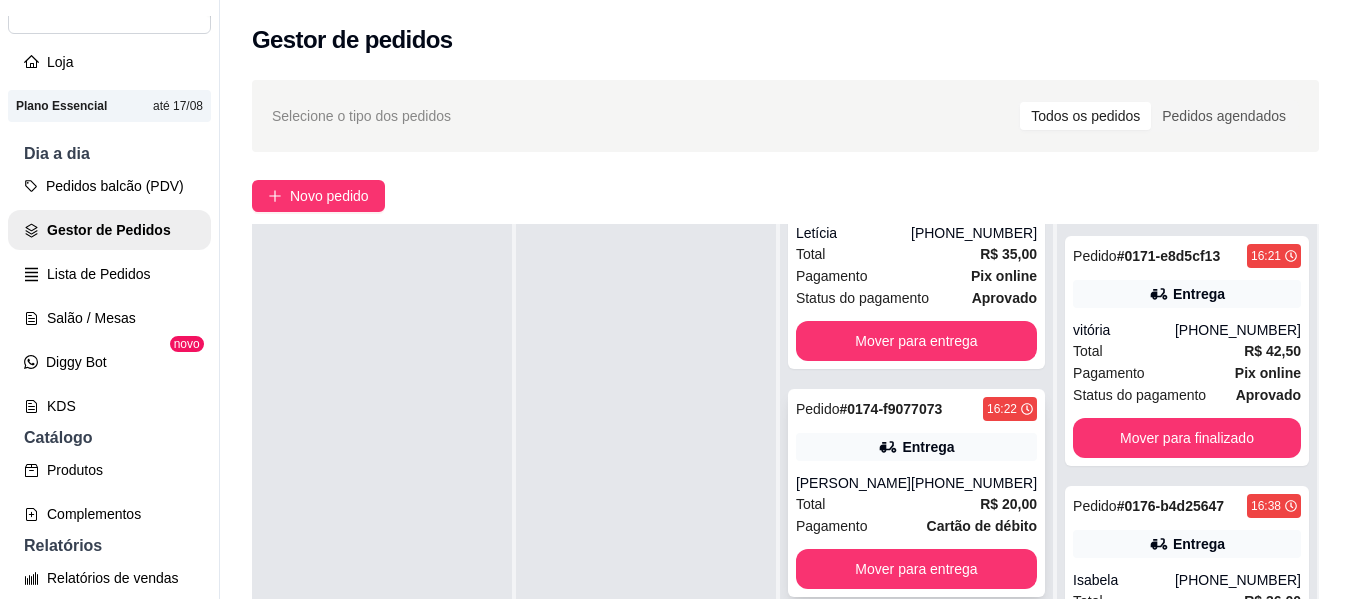 click on "[PHONE_NUMBER]" at bounding box center (974, 483) 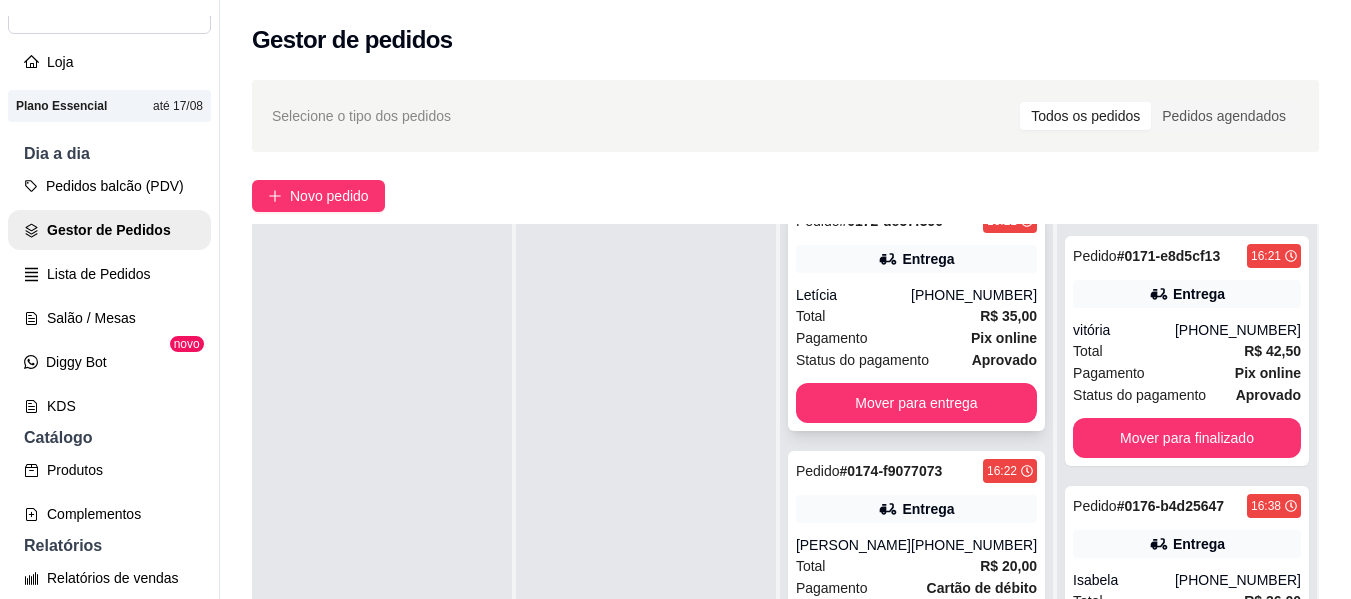 scroll, scrollTop: 0, scrollLeft: 0, axis: both 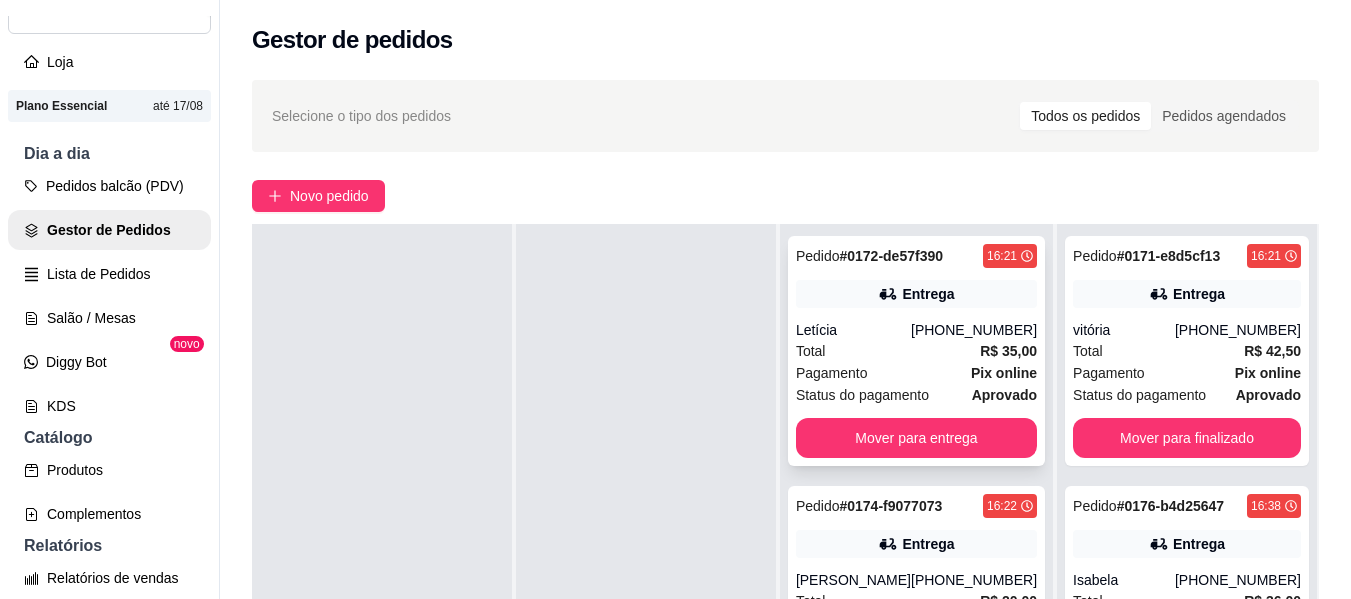 click on "Total R$ 35,00" at bounding box center (916, 351) 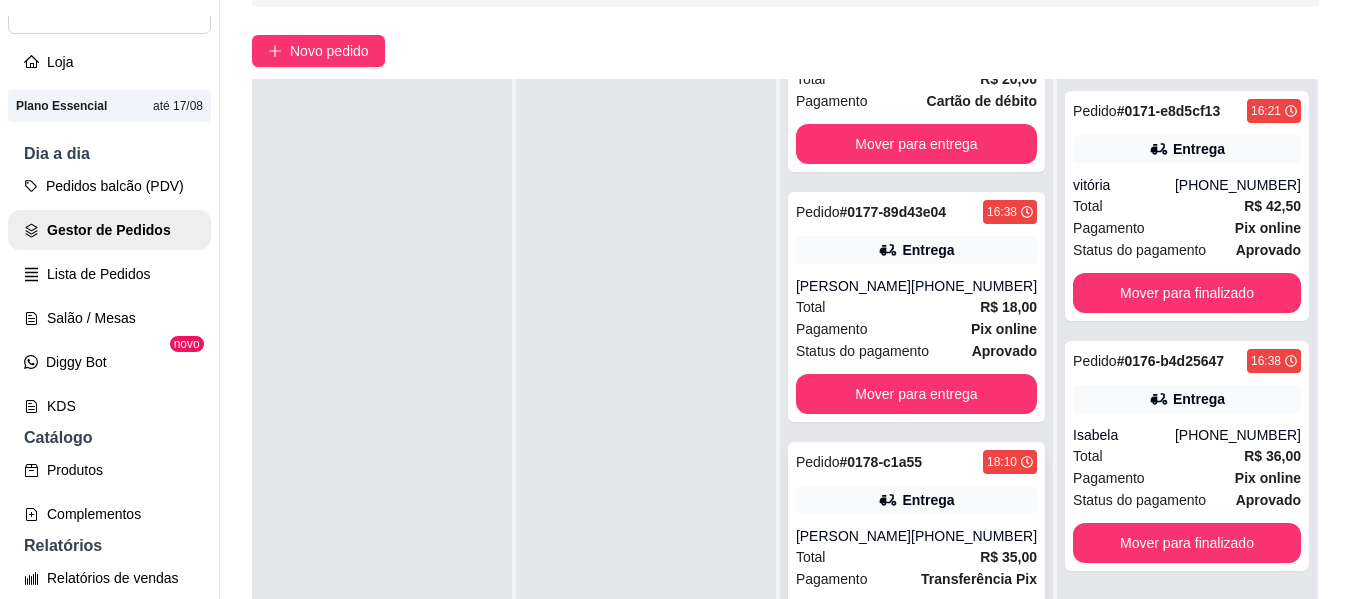 scroll, scrollTop: 319, scrollLeft: 0, axis: vertical 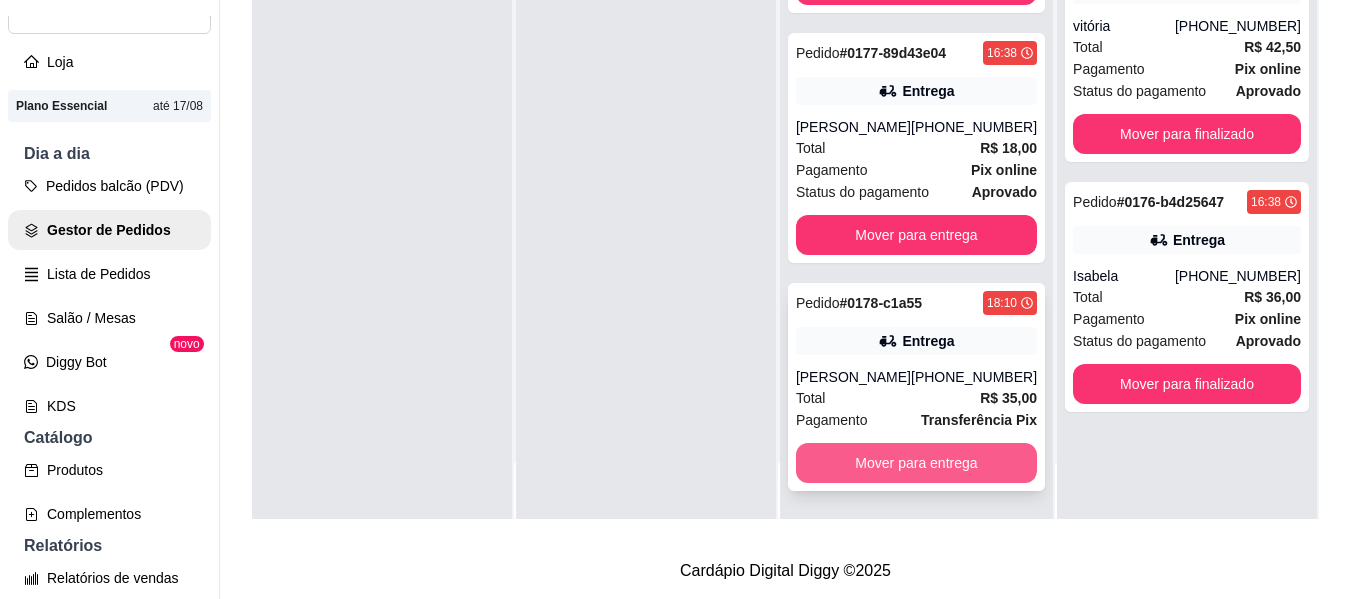 click on "Mover para entrega" at bounding box center (916, 463) 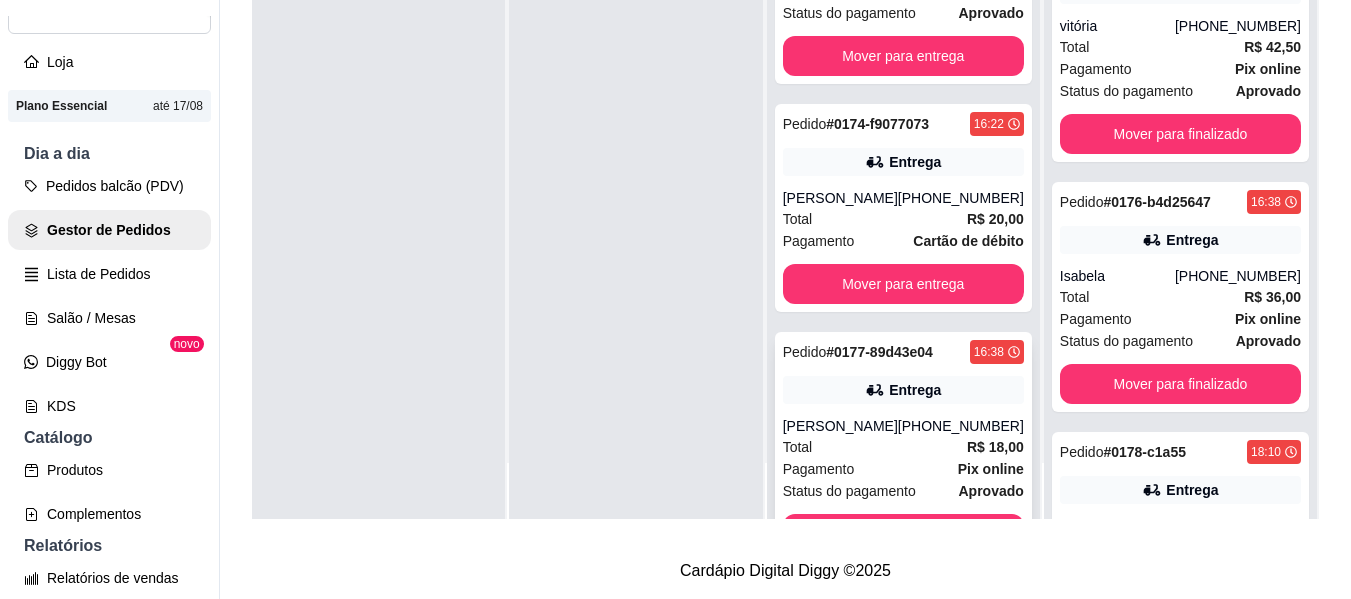 scroll, scrollTop: 0, scrollLeft: 0, axis: both 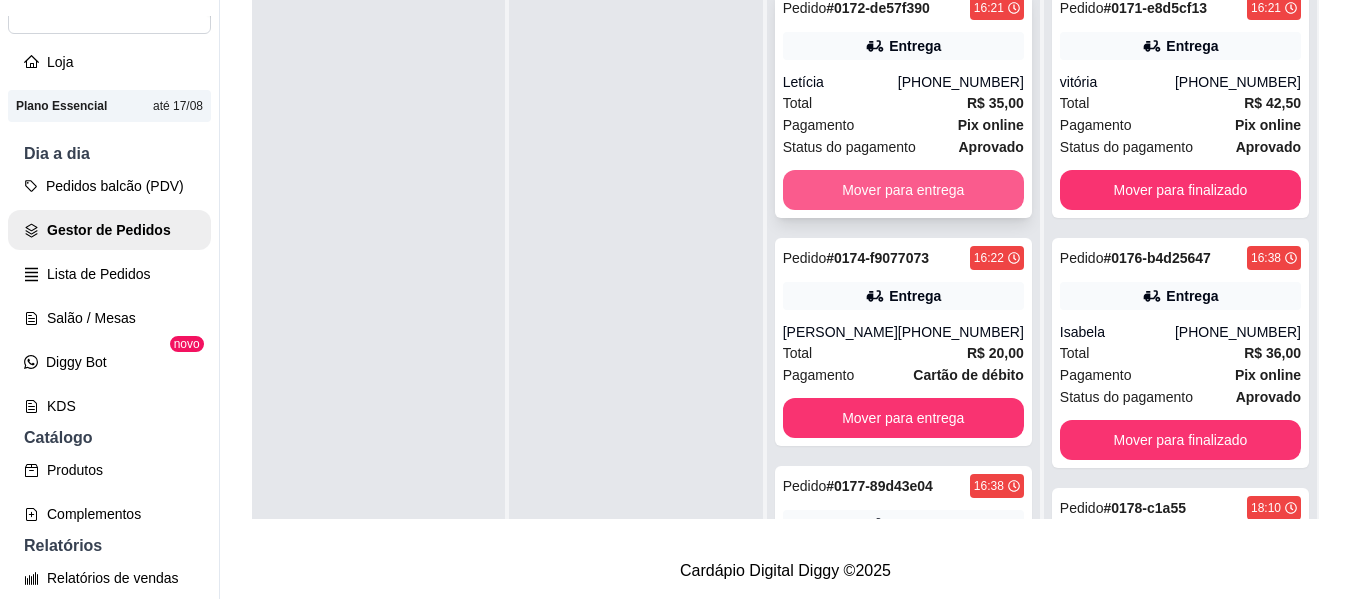 click on "Mover para entrega" at bounding box center [903, 190] 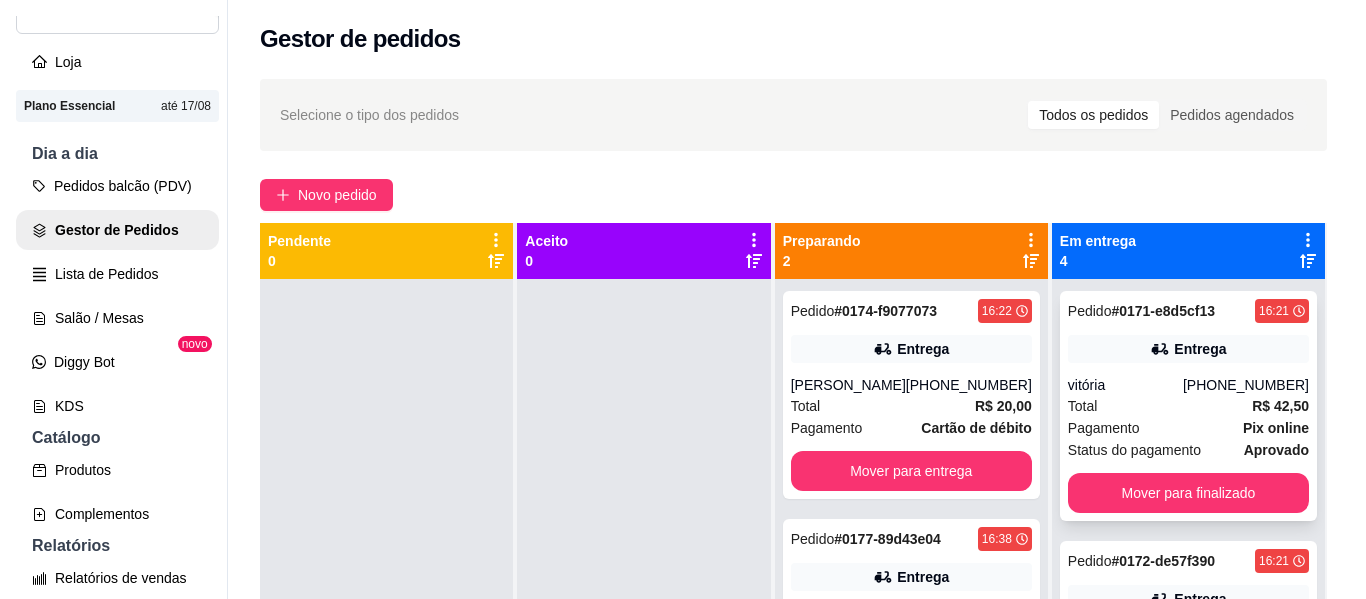 scroll, scrollTop: 0, scrollLeft: 0, axis: both 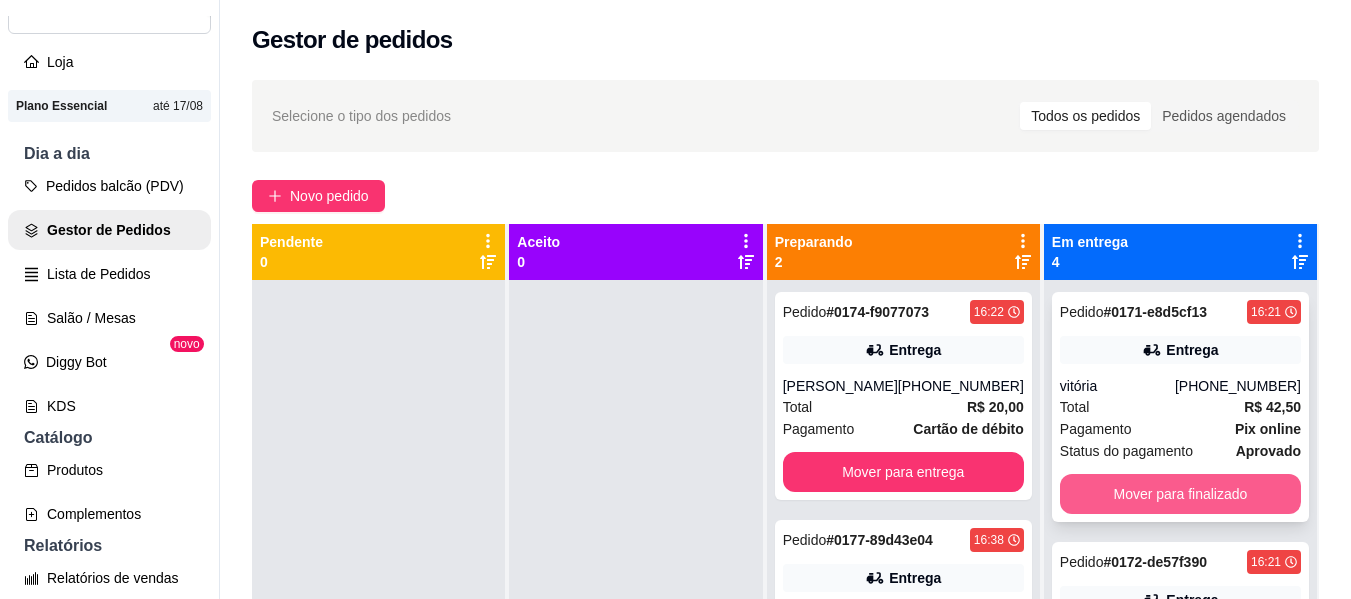 click on "Mover para finalizado" at bounding box center (1180, 494) 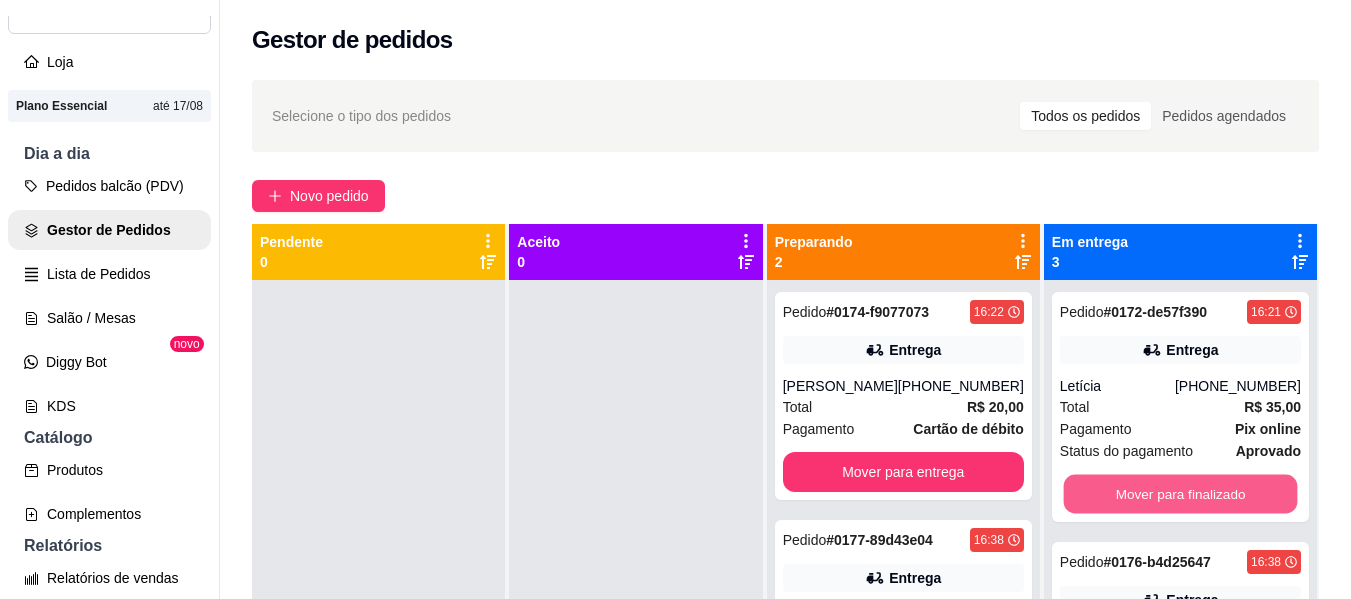 click on "Mover para finalizado" at bounding box center [1180, 494] 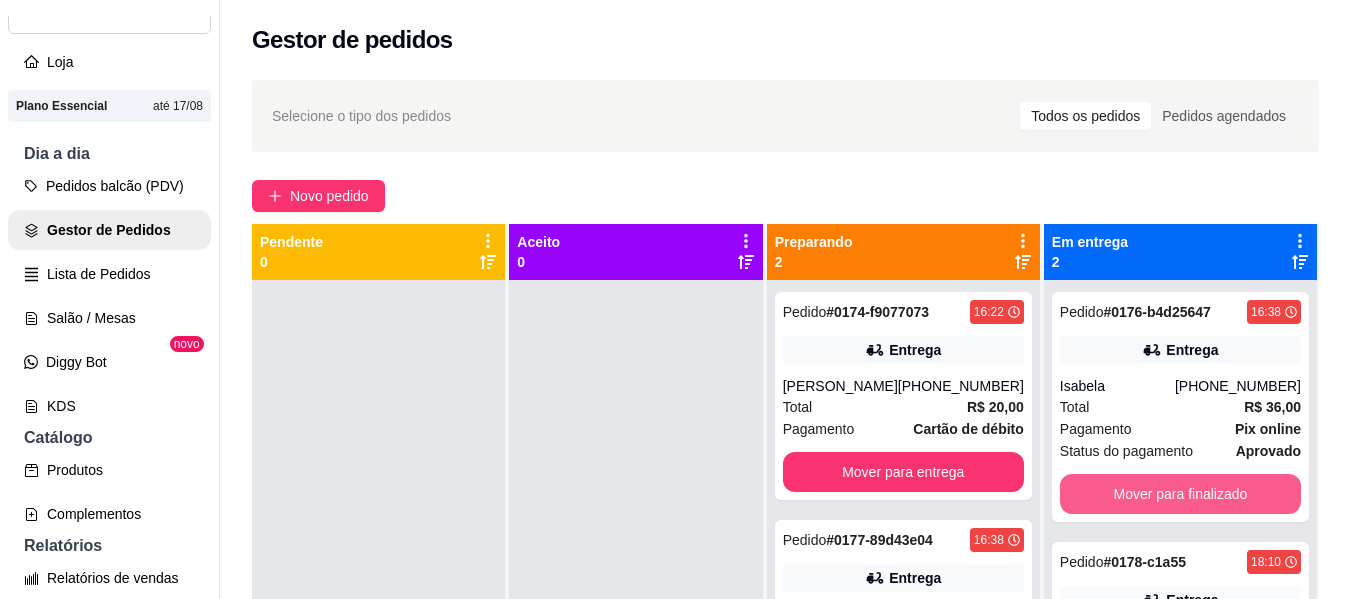 click on "Mover para finalizado" at bounding box center [1180, 494] 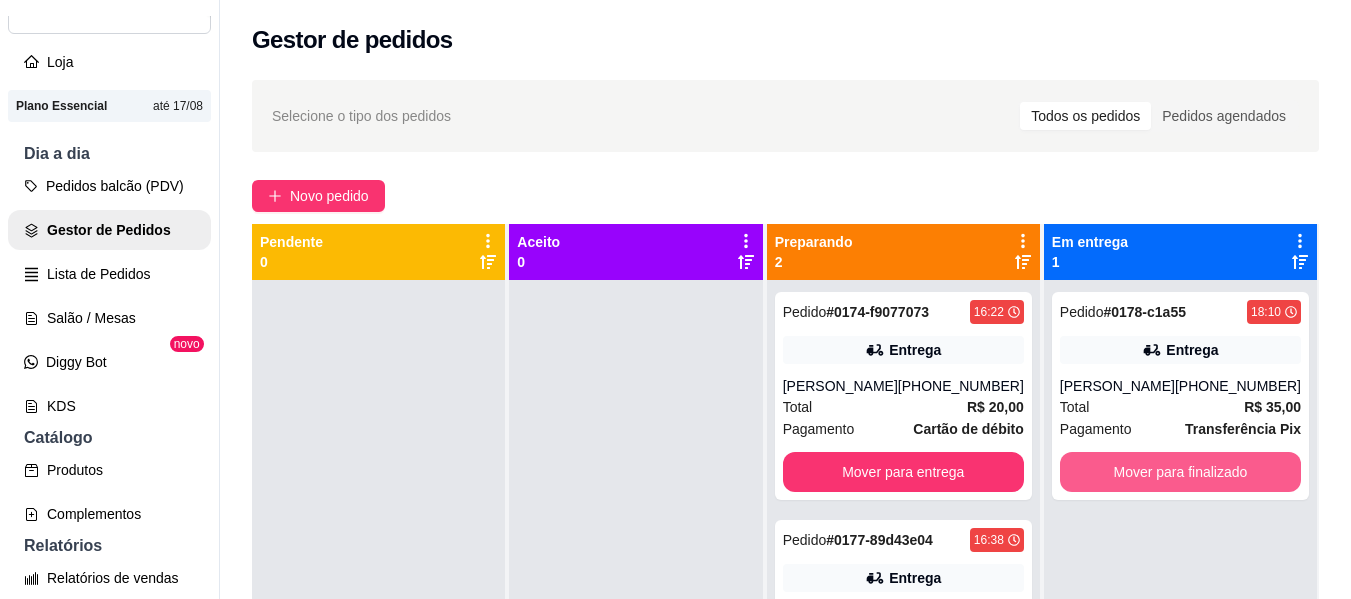 click on "Mover para finalizado" at bounding box center [1180, 472] 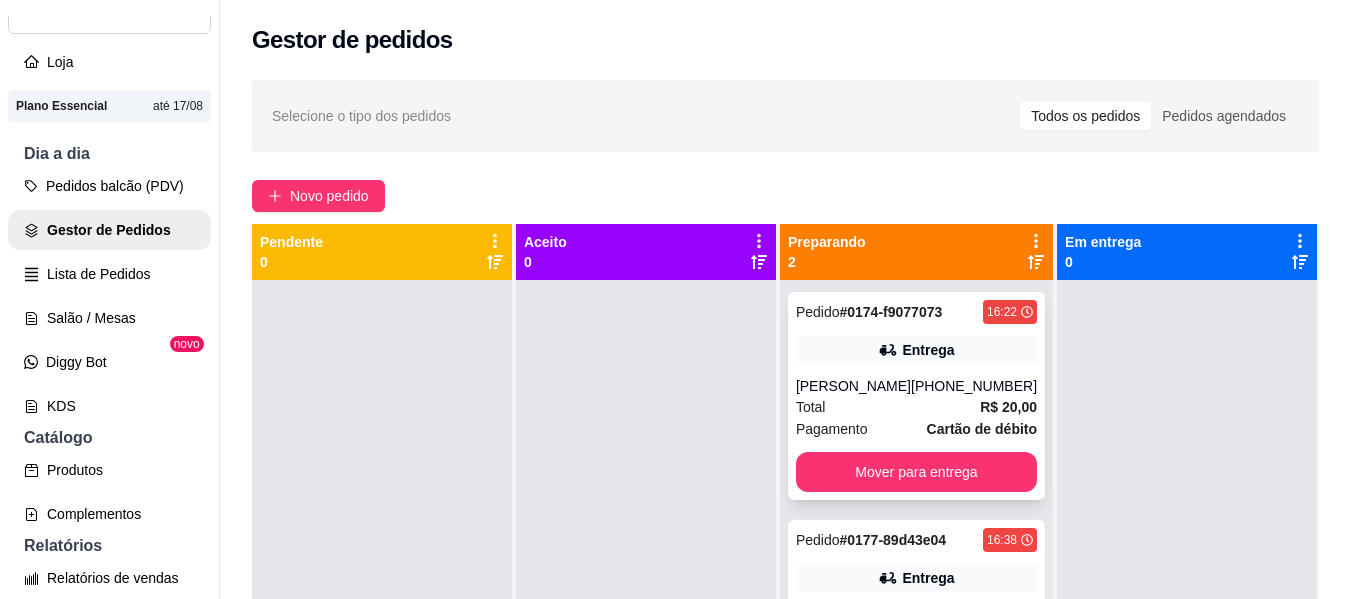 click on "Pedido  # 0174-f9077073 16:22 Entrega [PERSON_NAME]  [PHONE_NUMBER] Total R$ 20,00 Pagamento Cartão de débito Mover para entrega" at bounding box center [916, 396] 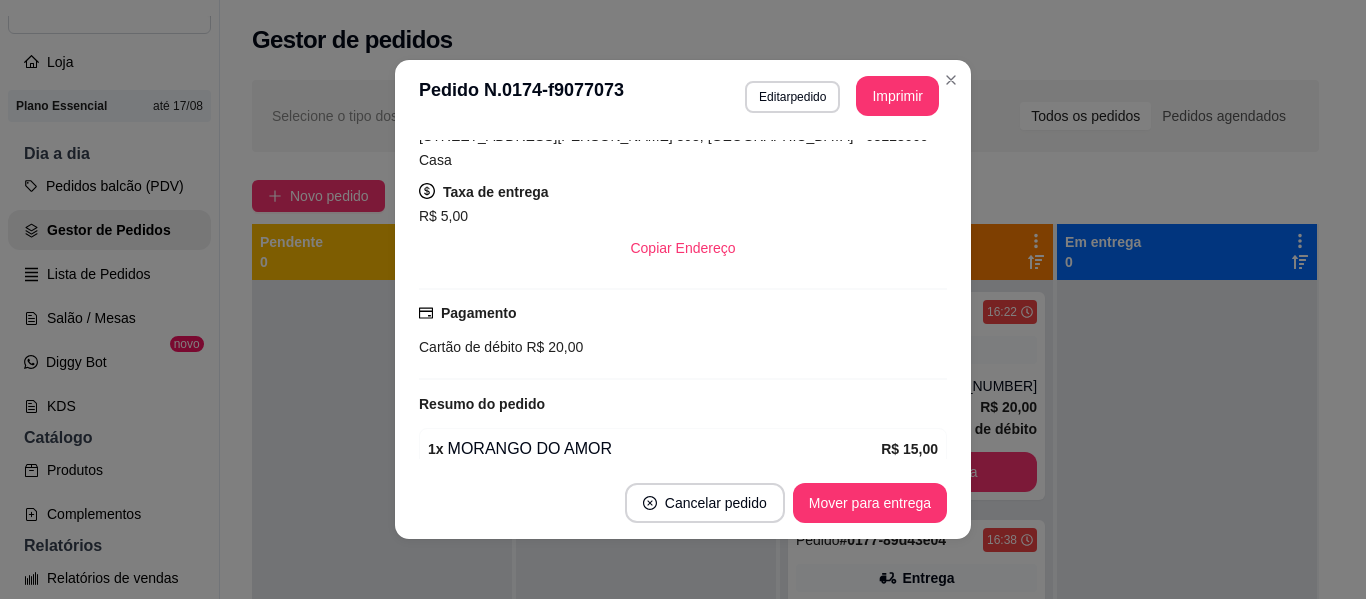 scroll, scrollTop: 458, scrollLeft: 0, axis: vertical 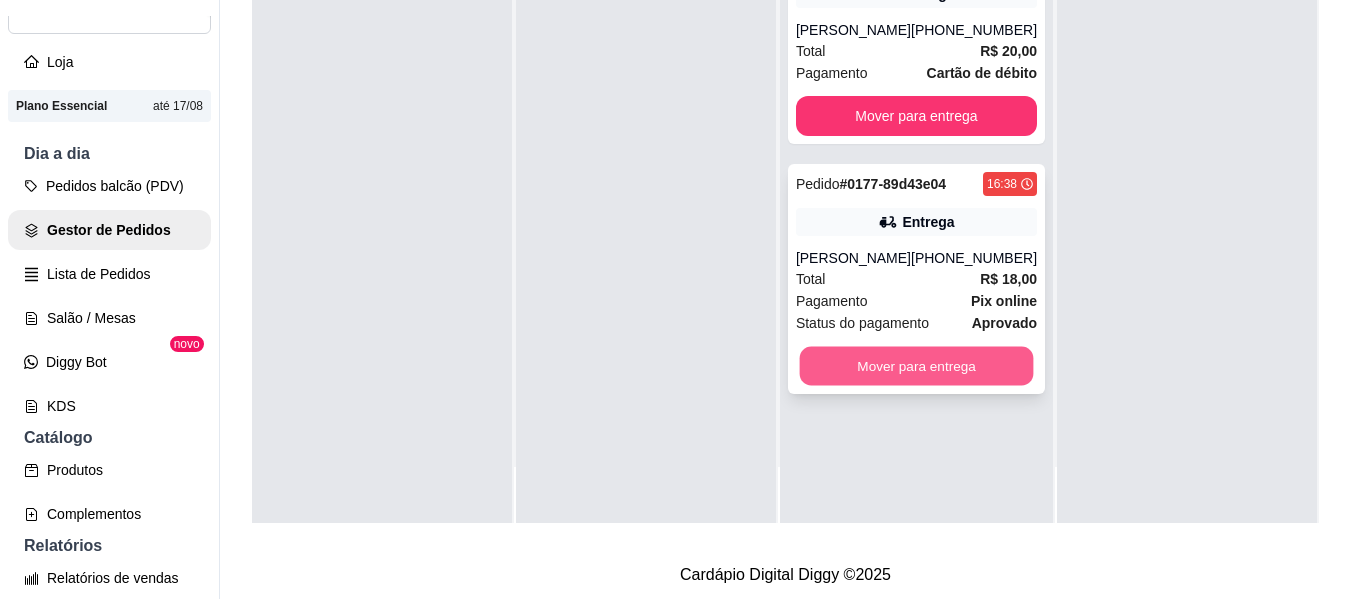 click on "Mover para entrega" at bounding box center (916, 366) 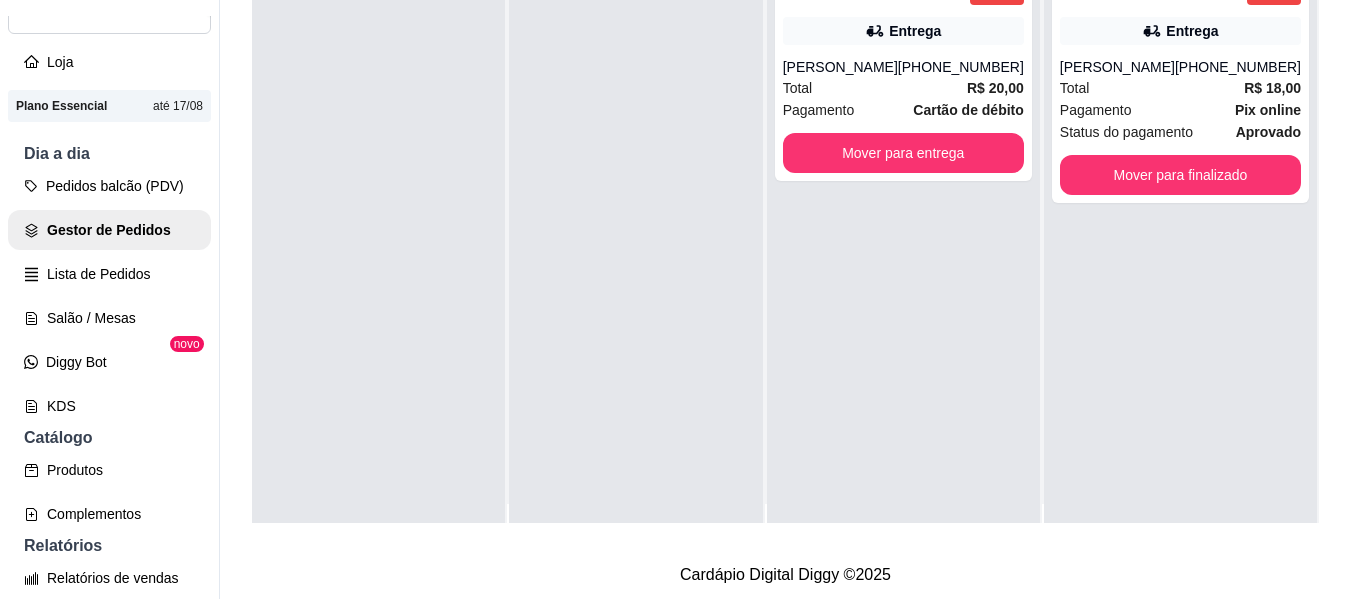 scroll, scrollTop: 0, scrollLeft: 0, axis: both 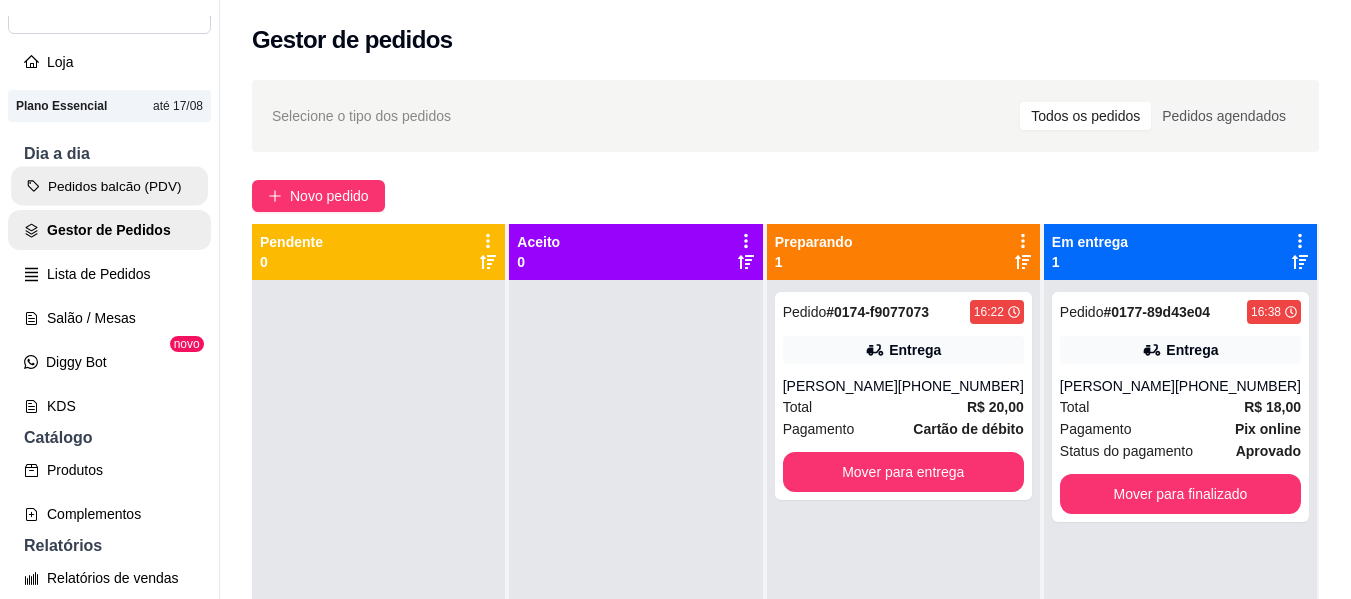 click on "Pedidos balcão (PDV)" at bounding box center [109, 186] 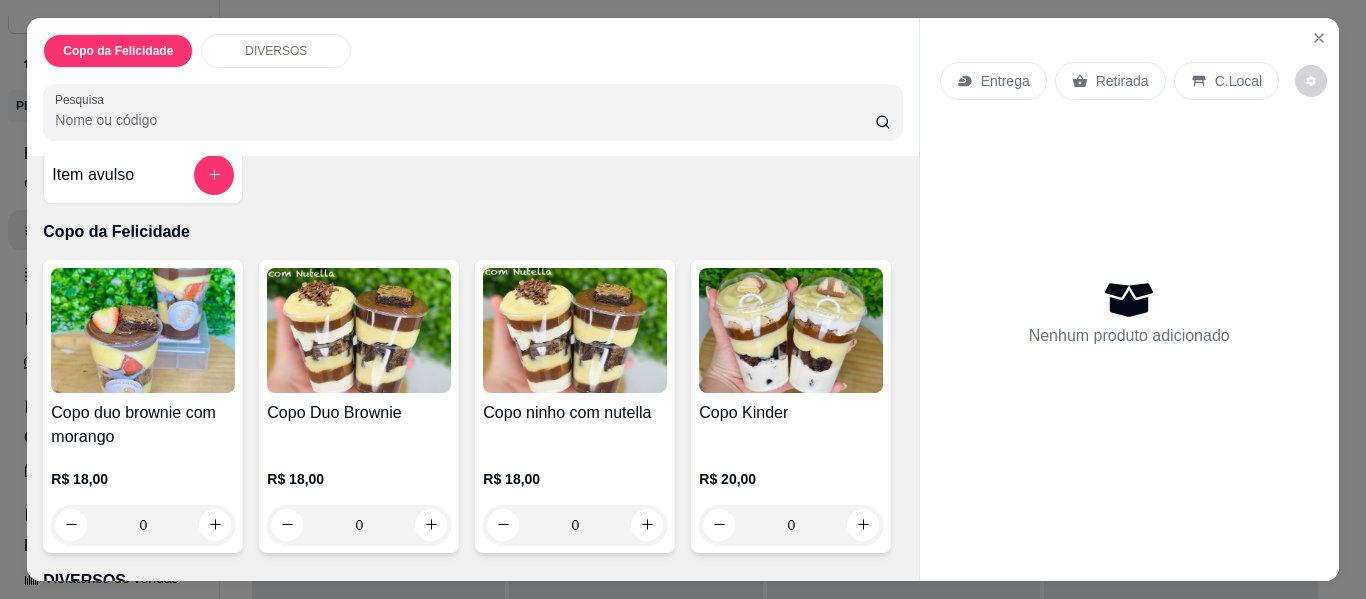 scroll, scrollTop: 100, scrollLeft: 0, axis: vertical 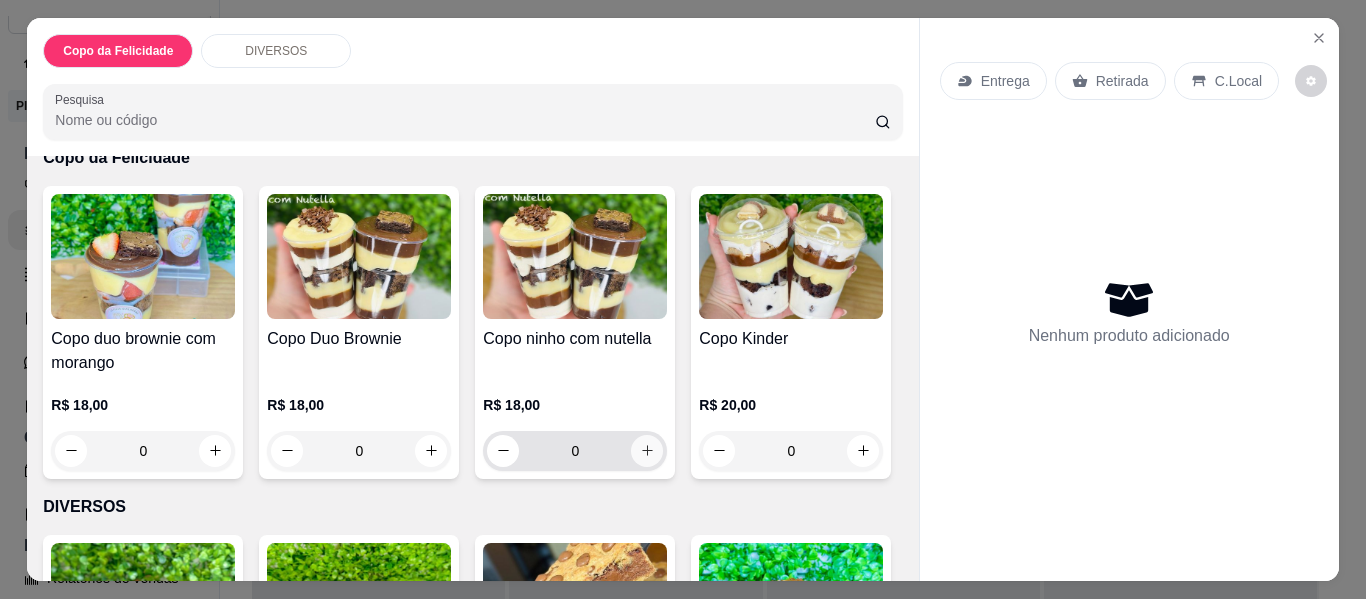 click 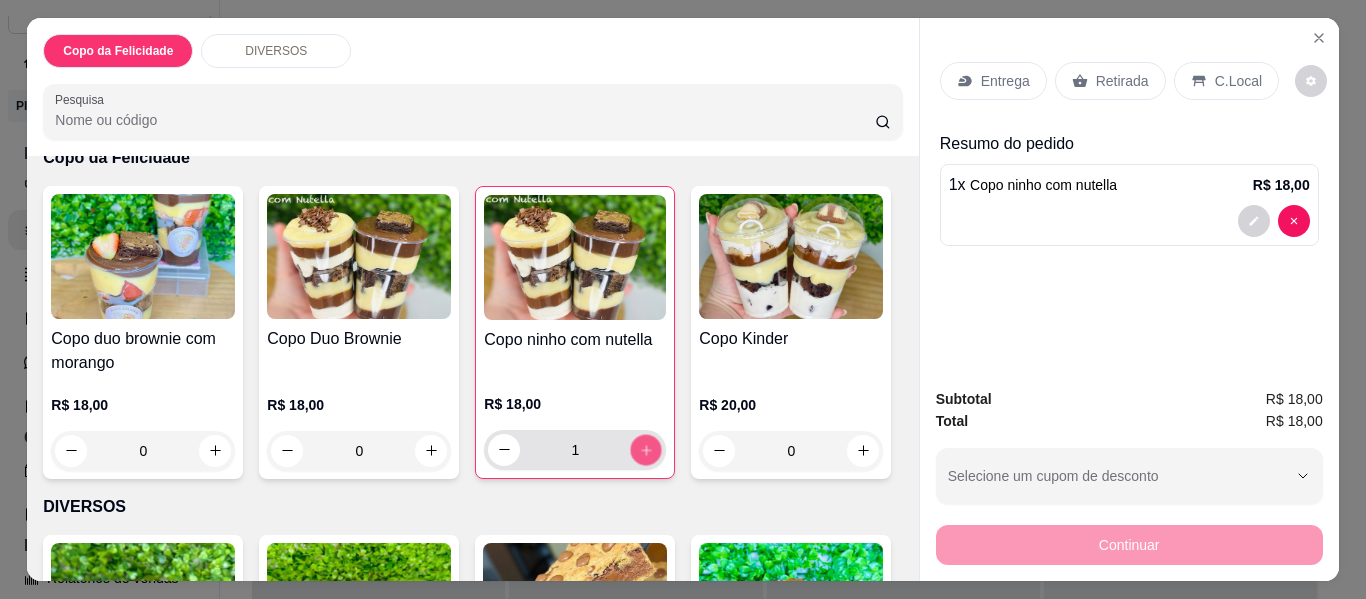 click 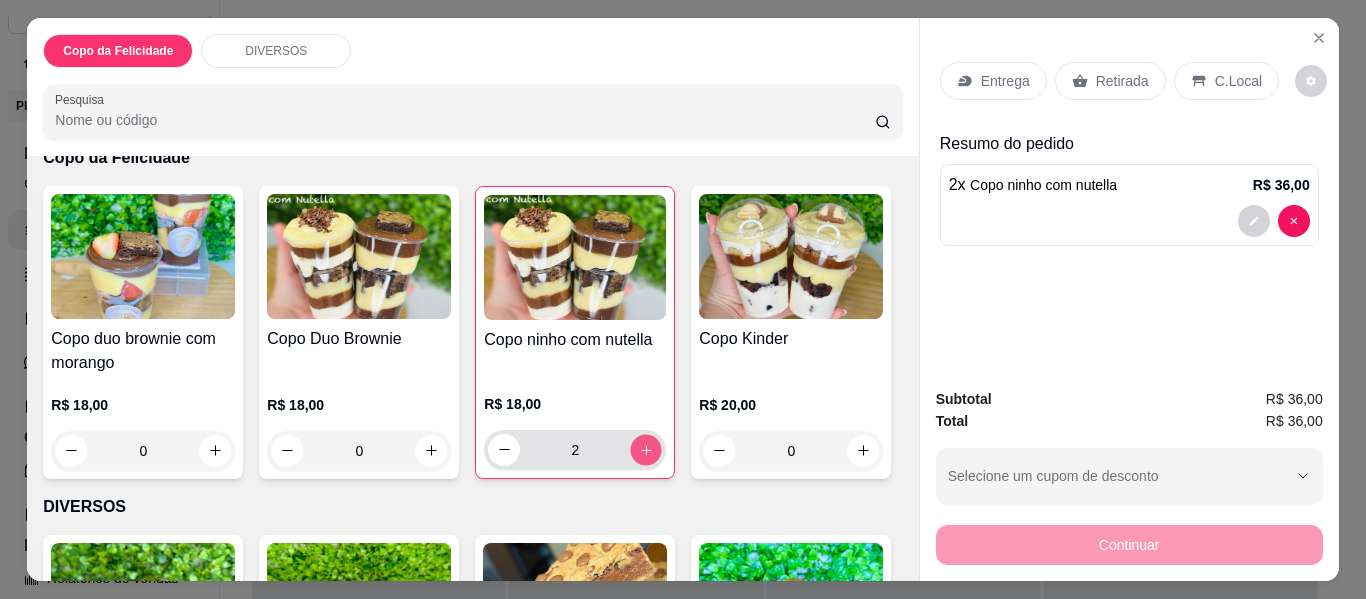 click 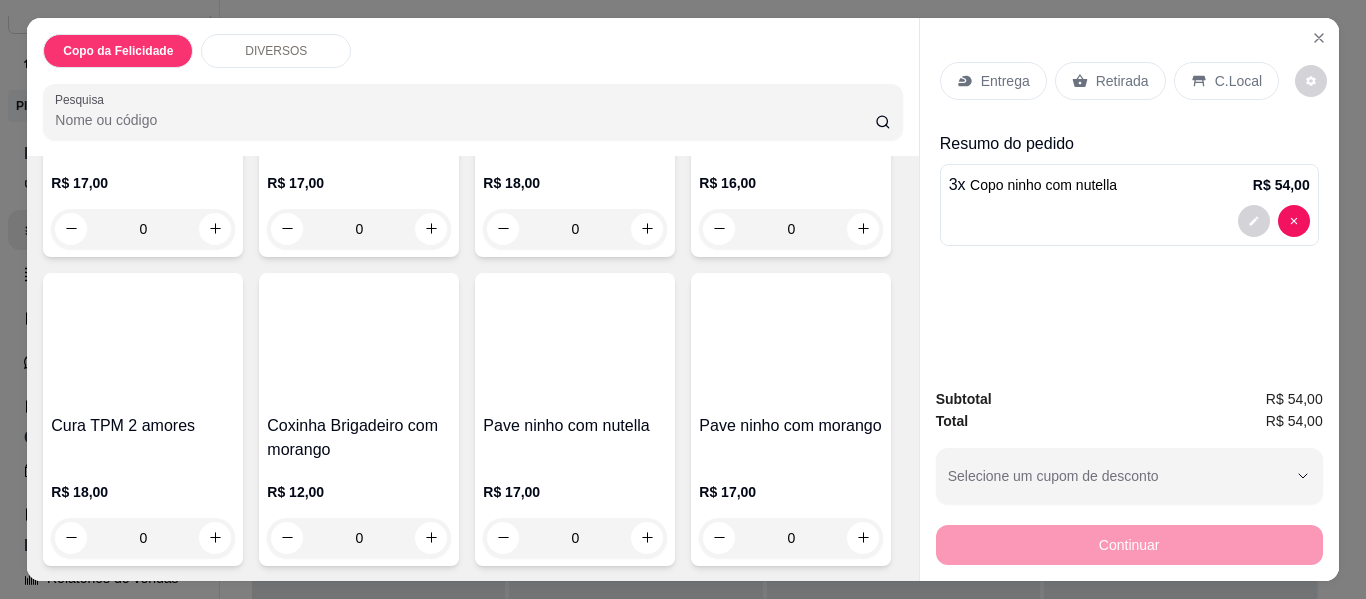 scroll, scrollTop: 700, scrollLeft: 0, axis: vertical 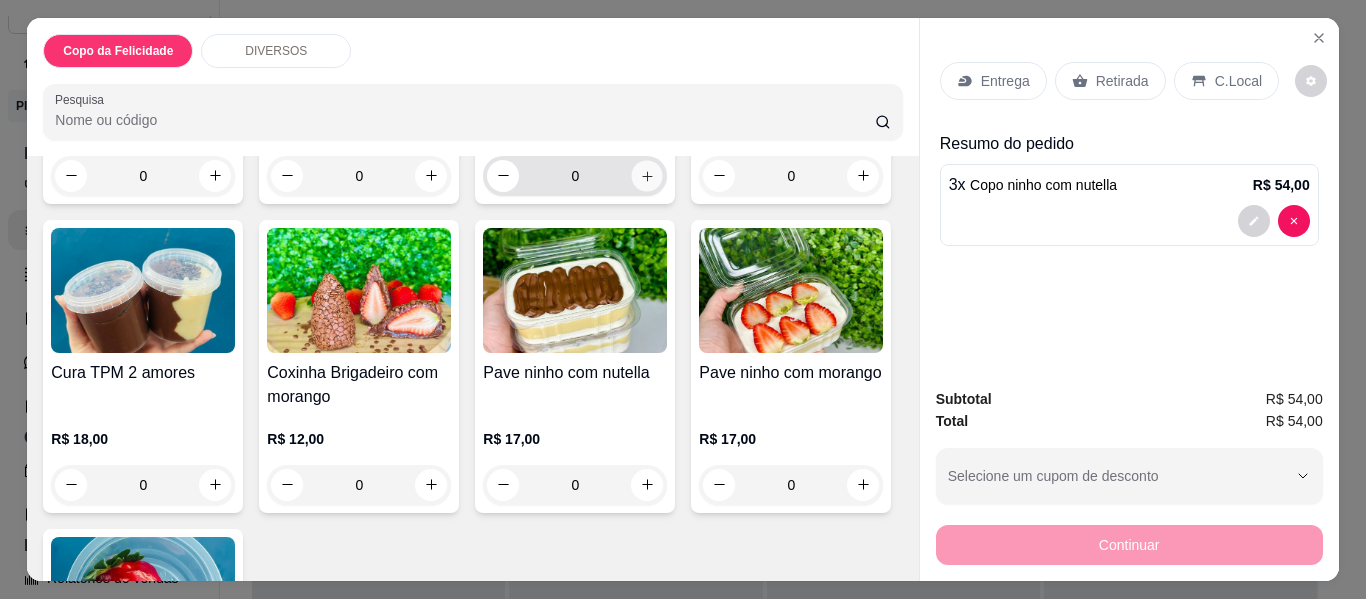 click at bounding box center (647, 175) 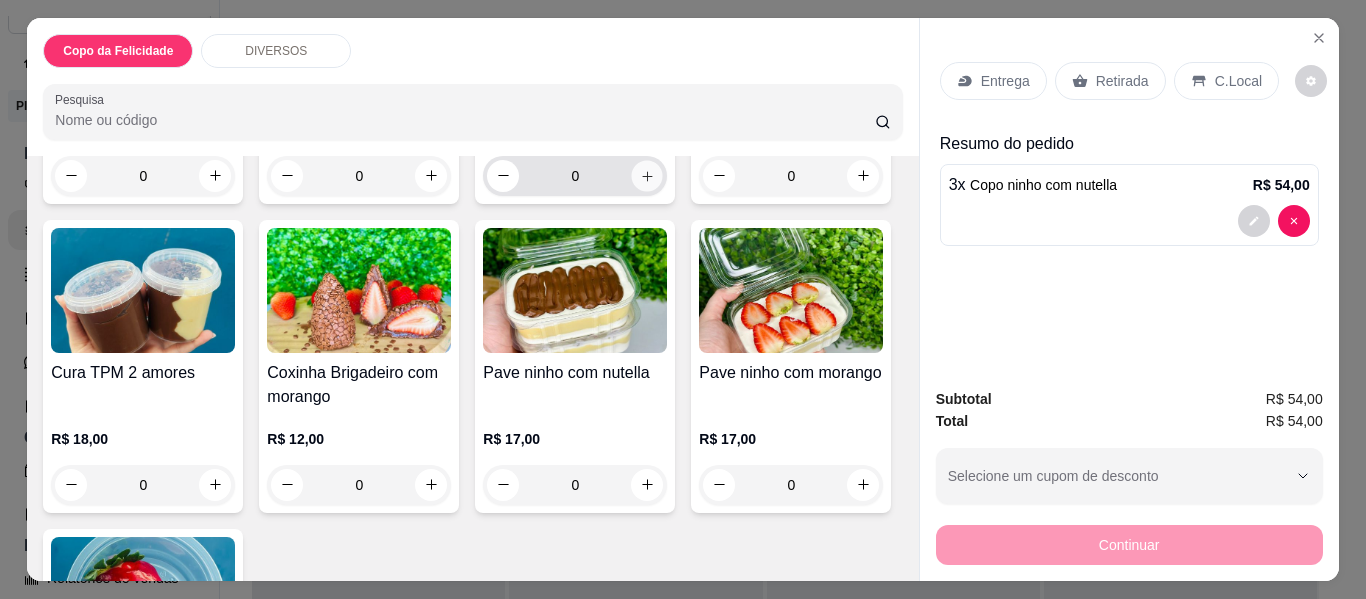 type on "1" 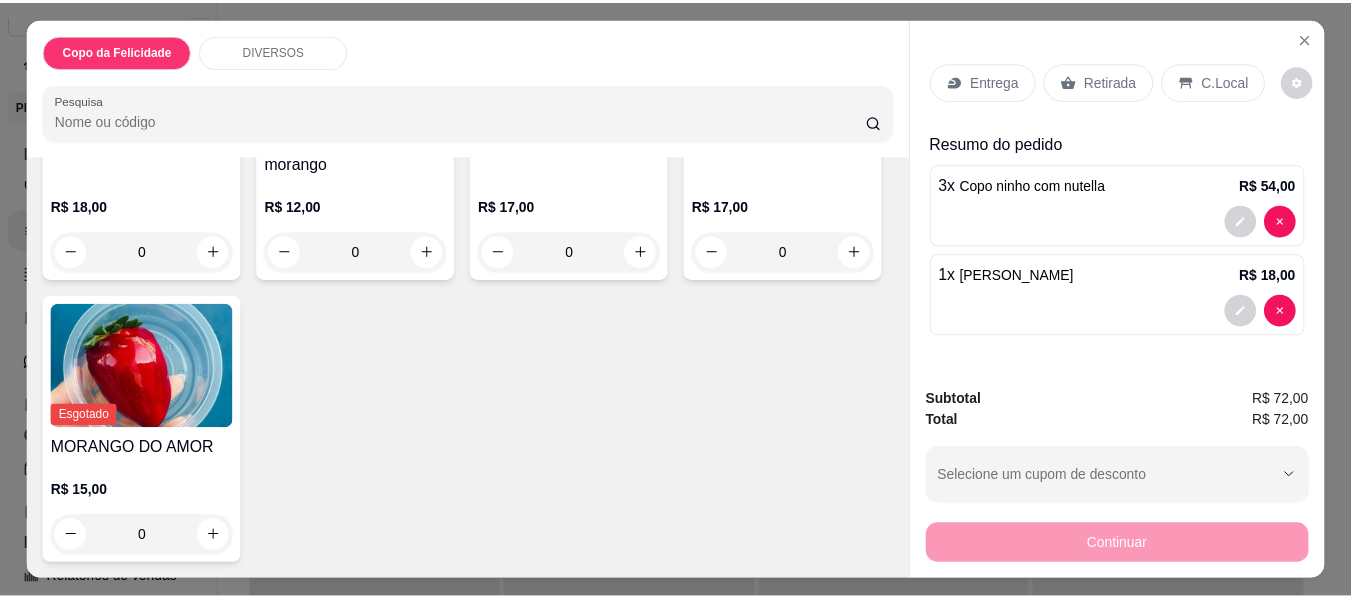 scroll, scrollTop: 1219, scrollLeft: 0, axis: vertical 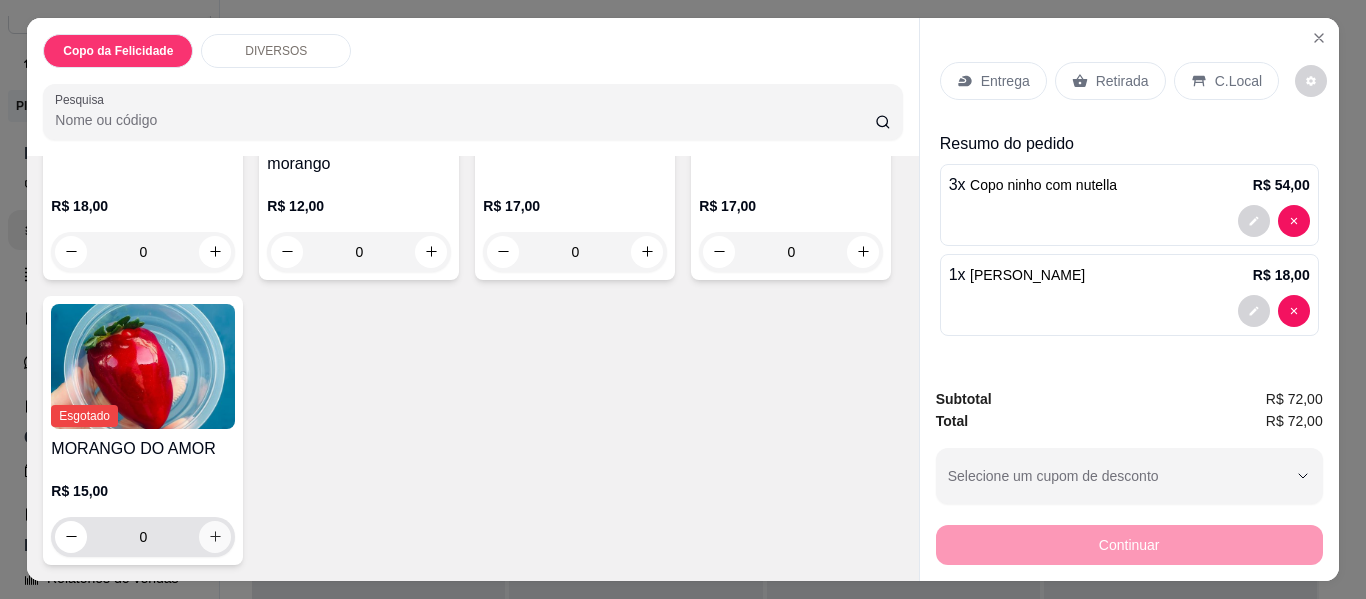 click at bounding box center (215, 537) 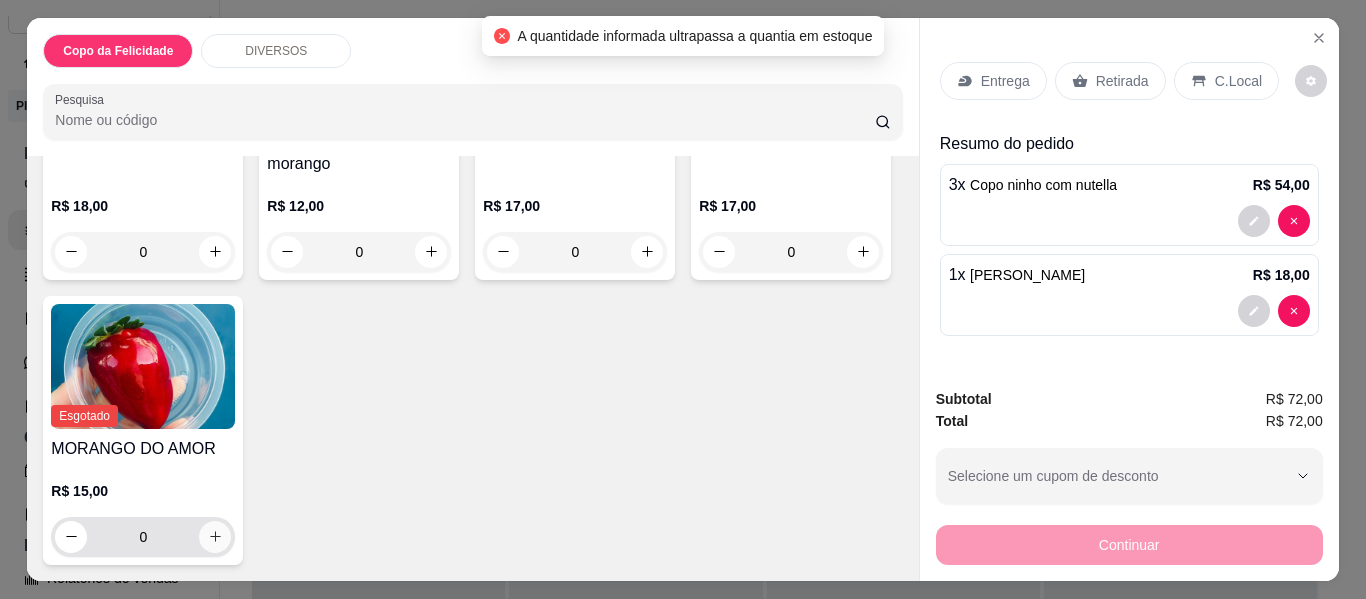 click at bounding box center [215, 537] 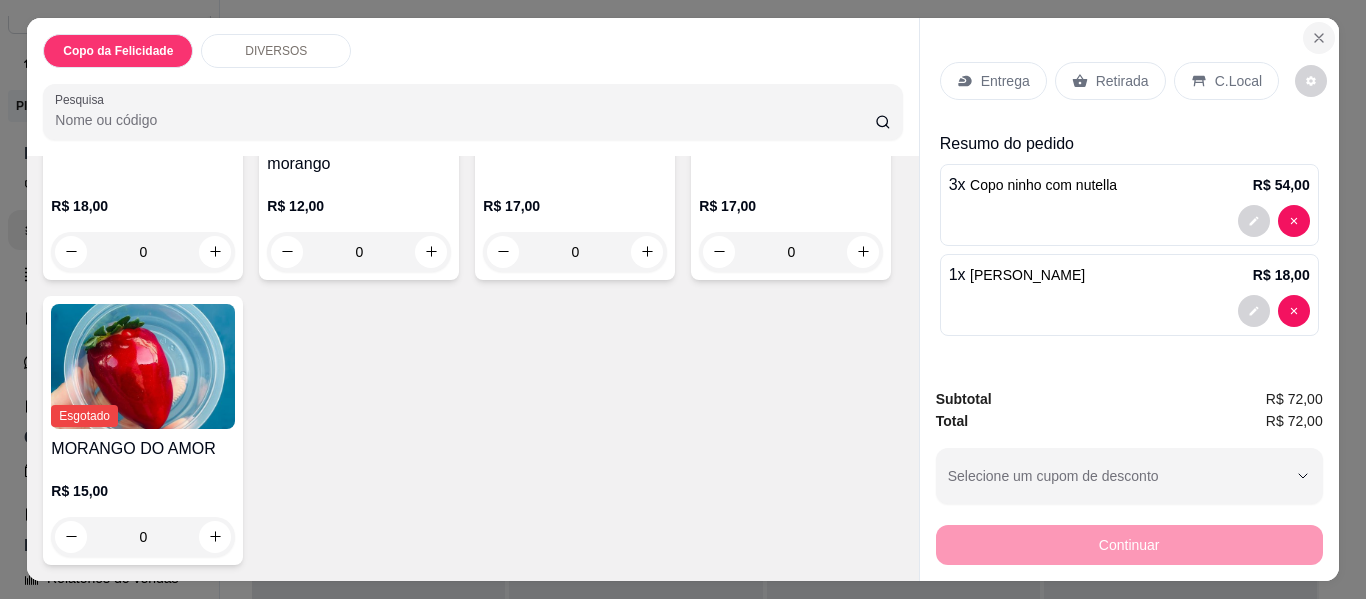 click at bounding box center [1319, 38] 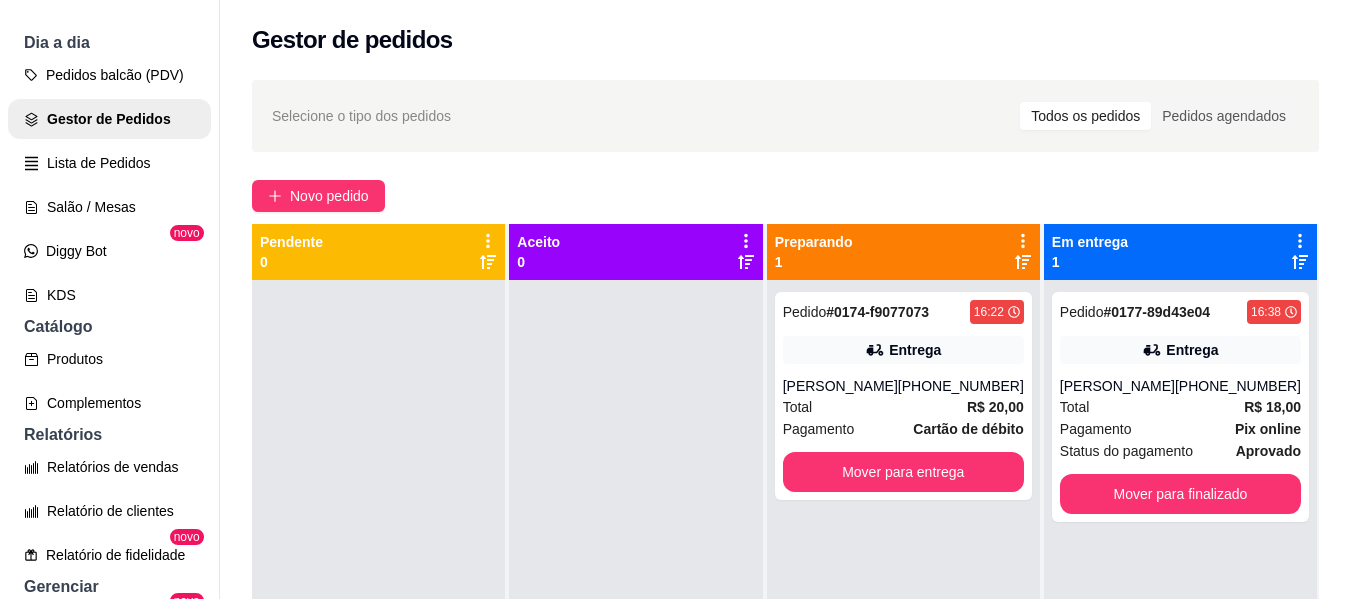 scroll, scrollTop: 300, scrollLeft: 0, axis: vertical 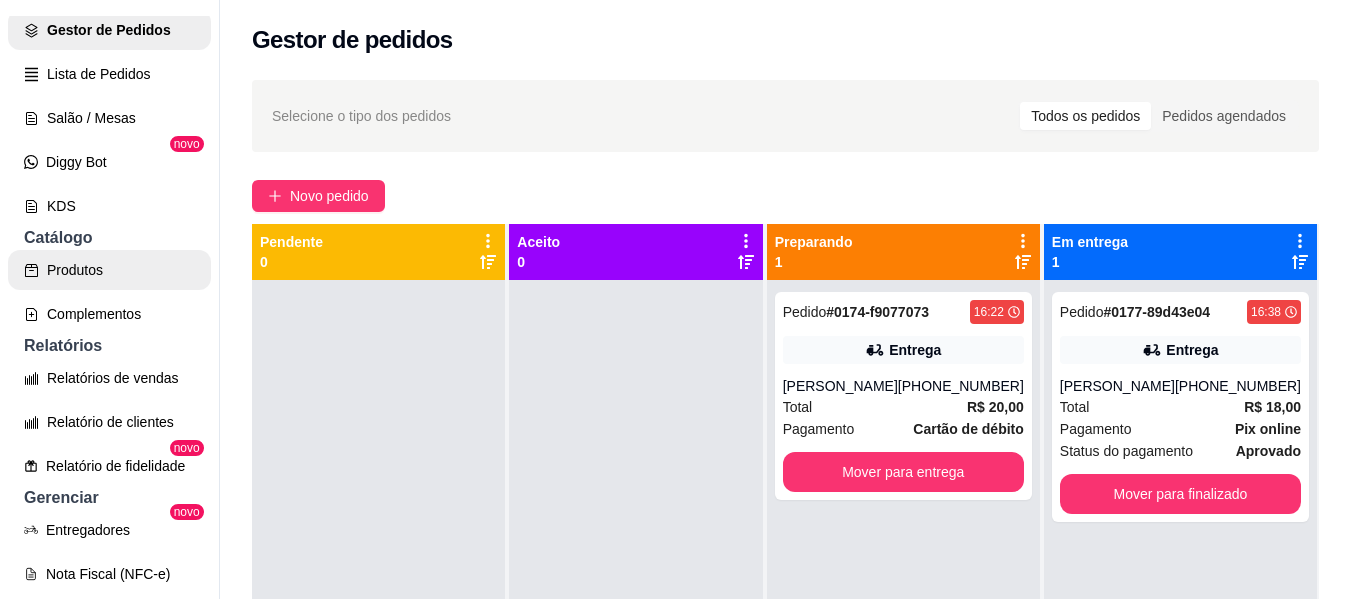 click on "Produtos" at bounding box center (109, 270) 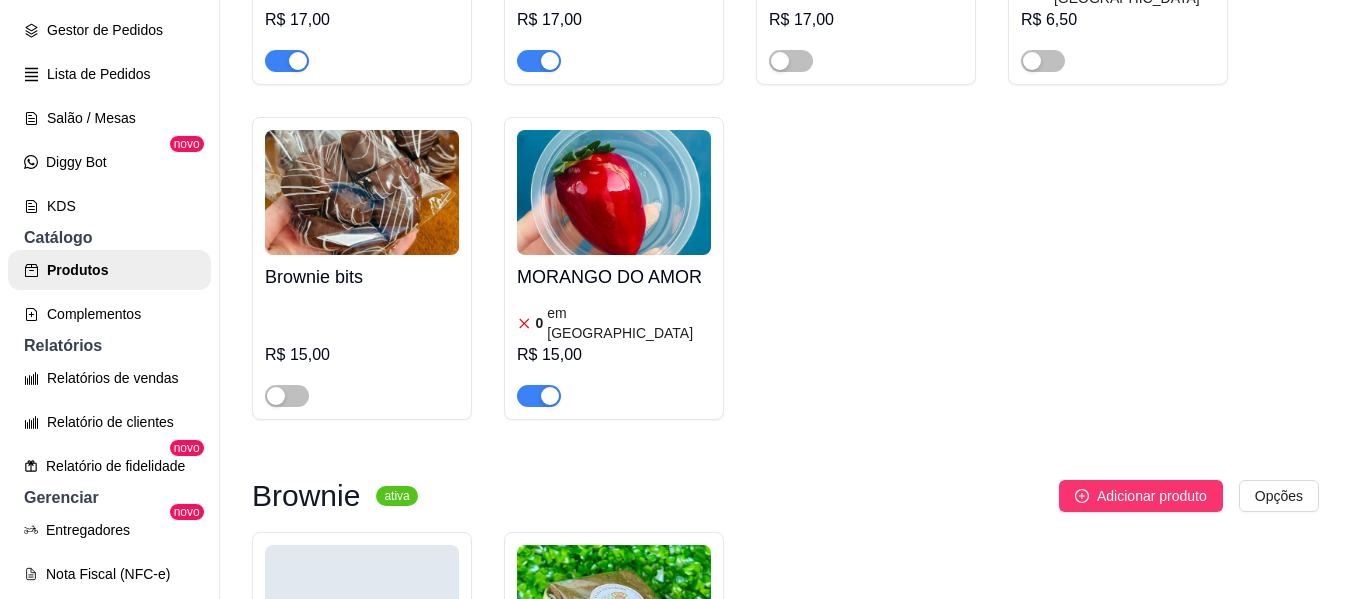scroll, scrollTop: 2800, scrollLeft: 0, axis: vertical 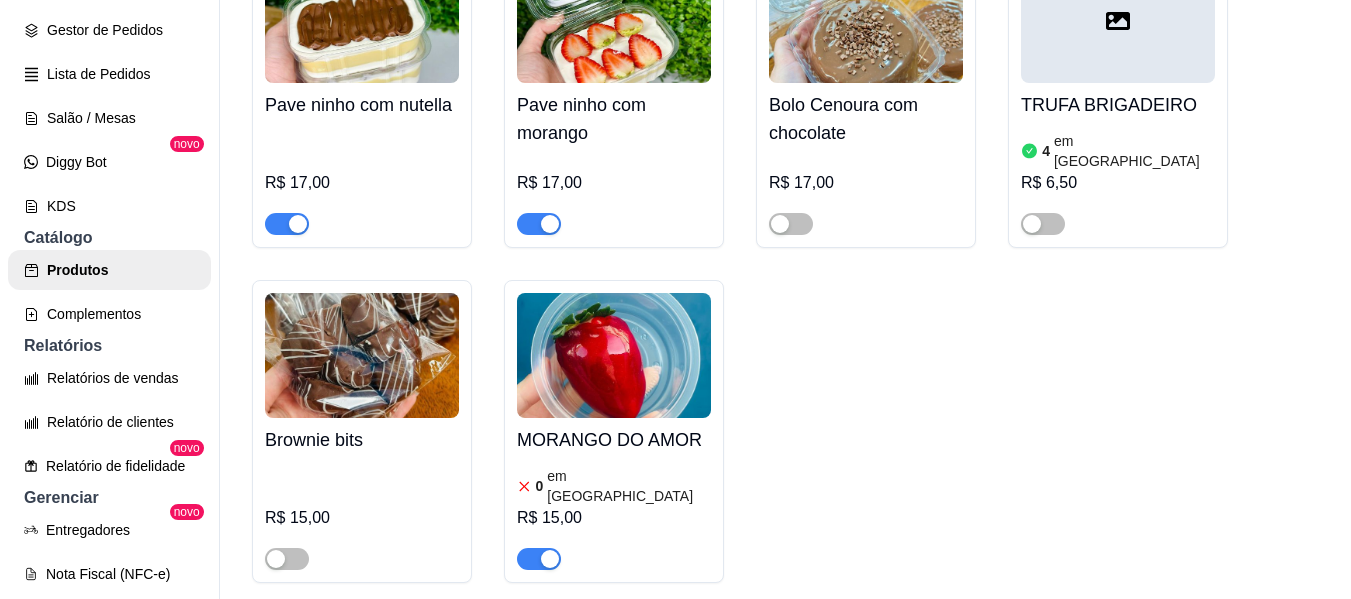 click at bounding box center (614, 355) 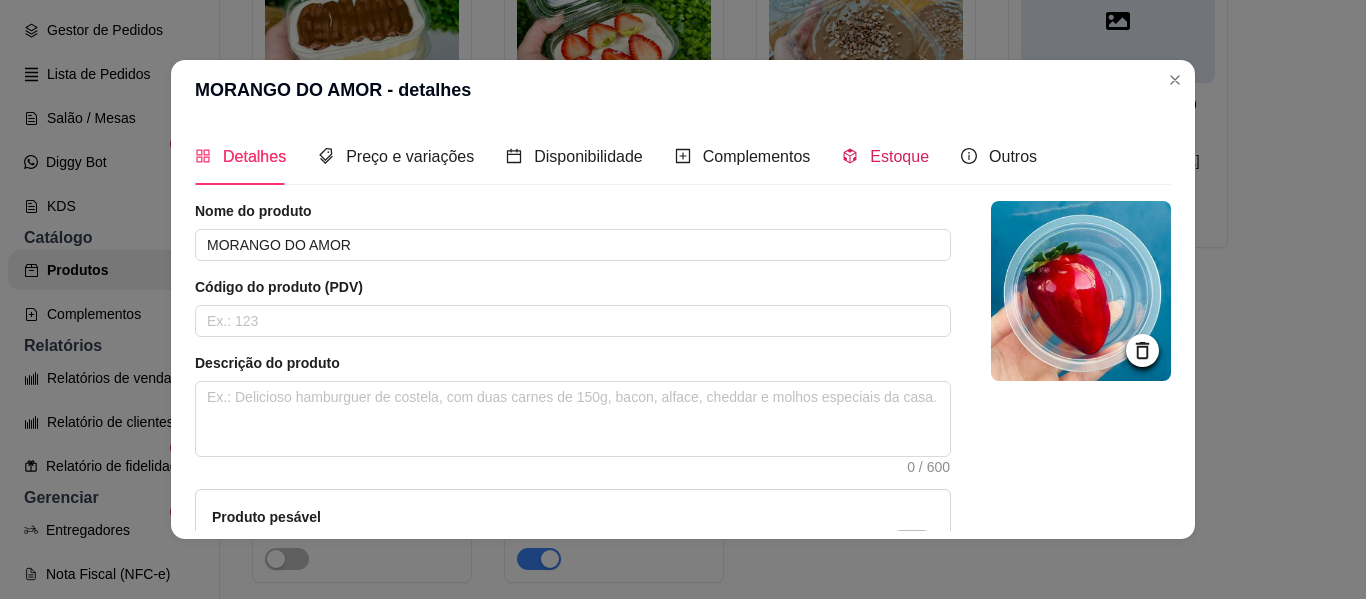 click on "Estoque" at bounding box center [899, 156] 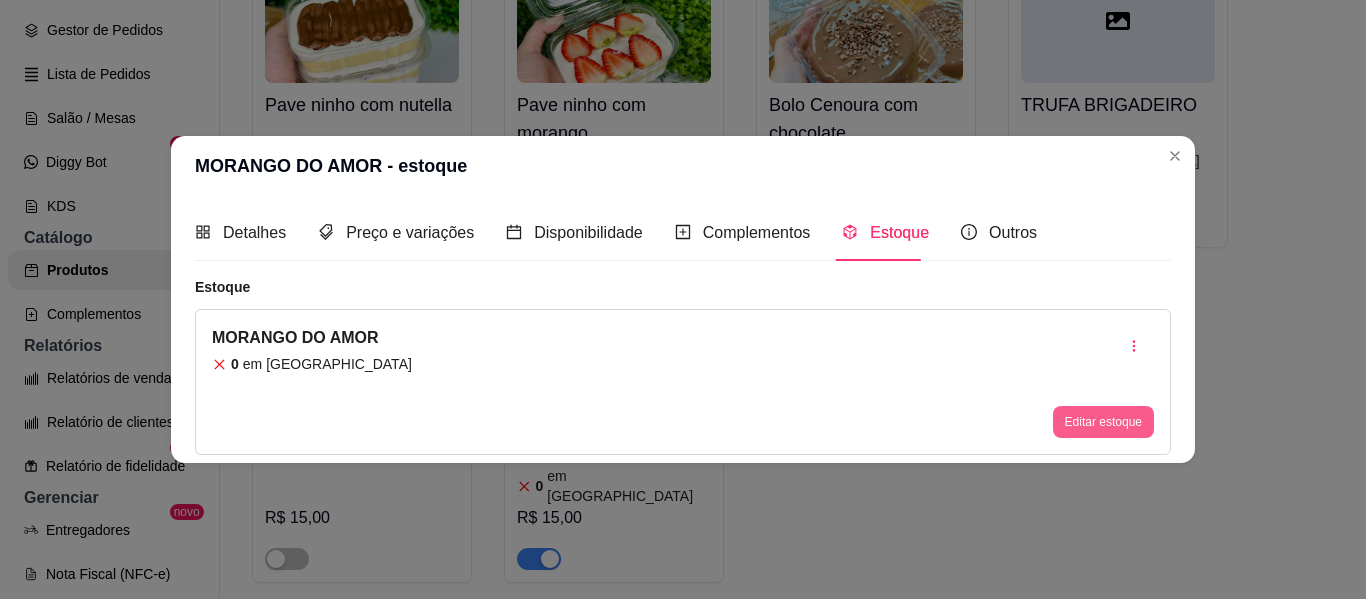 click on "Editar estoque" at bounding box center [1103, 422] 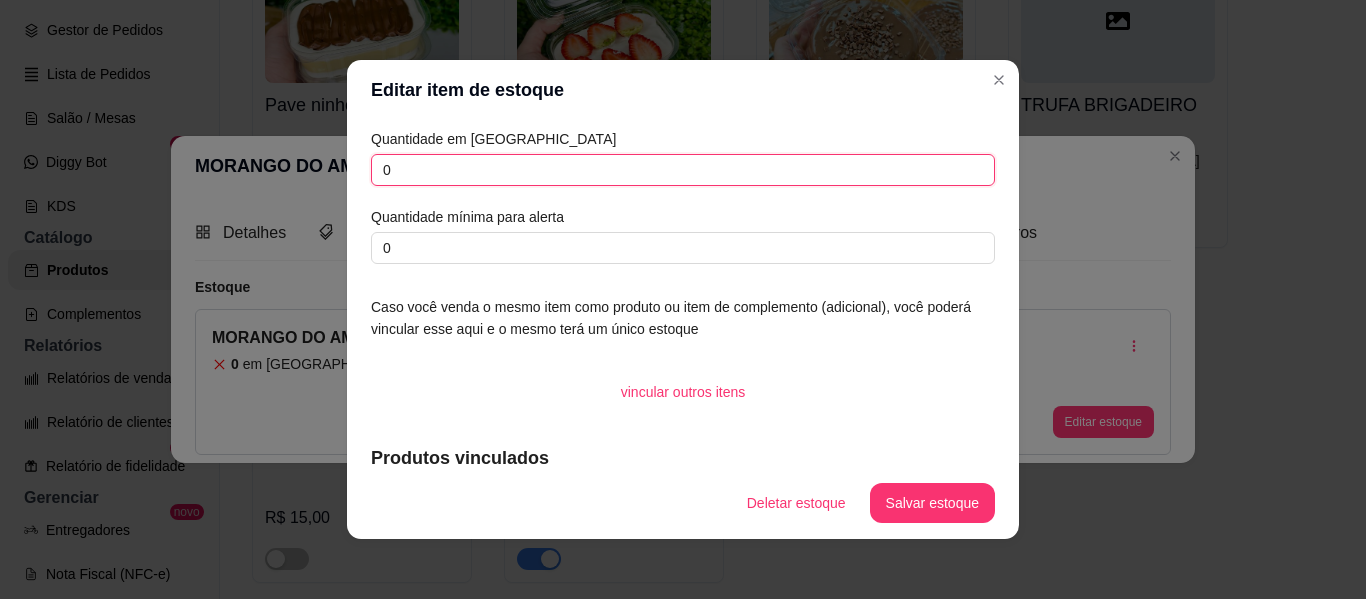 click on "0" at bounding box center [683, 170] 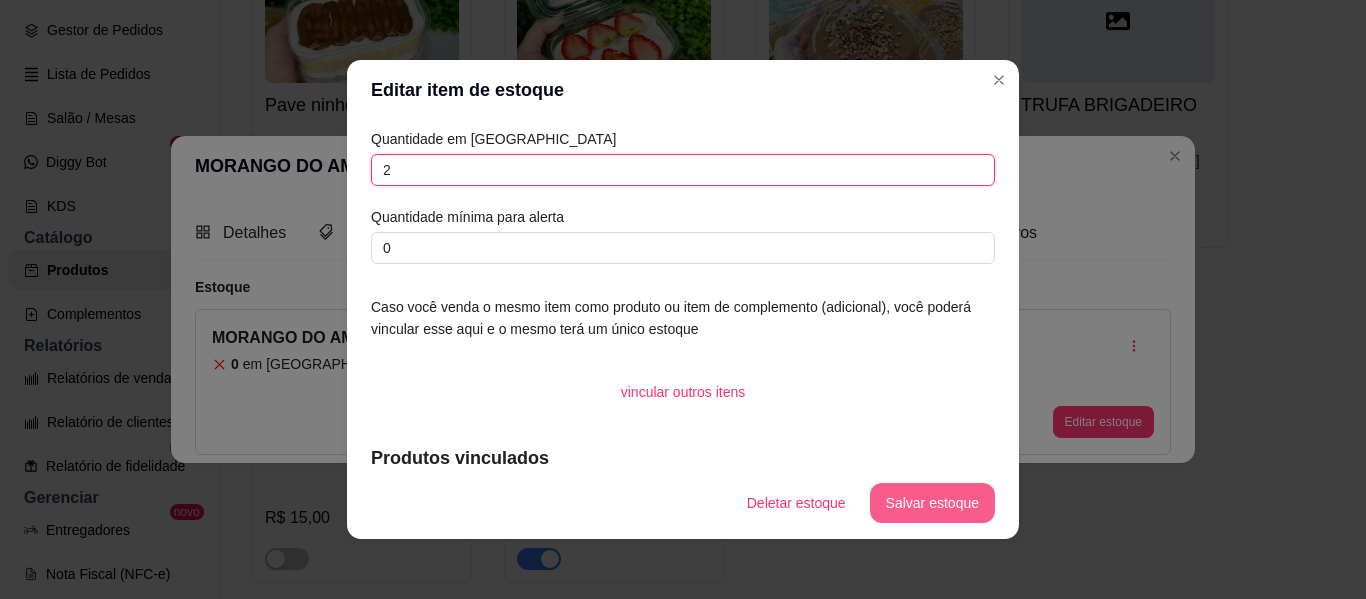 type on "2" 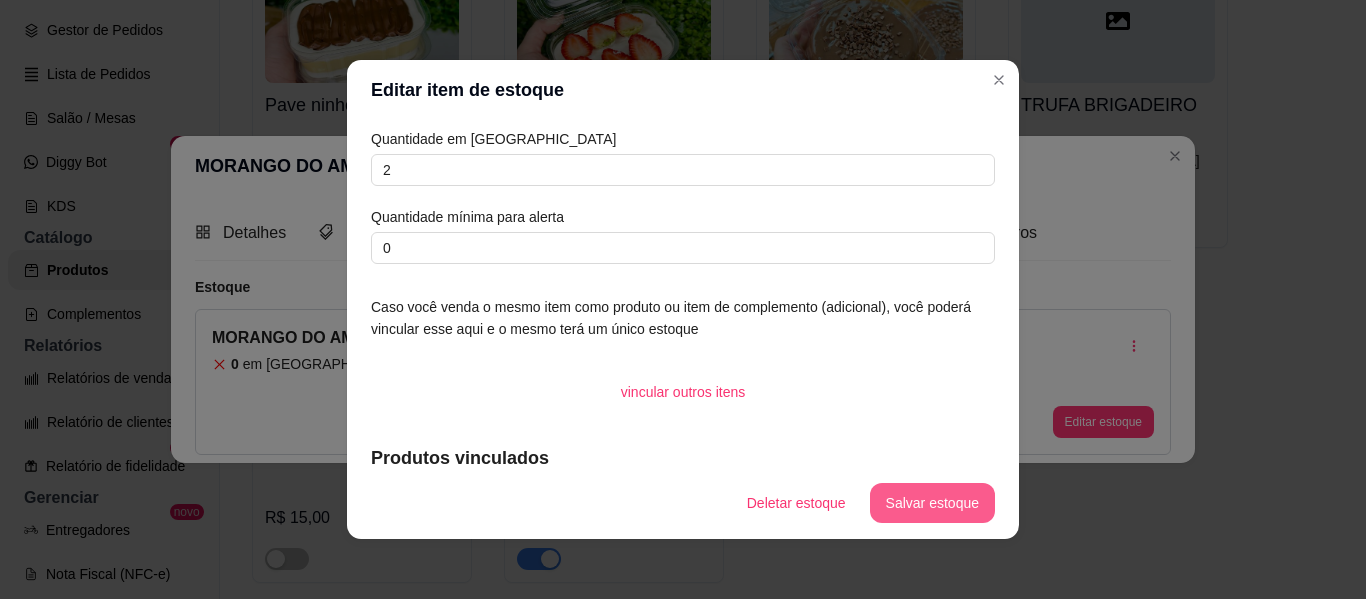 click on "Salvar estoque" at bounding box center (932, 503) 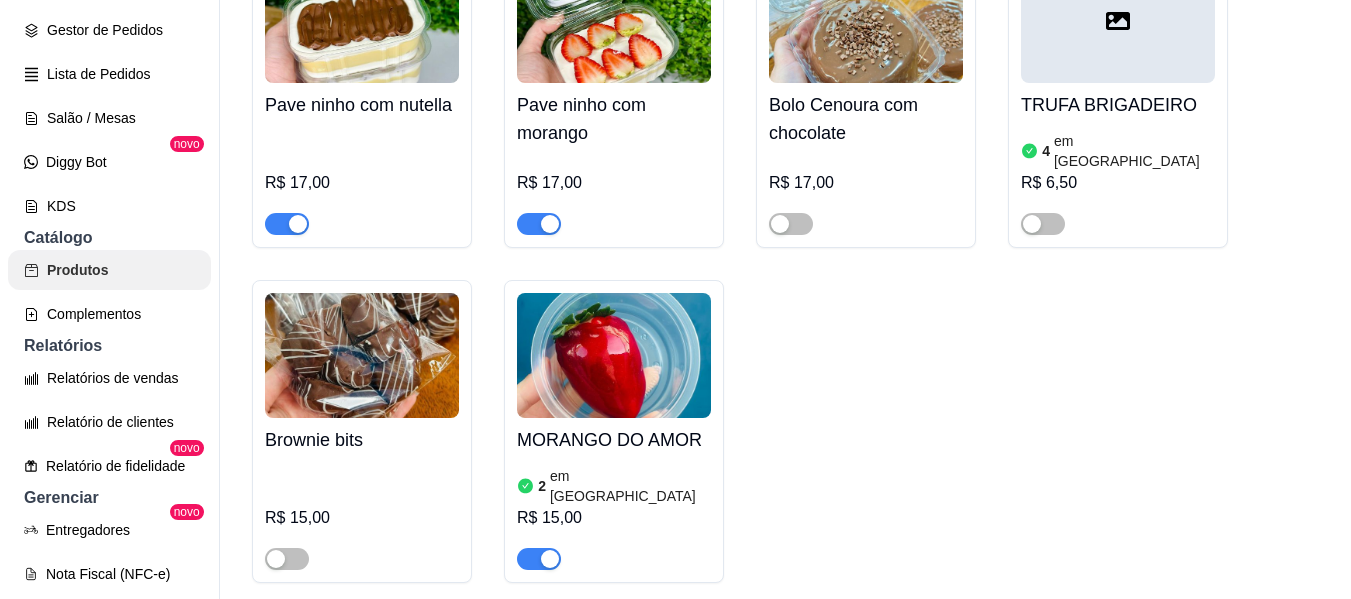 click on "Produtos" at bounding box center (109, 270) 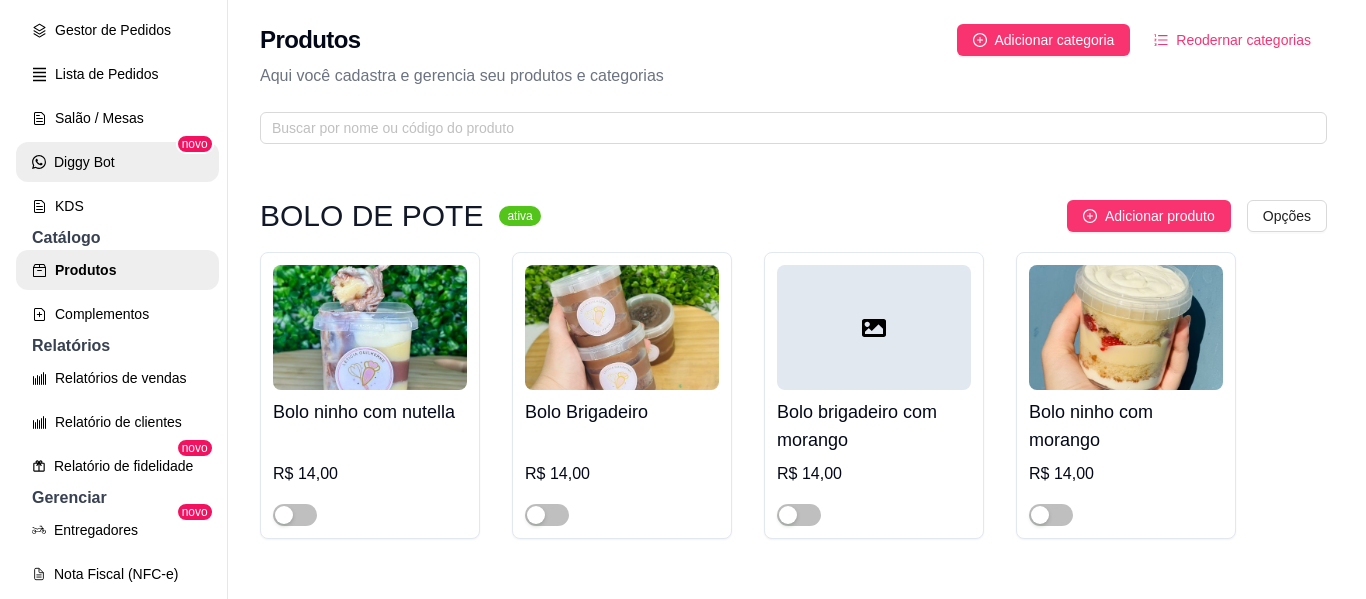 scroll, scrollTop: 100, scrollLeft: 0, axis: vertical 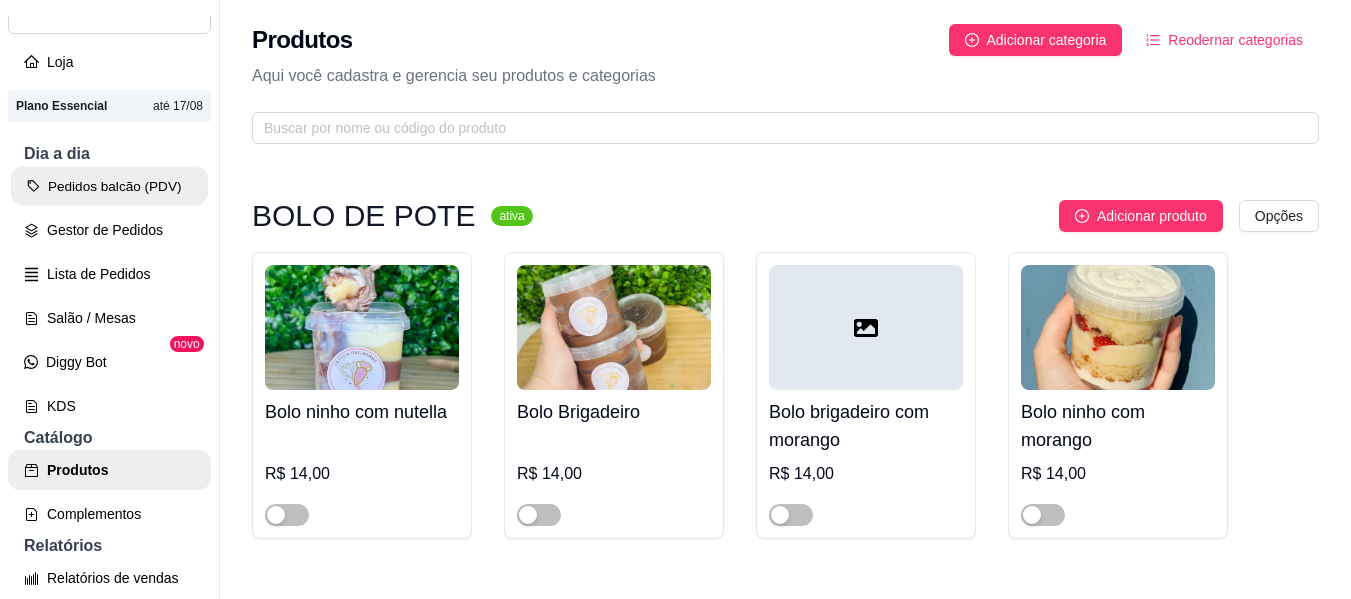 click on "Pedidos balcão (PDV)" at bounding box center (109, 186) 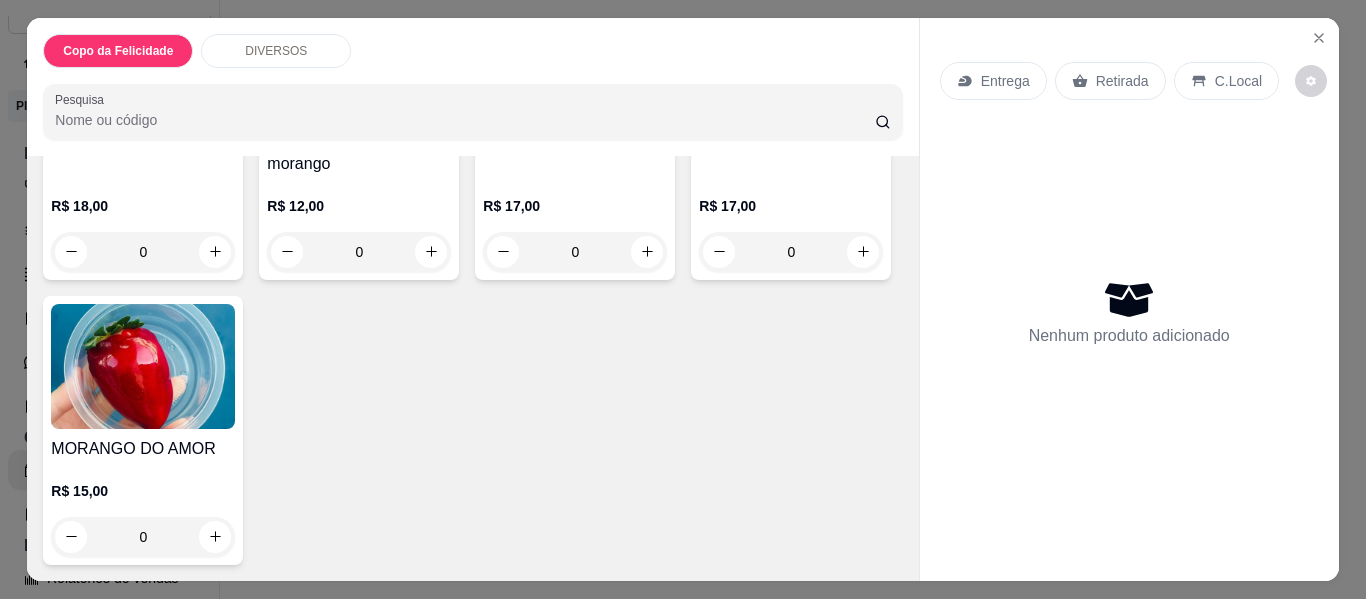 scroll, scrollTop: 1217, scrollLeft: 0, axis: vertical 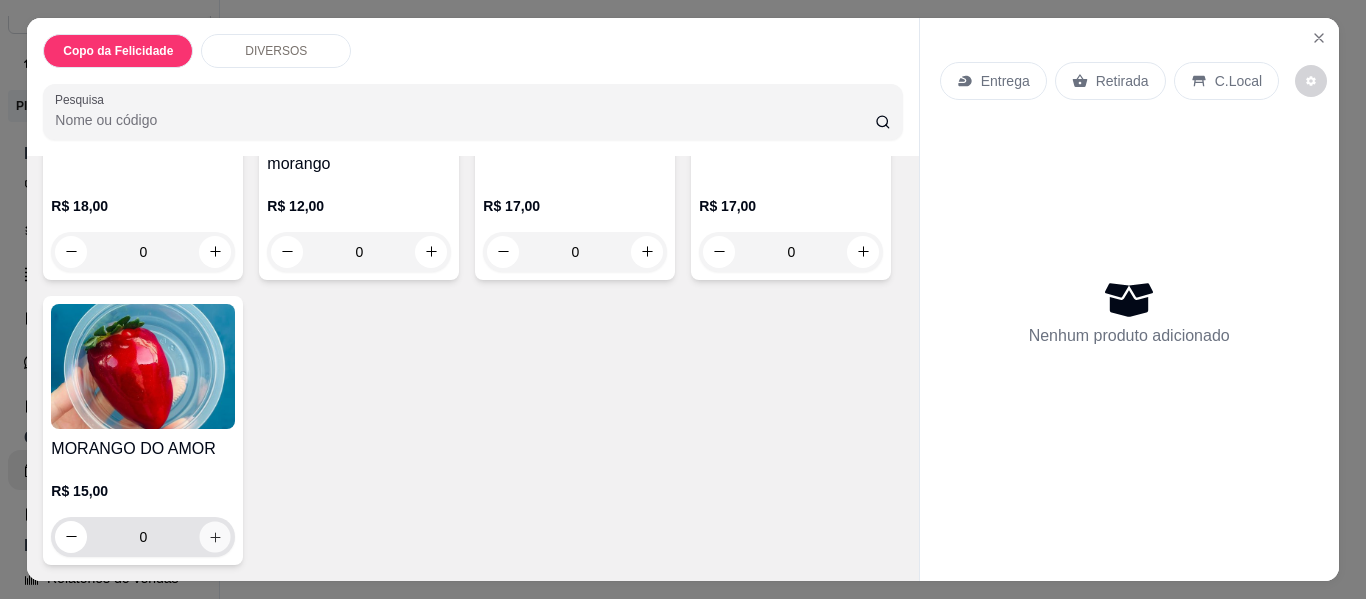 click 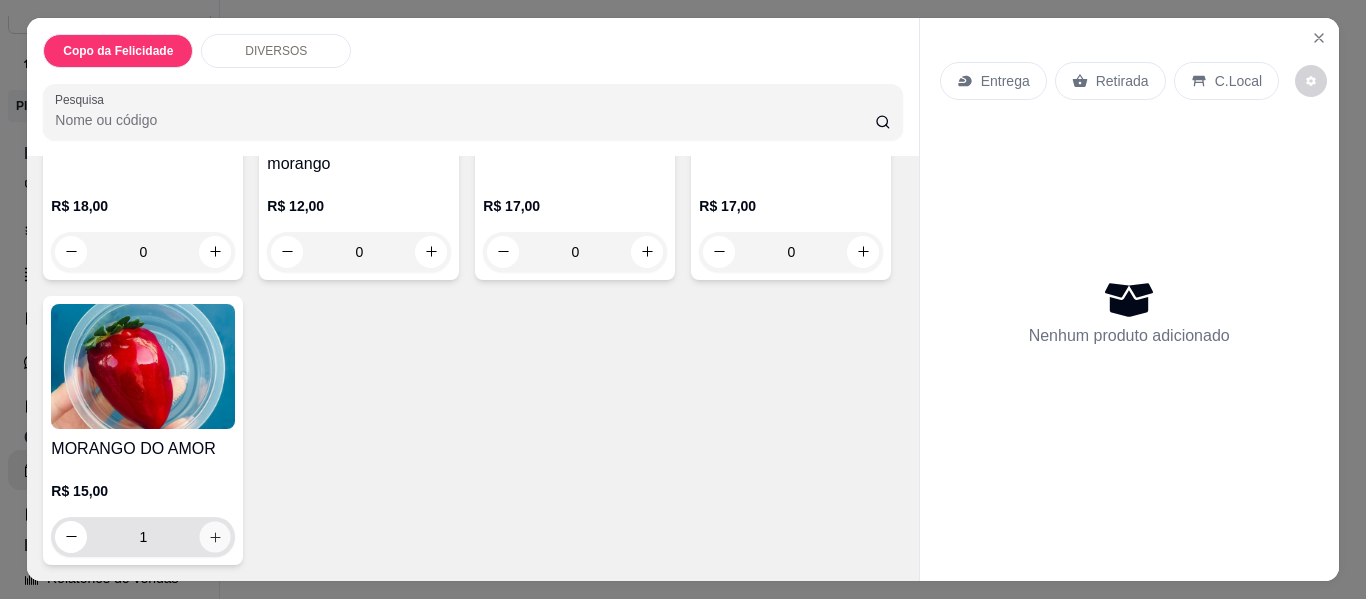 click at bounding box center [215, 536] 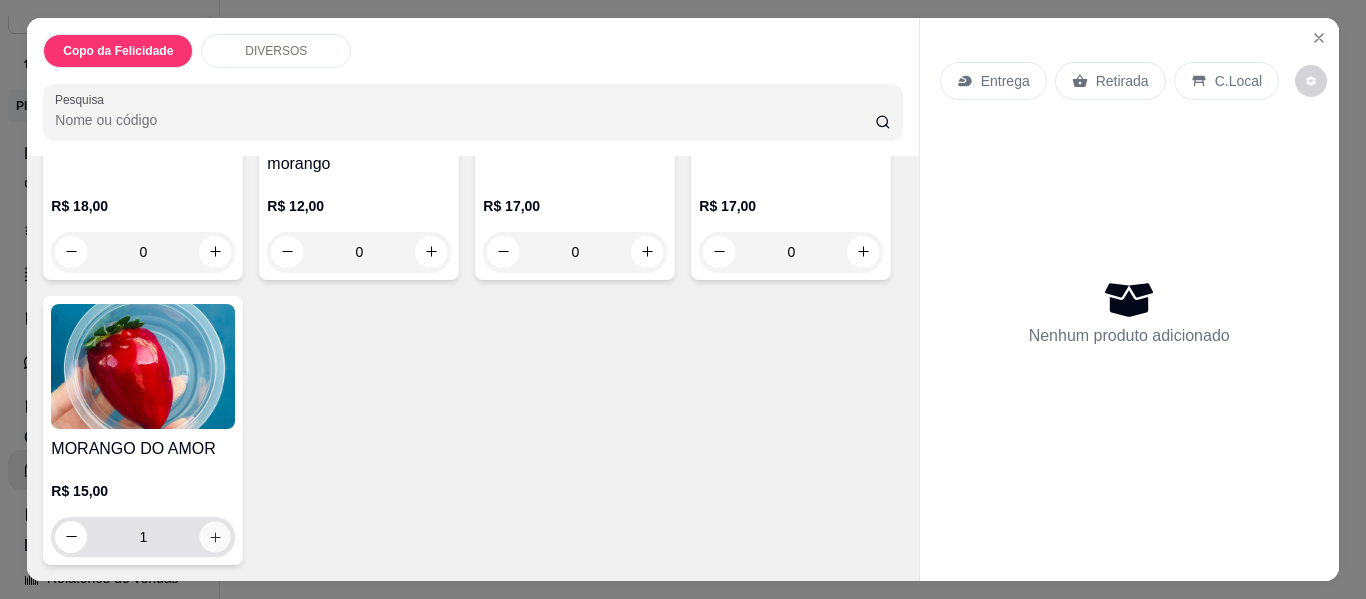 type on "2" 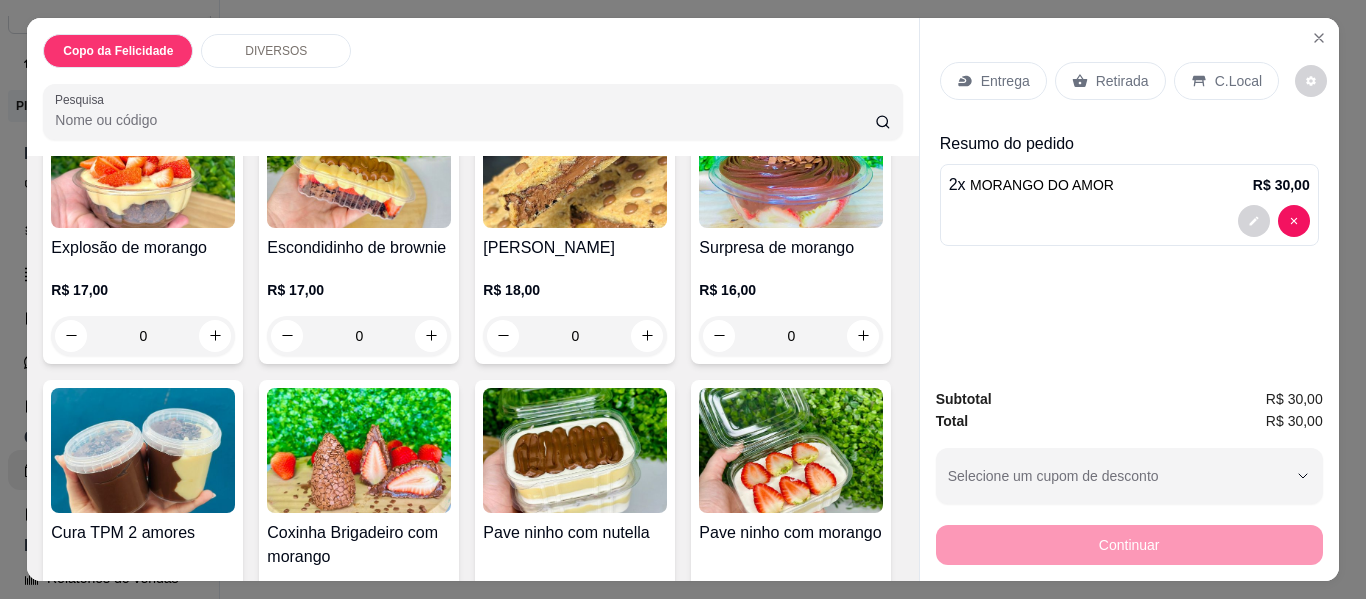 scroll, scrollTop: 717, scrollLeft: 0, axis: vertical 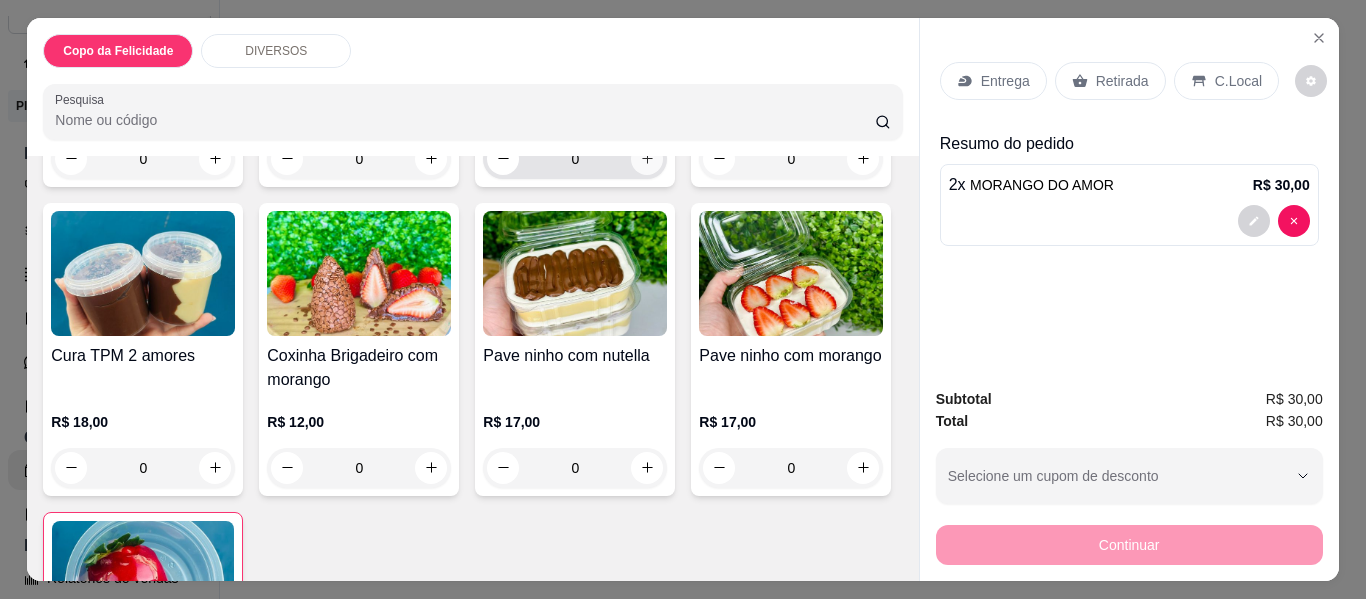 click 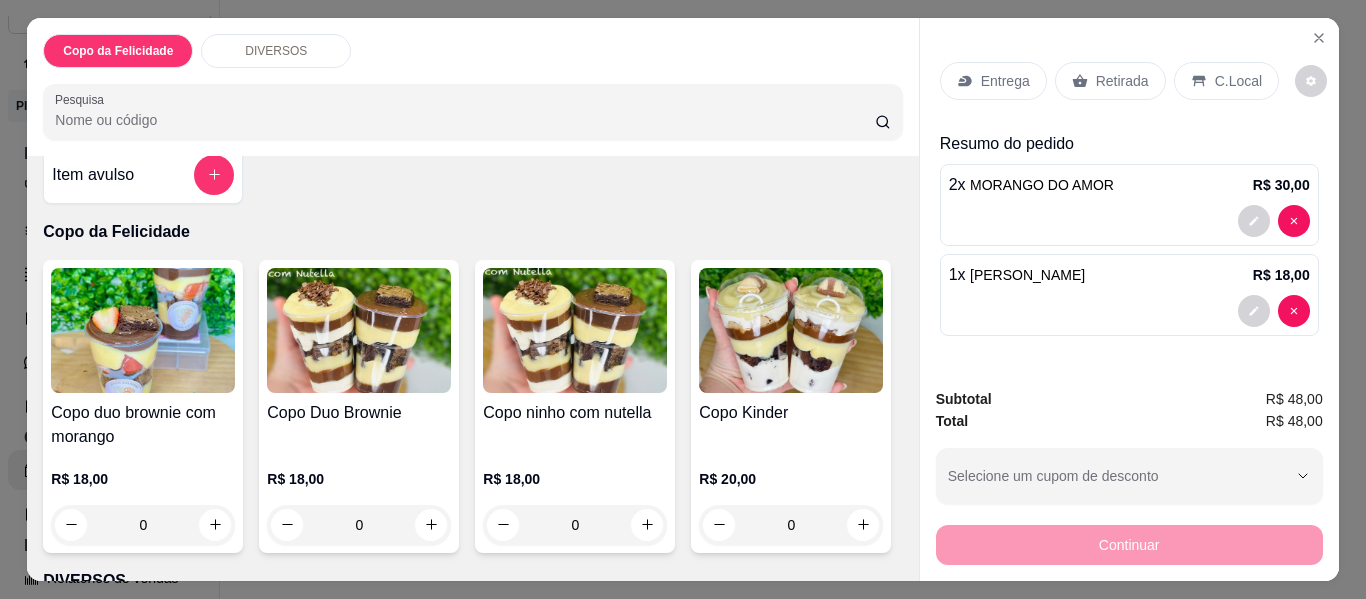 scroll, scrollTop: 17, scrollLeft: 0, axis: vertical 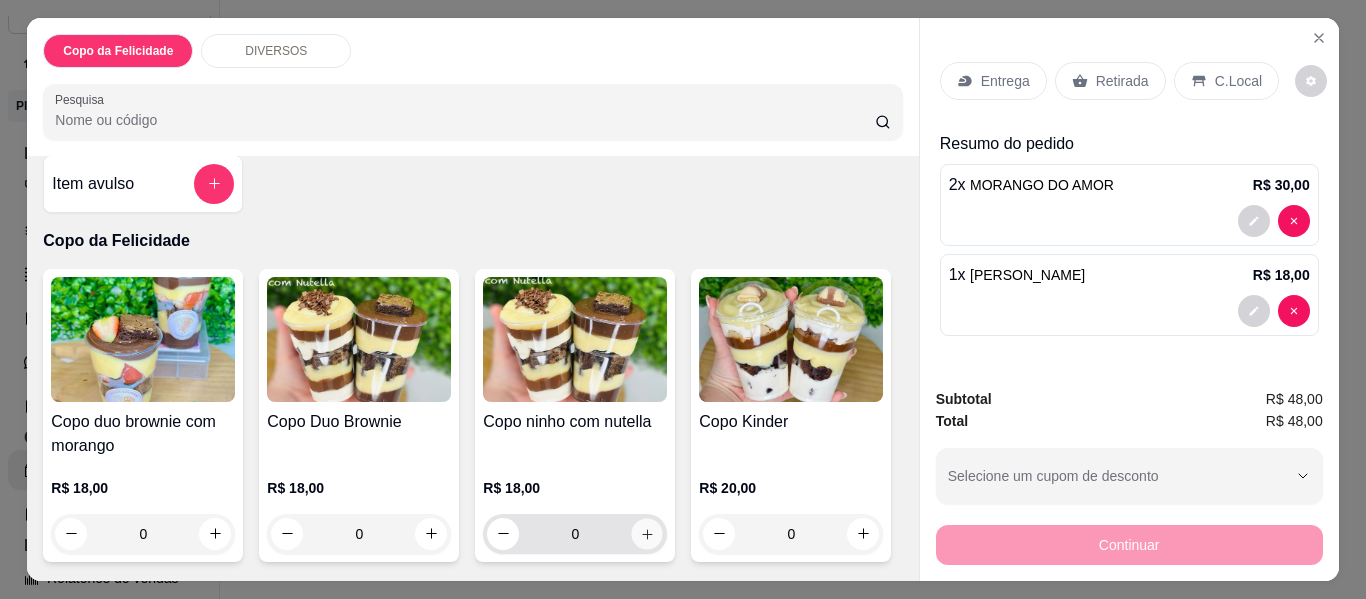 click 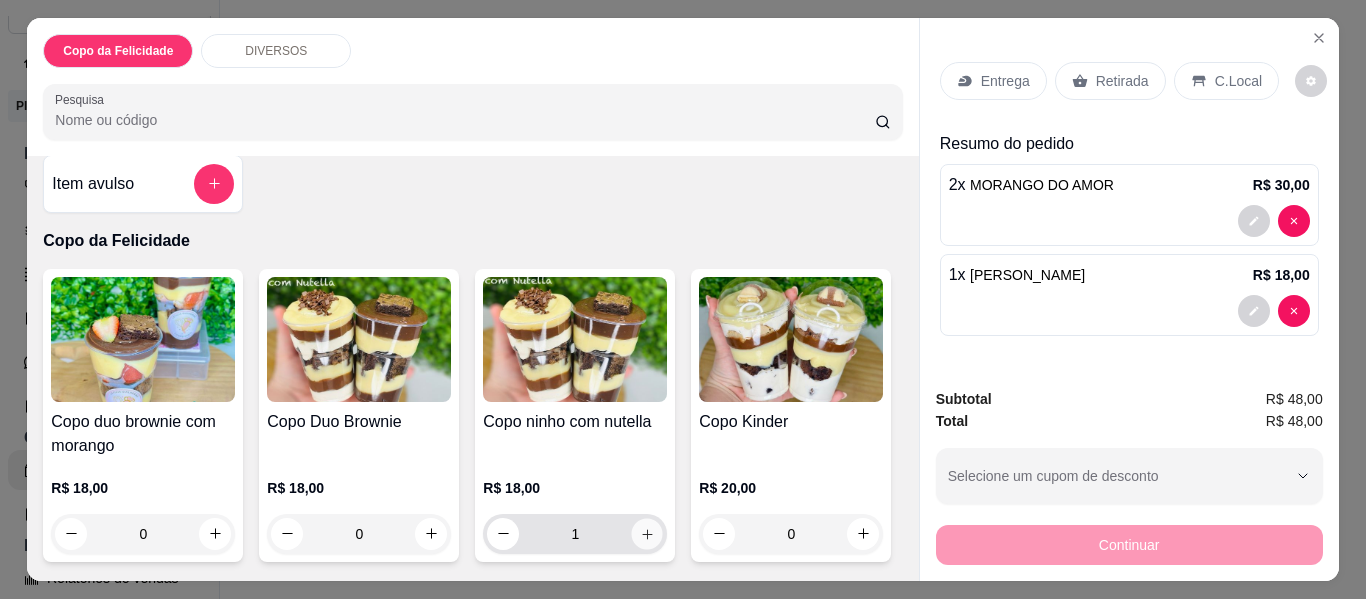 click 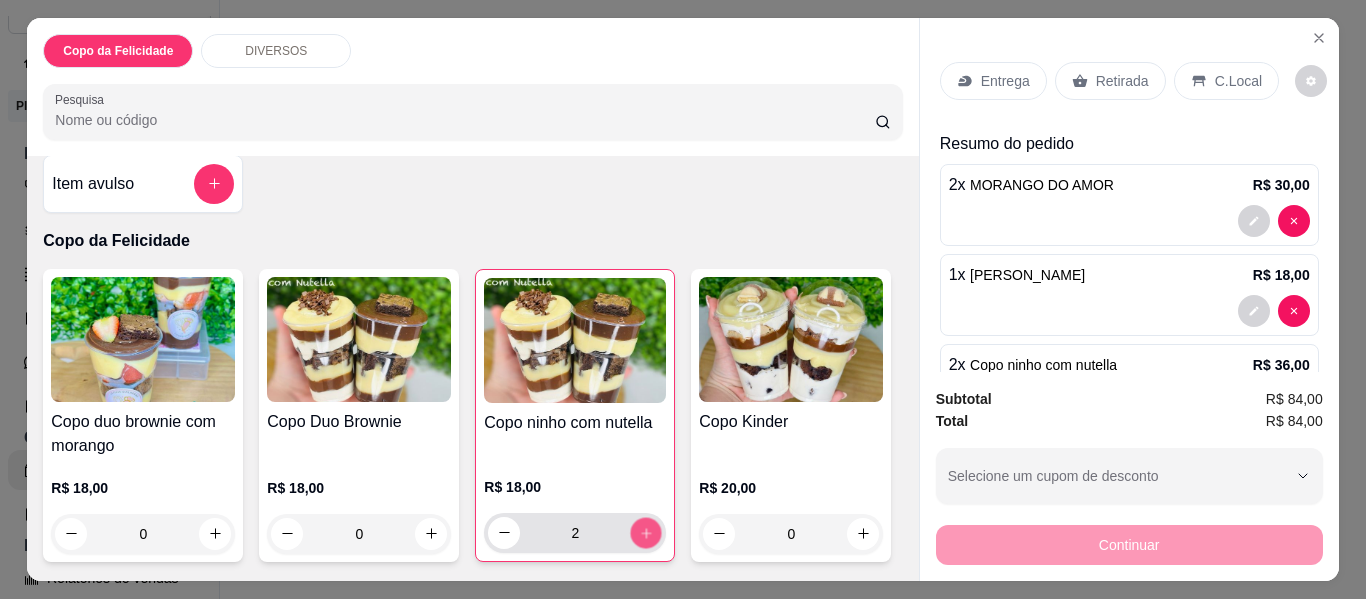 click 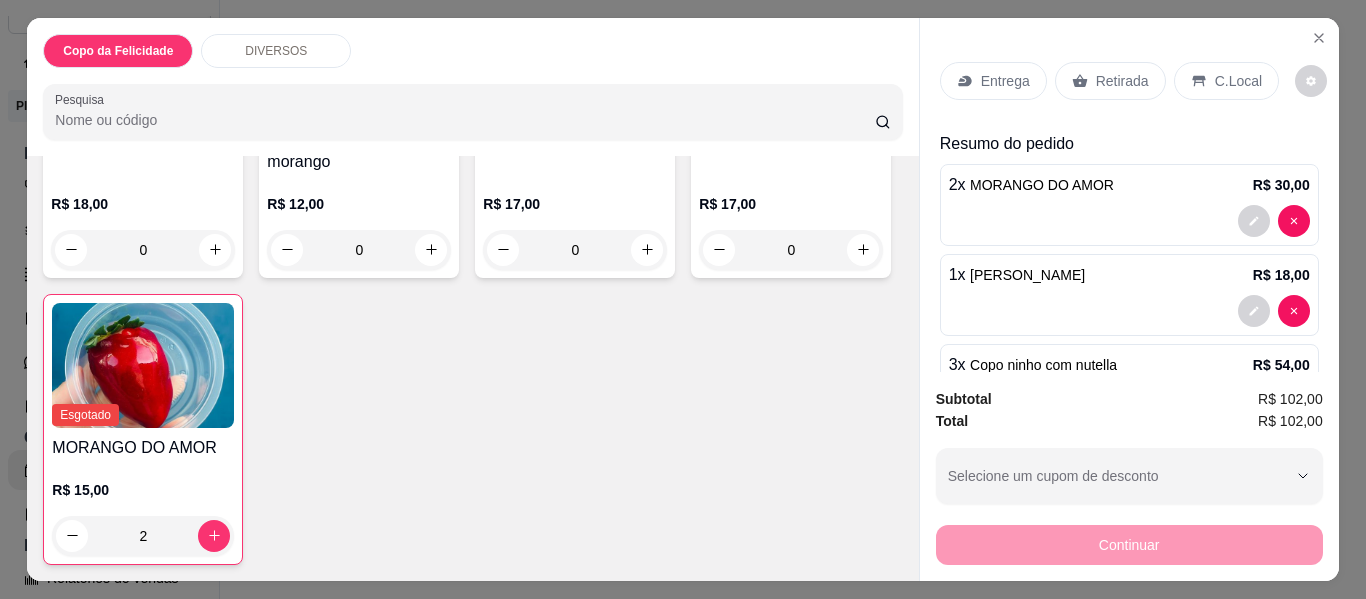 scroll, scrollTop: 1117, scrollLeft: 0, axis: vertical 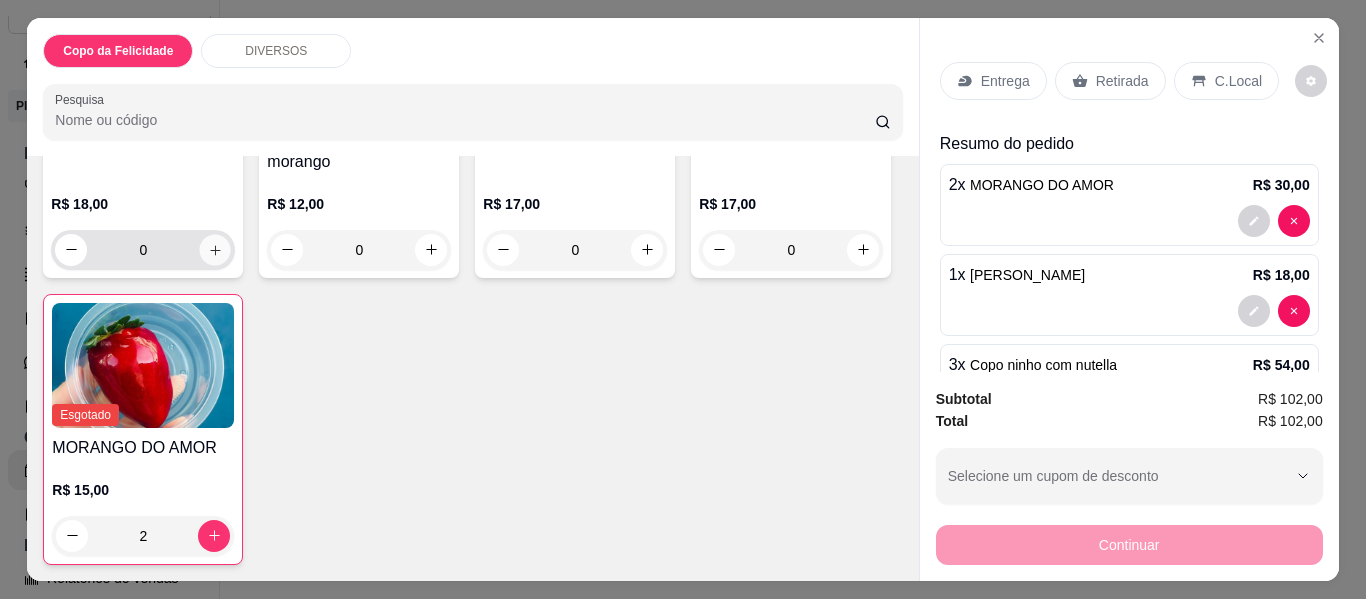 click 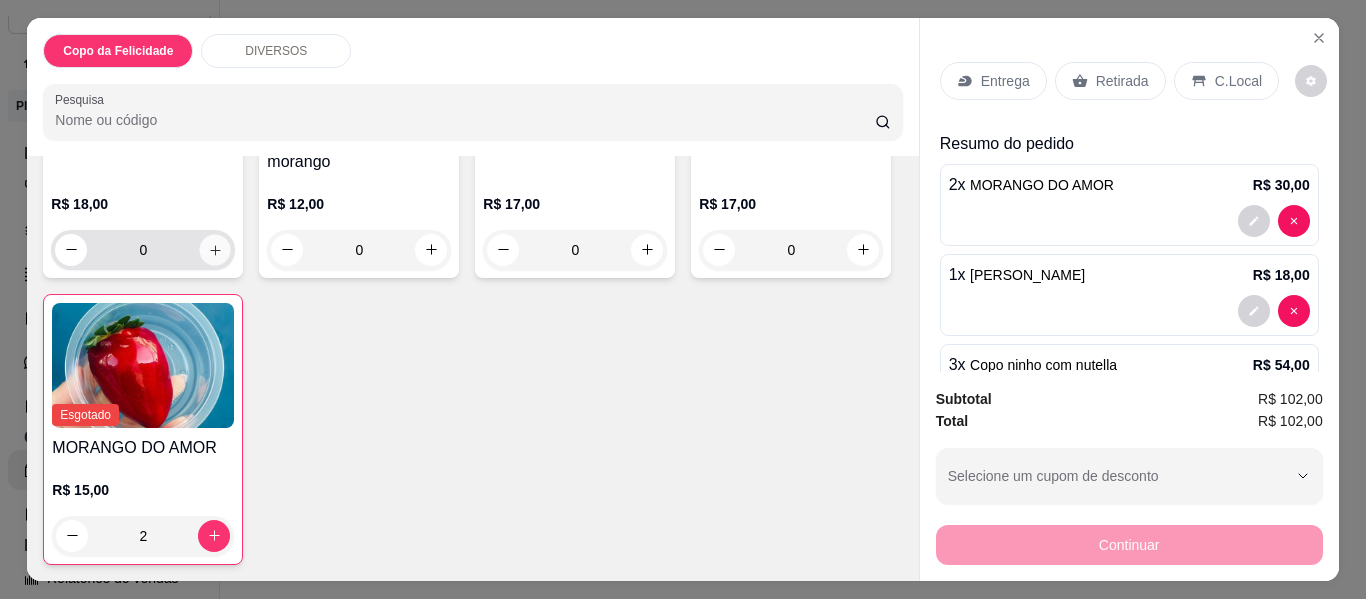 type on "1" 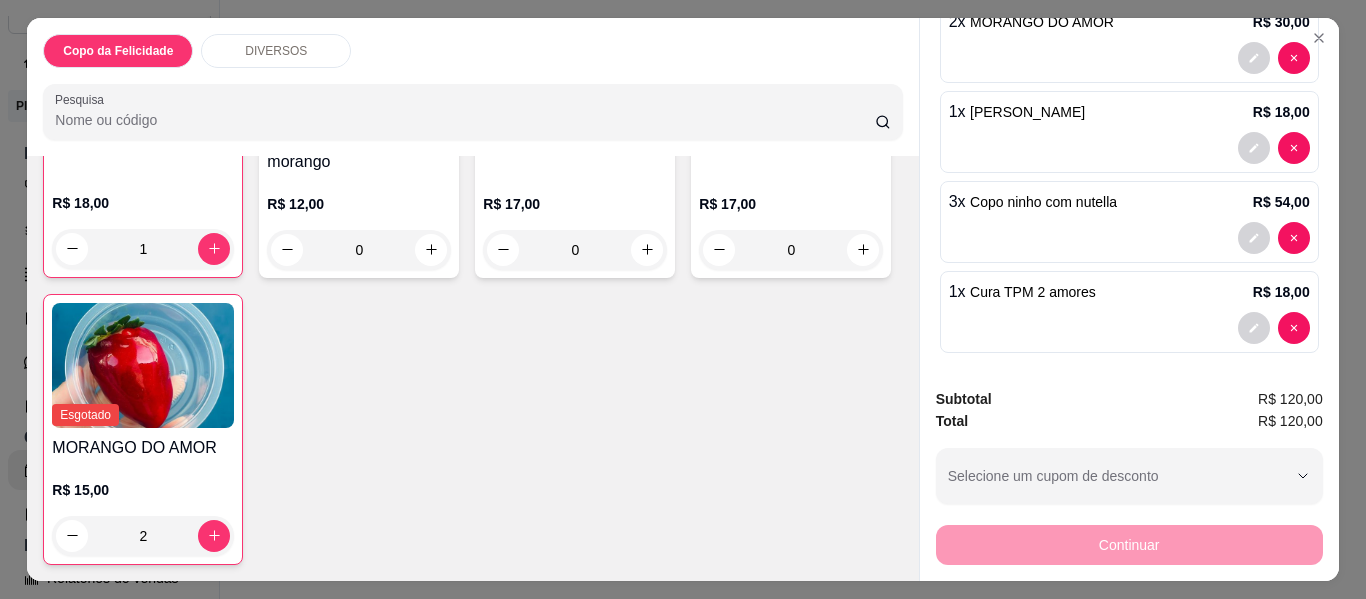 scroll, scrollTop: 171, scrollLeft: 0, axis: vertical 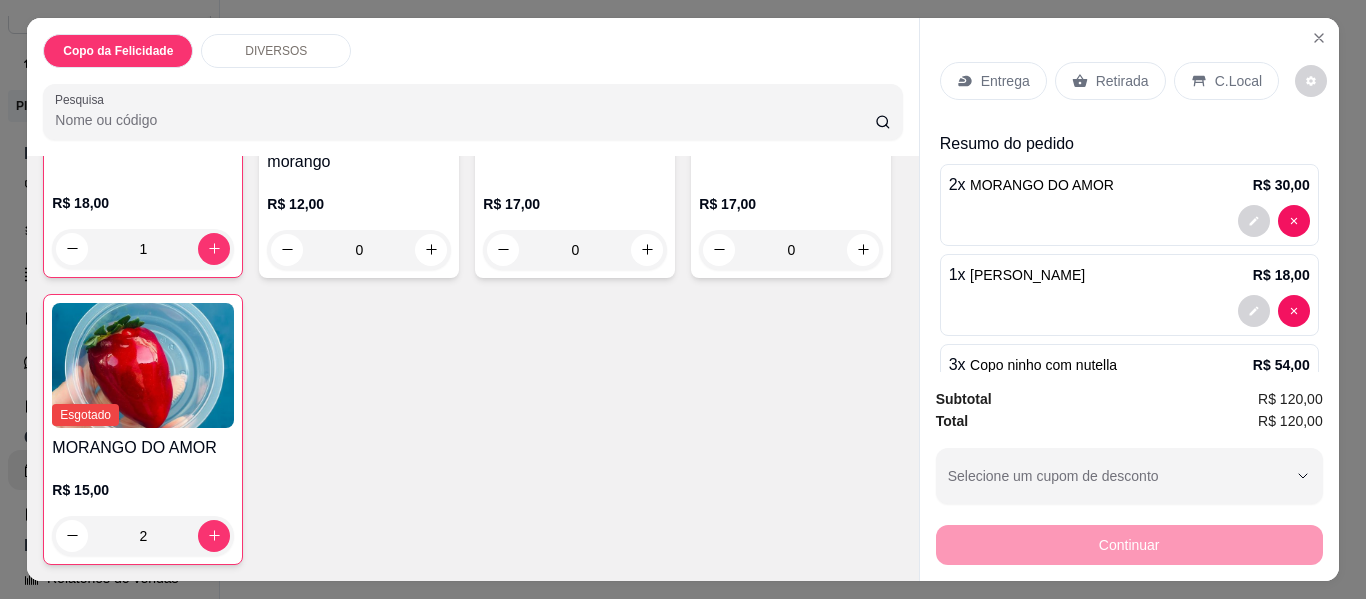 click on "Retirada" at bounding box center [1122, 81] 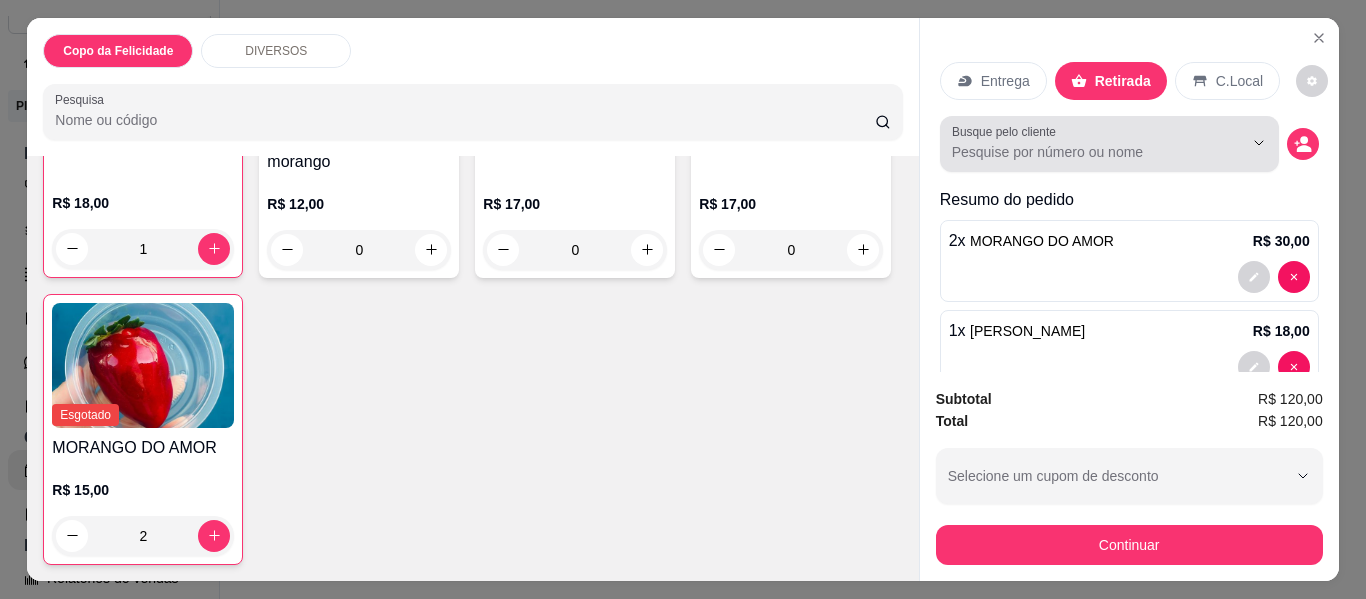 click at bounding box center (1109, 144) 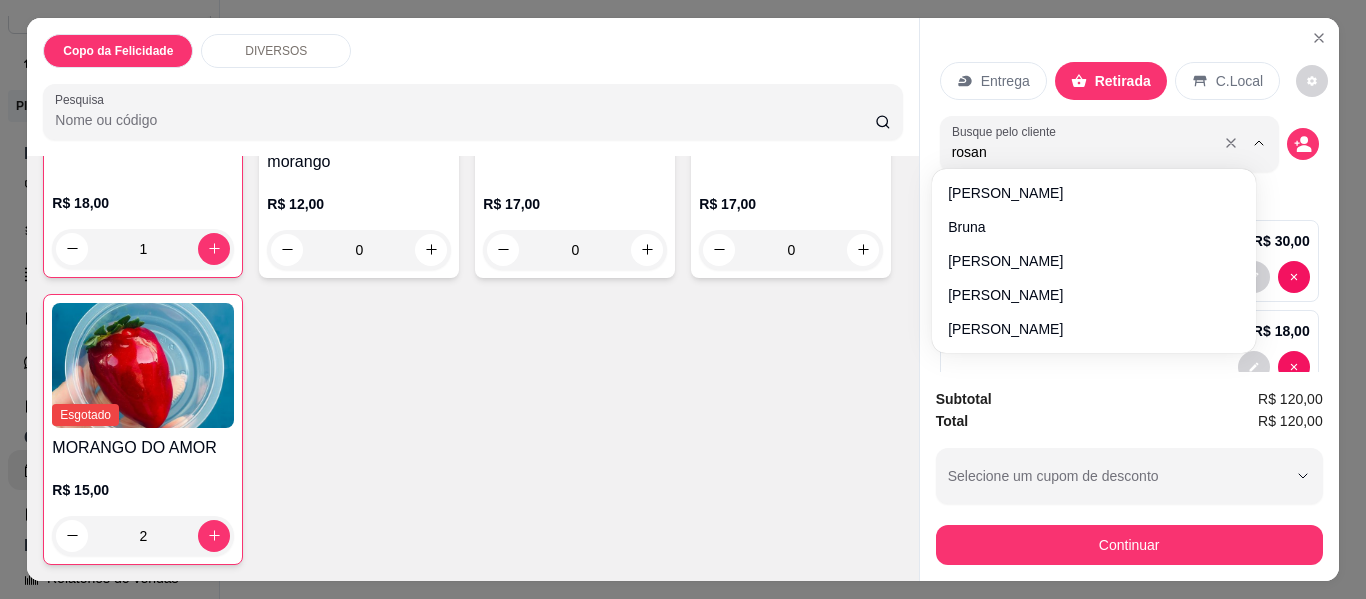 type on "rosana" 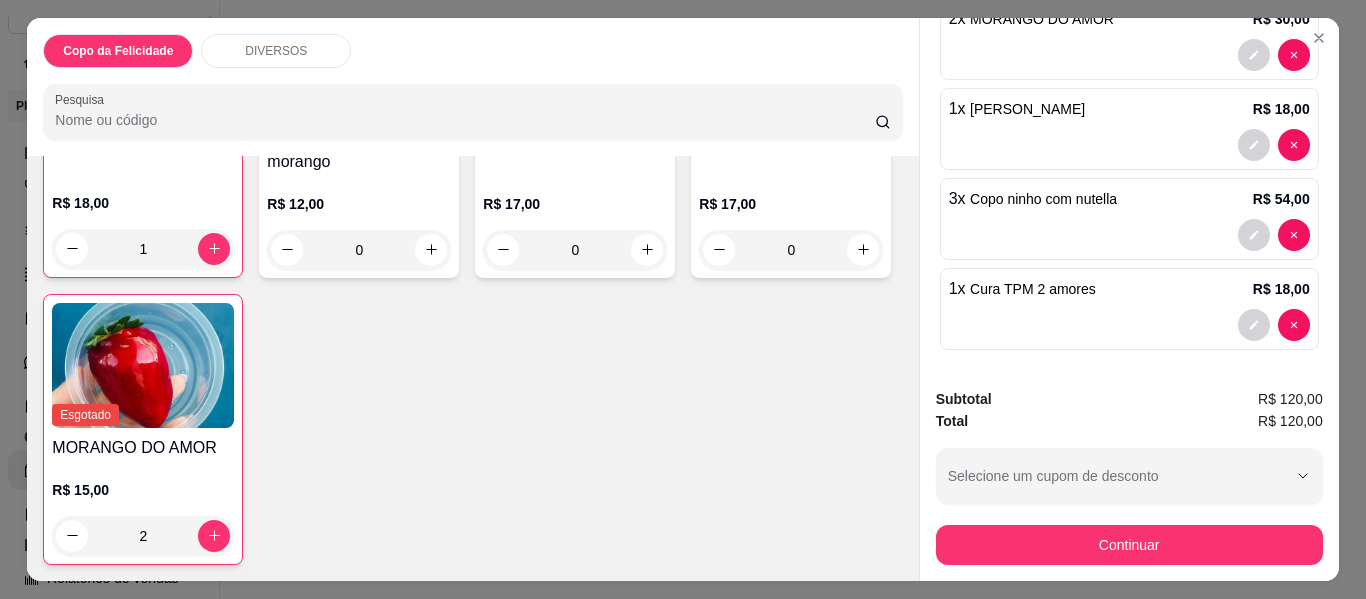 scroll, scrollTop: 257, scrollLeft: 0, axis: vertical 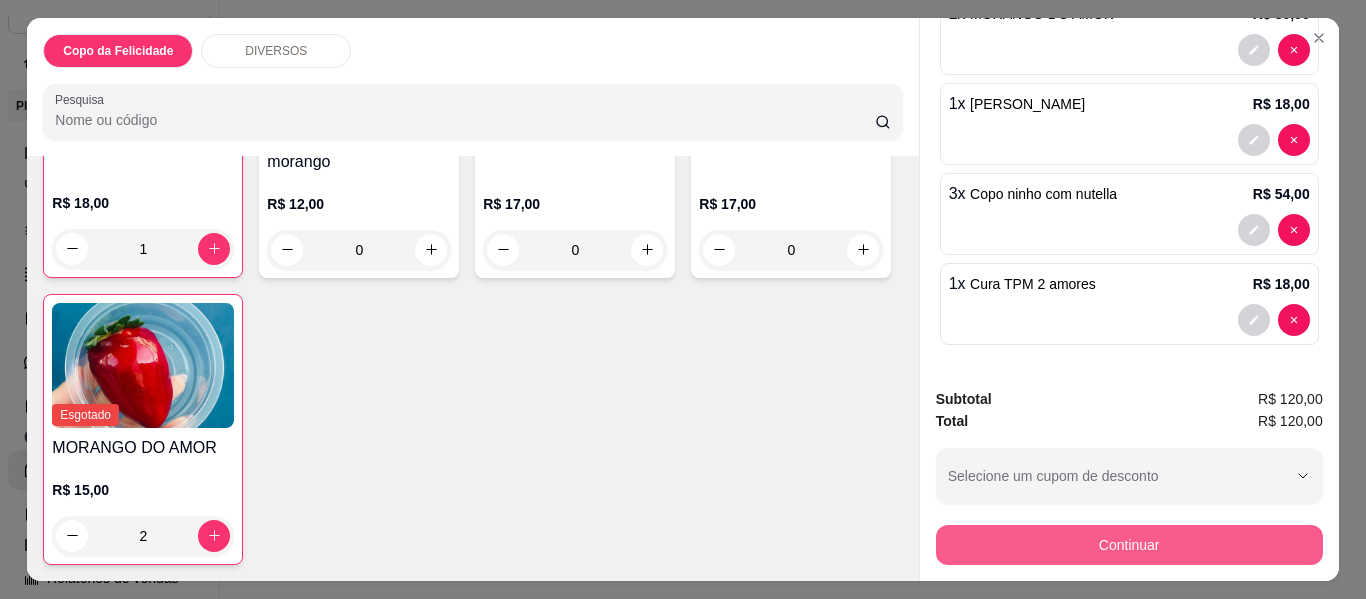 click on "Continuar" at bounding box center [1129, 545] 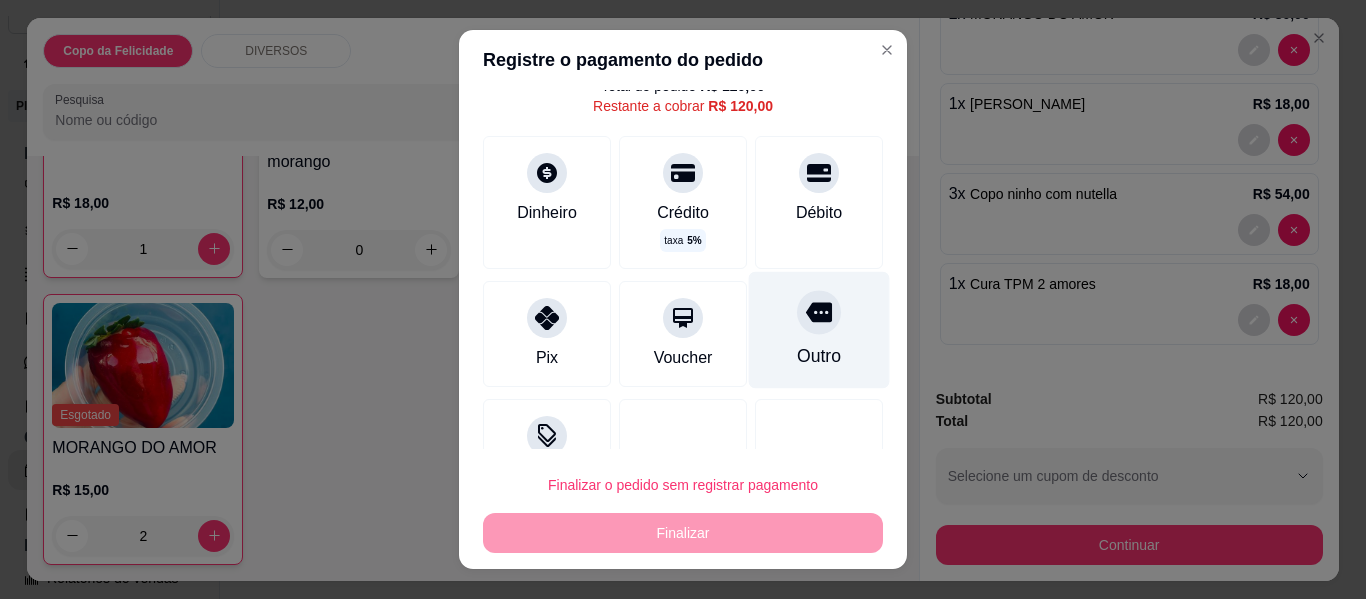 scroll, scrollTop: 138, scrollLeft: 0, axis: vertical 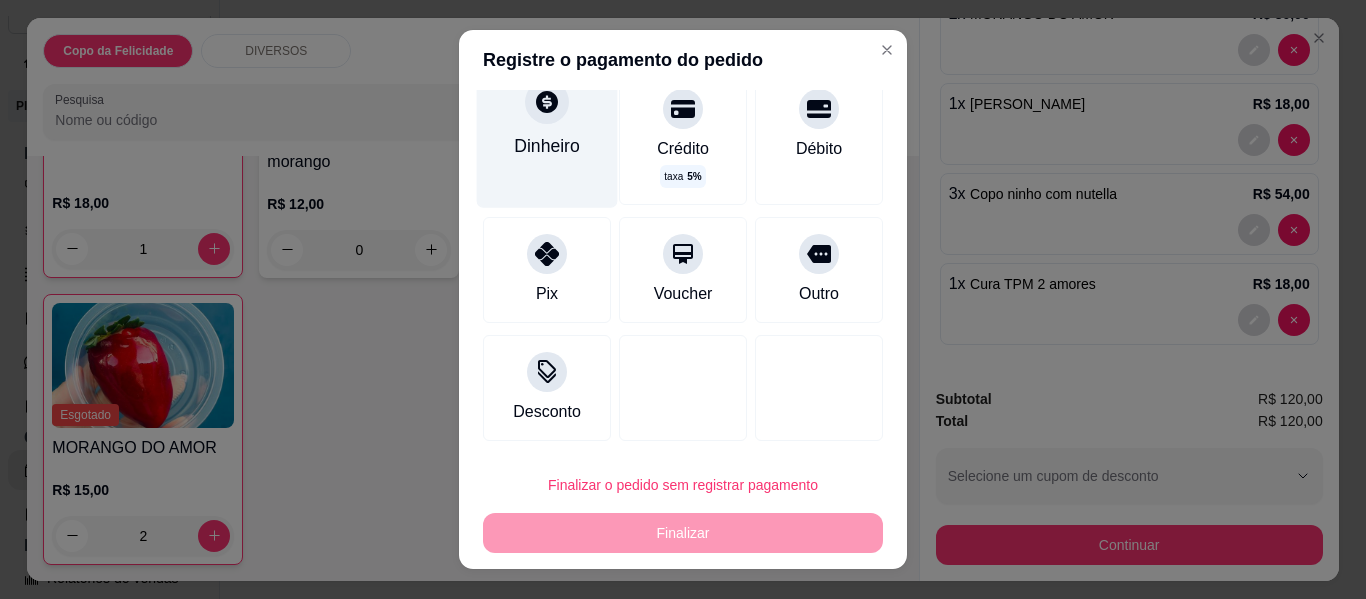 click 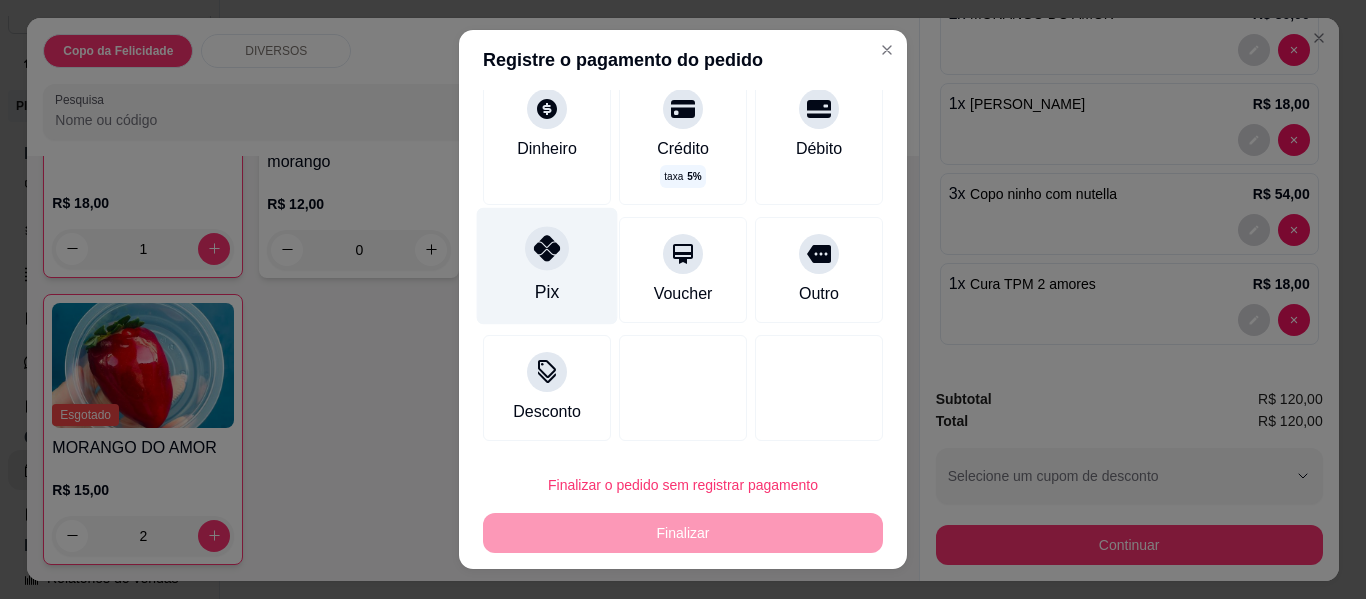 click at bounding box center (547, 248) 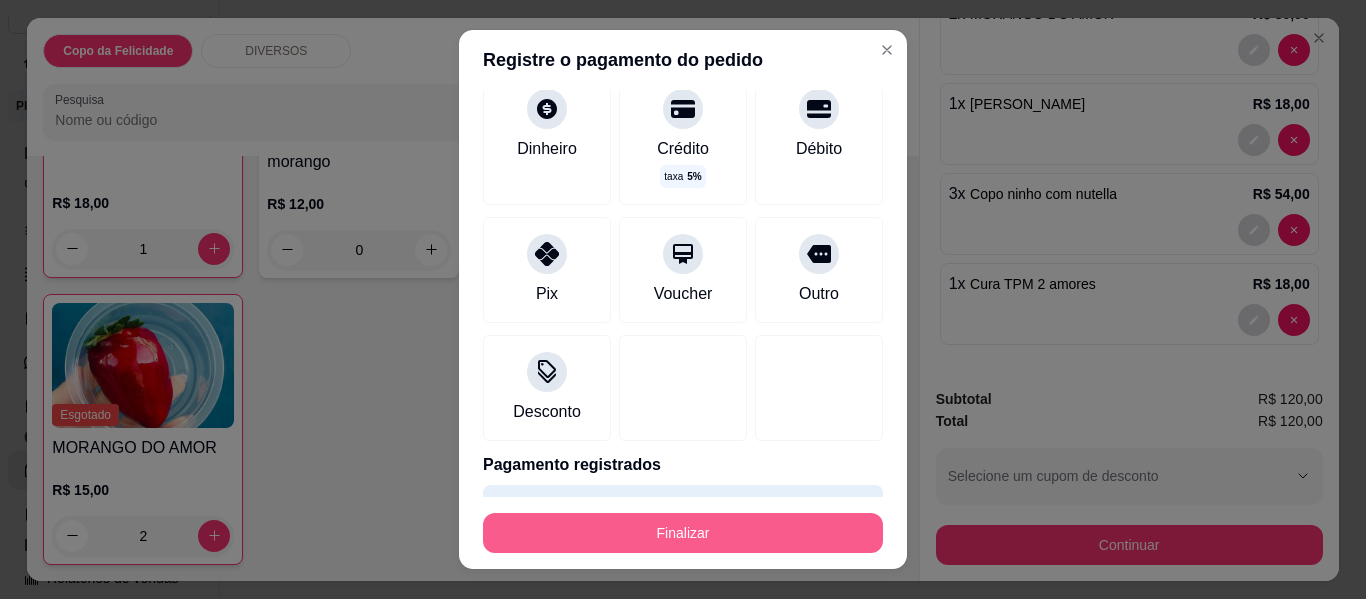click on "Finalizar" at bounding box center (683, 533) 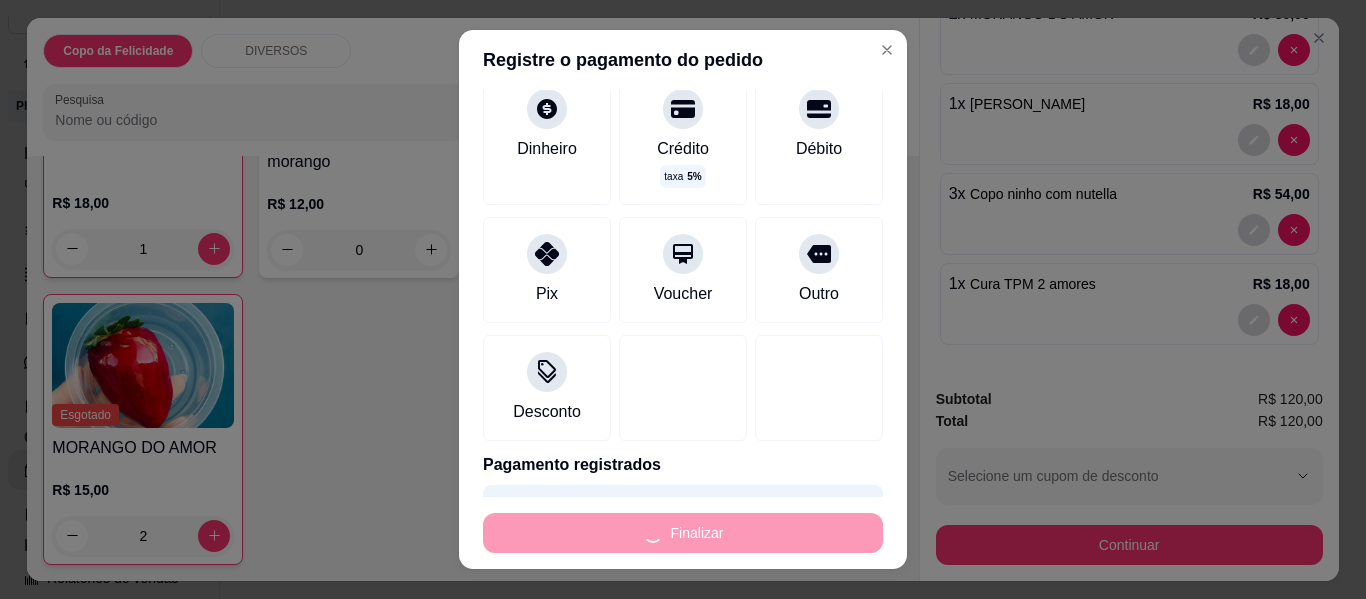 type on "0" 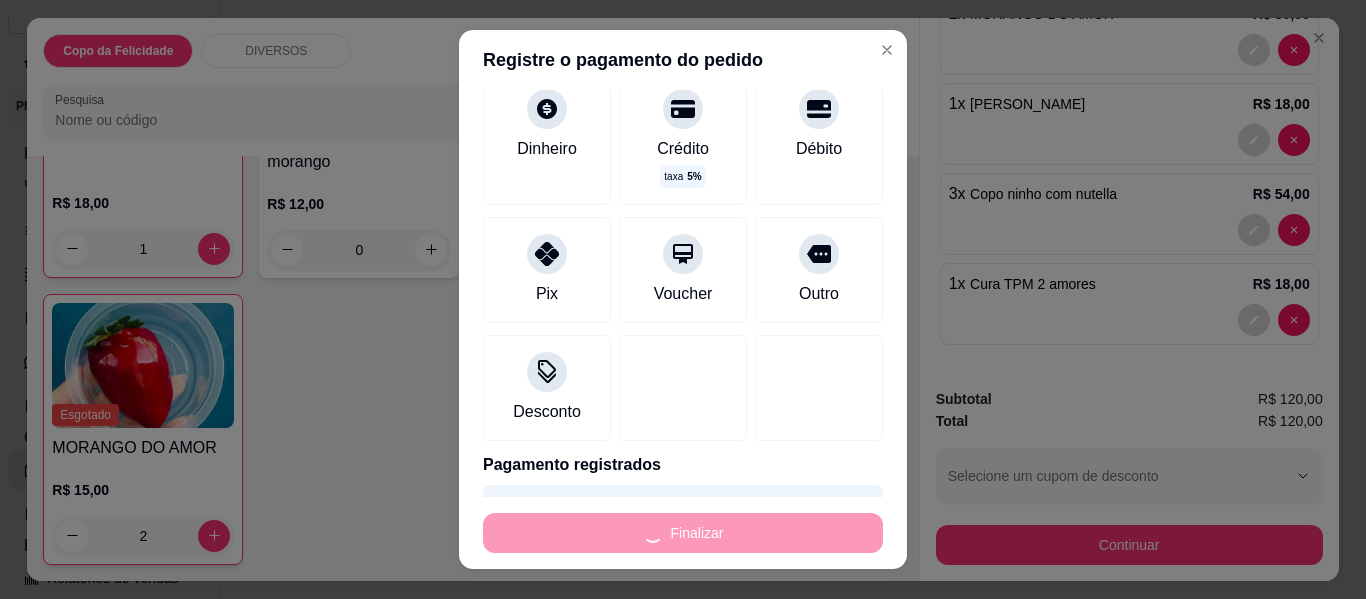 type on "0" 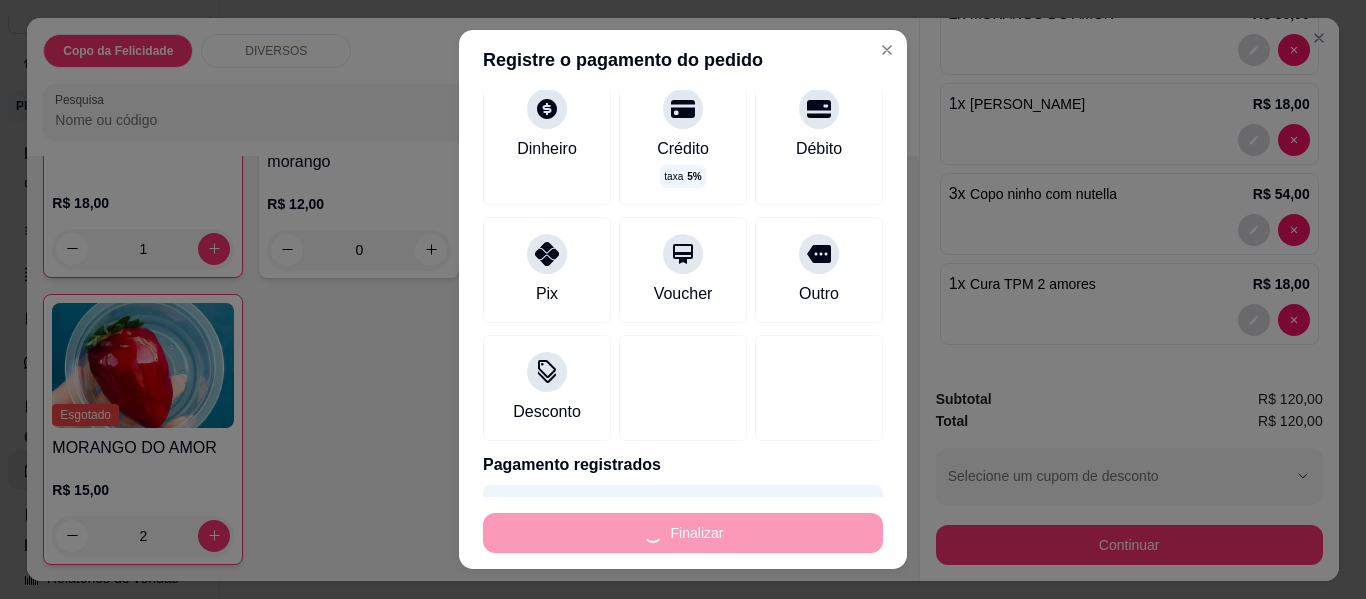 type on "0" 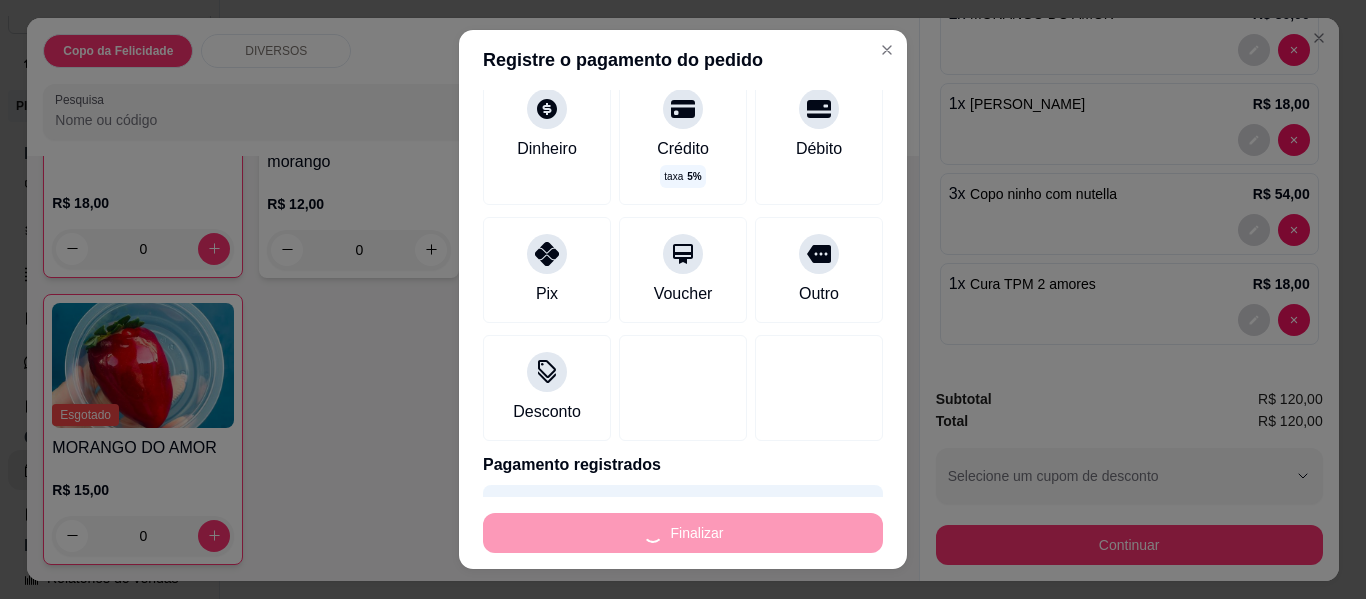 type on "-R$ 120,00" 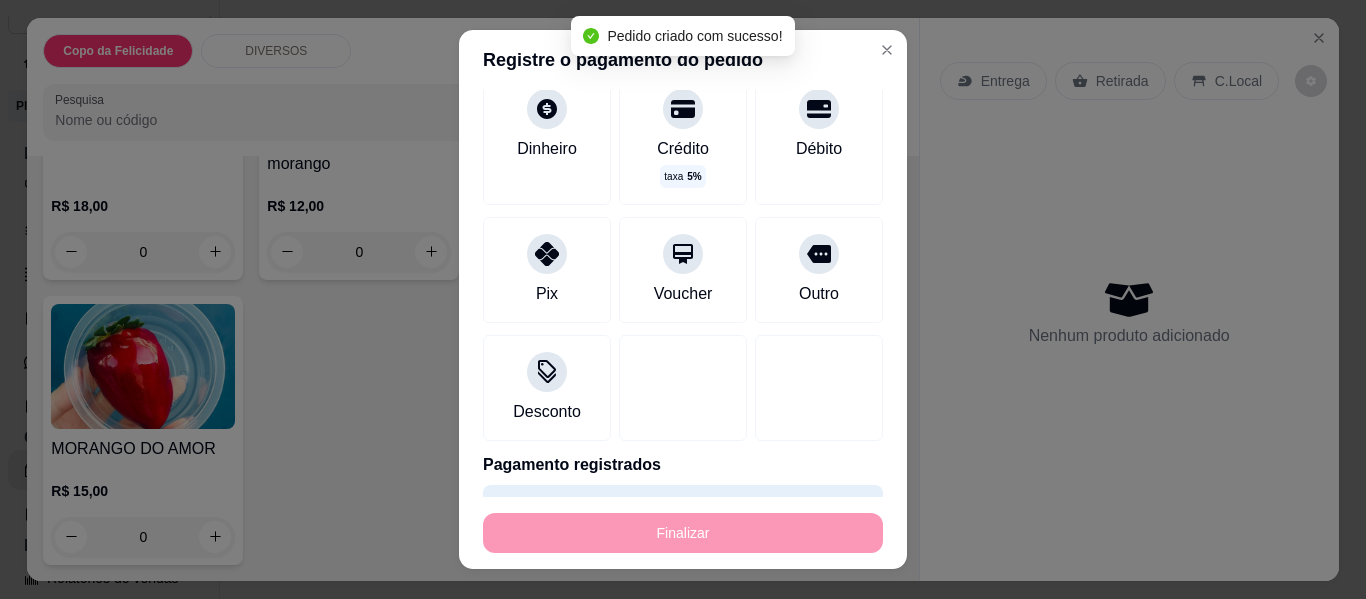 scroll, scrollTop: 0, scrollLeft: 0, axis: both 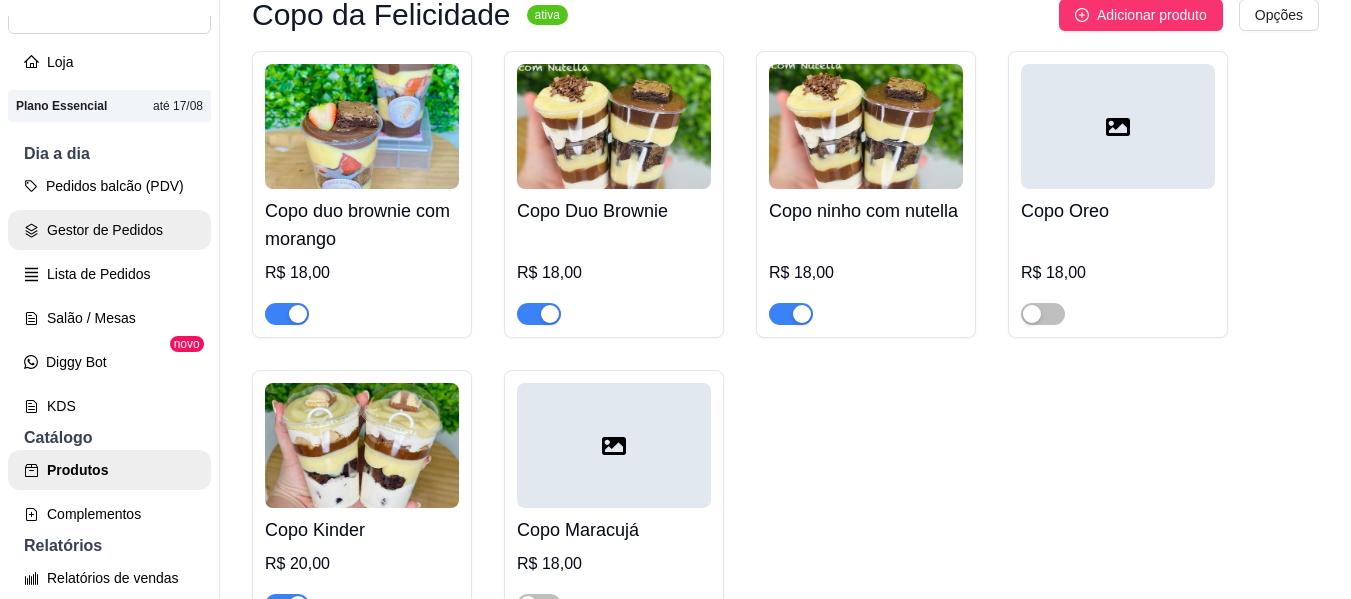 click on "Gestor de Pedidos" at bounding box center [109, 230] 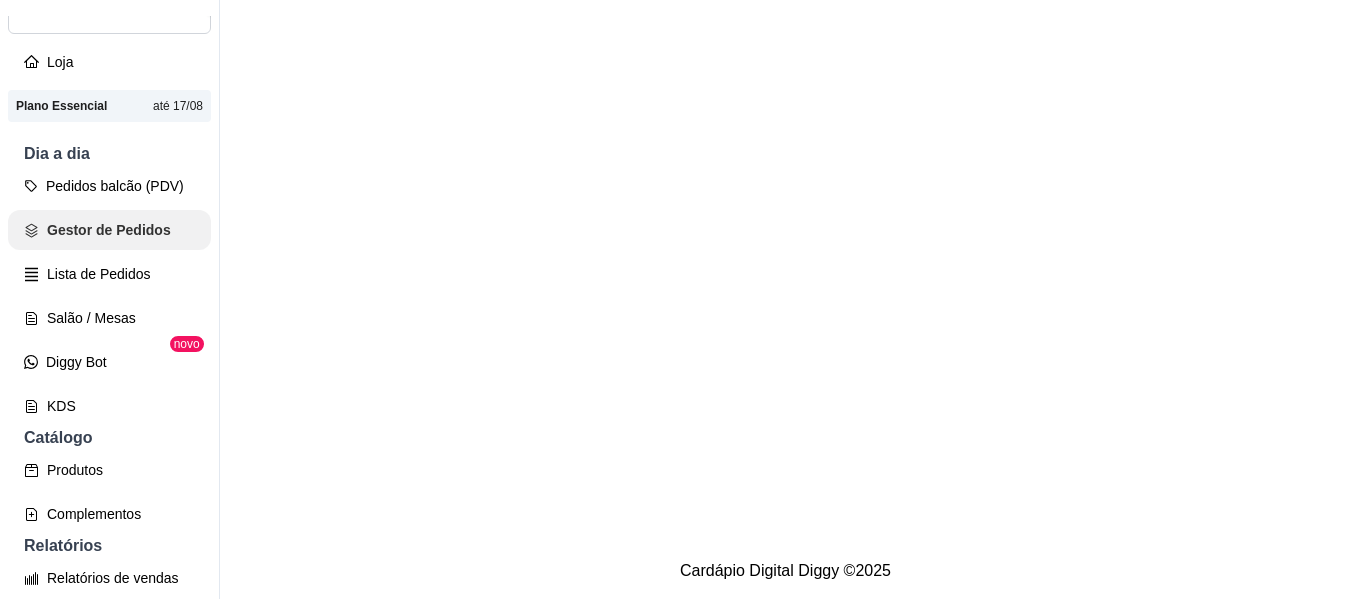 scroll, scrollTop: 0, scrollLeft: 0, axis: both 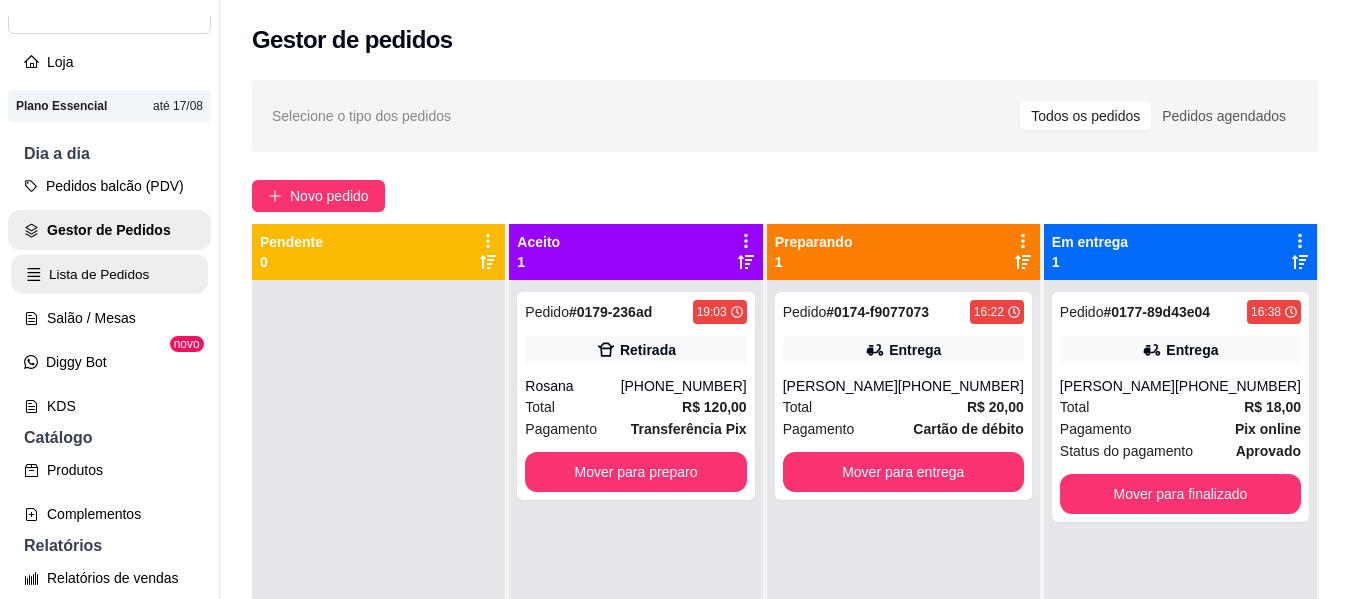 click on "Lista de Pedidos" at bounding box center [109, 274] 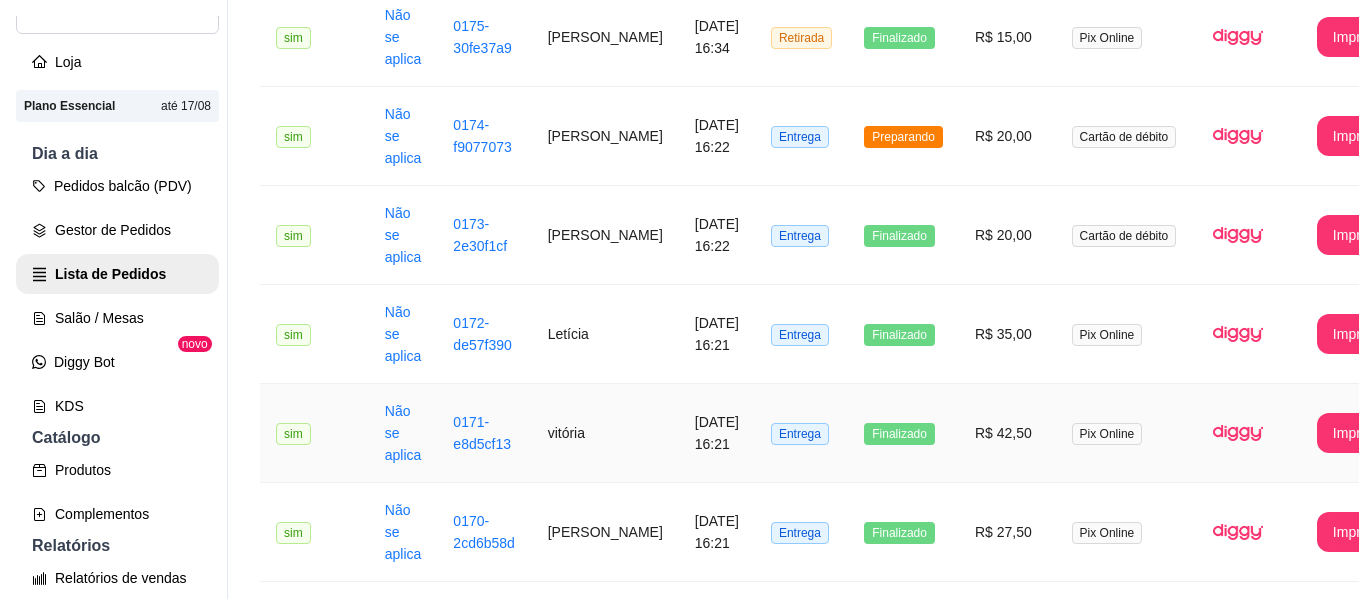 scroll, scrollTop: 700, scrollLeft: 0, axis: vertical 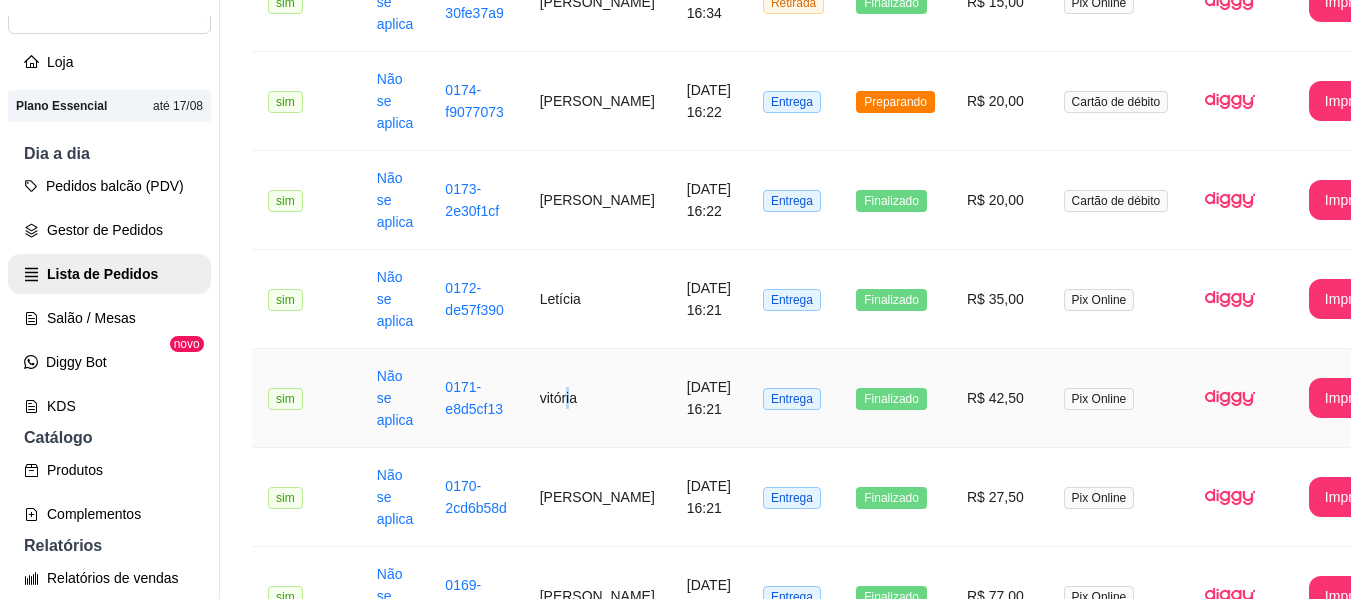 click on "vitória" at bounding box center (597, 398) 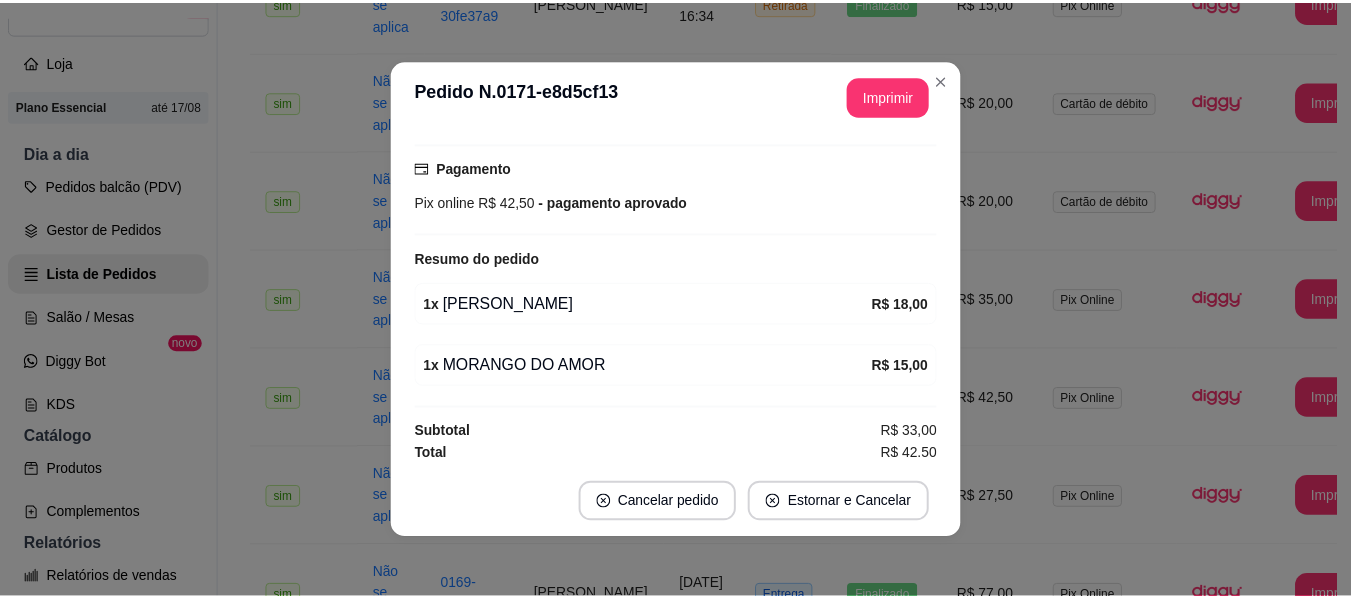 scroll, scrollTop: 474, scrollLeft: 0, axis: vertical 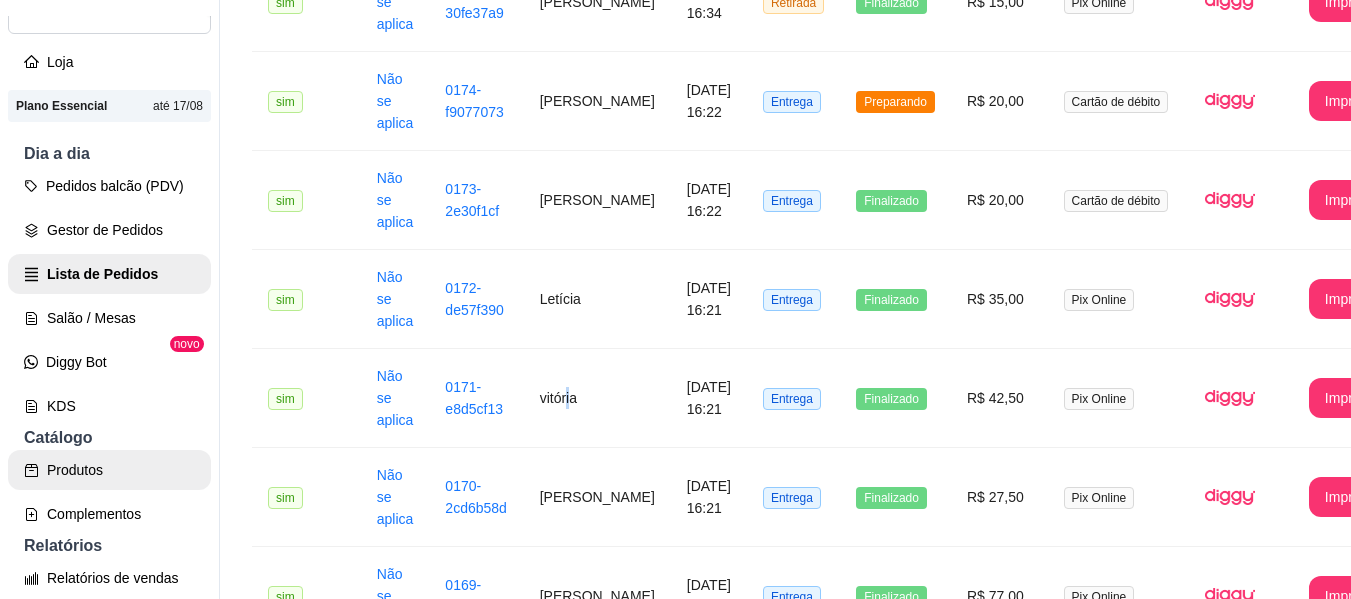 click on "Produtos" at bounding box center [109, 470] 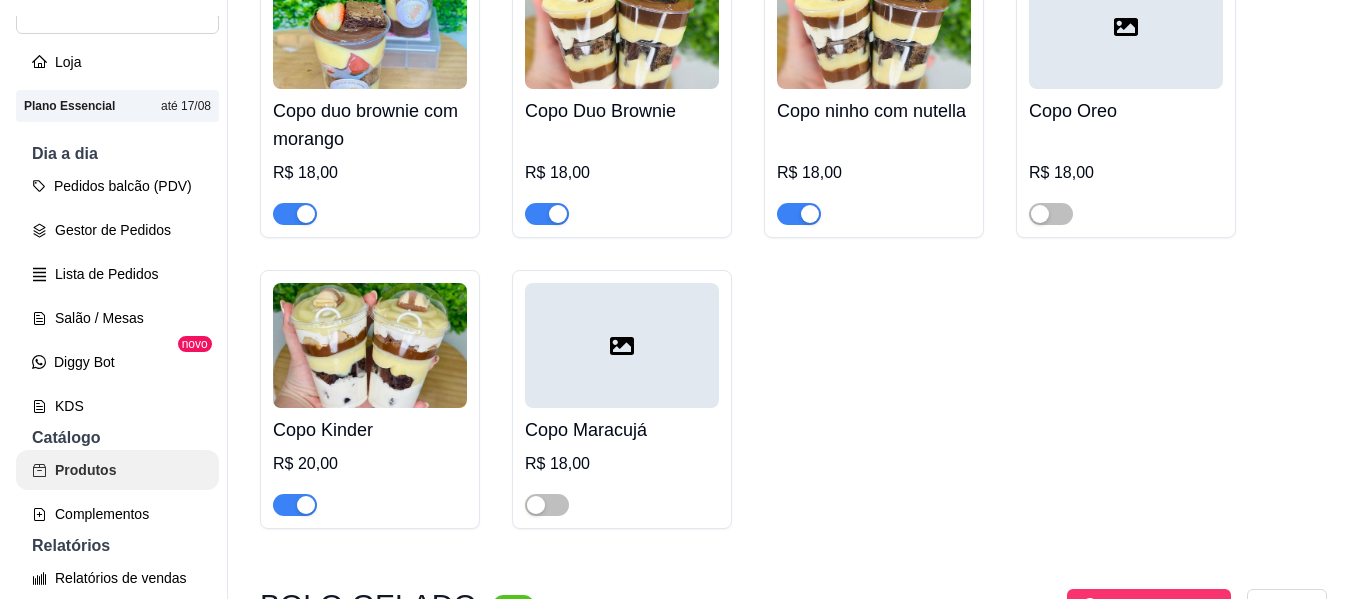 scroll, scrollTop: 0, scrollLeft: 0, axis: both 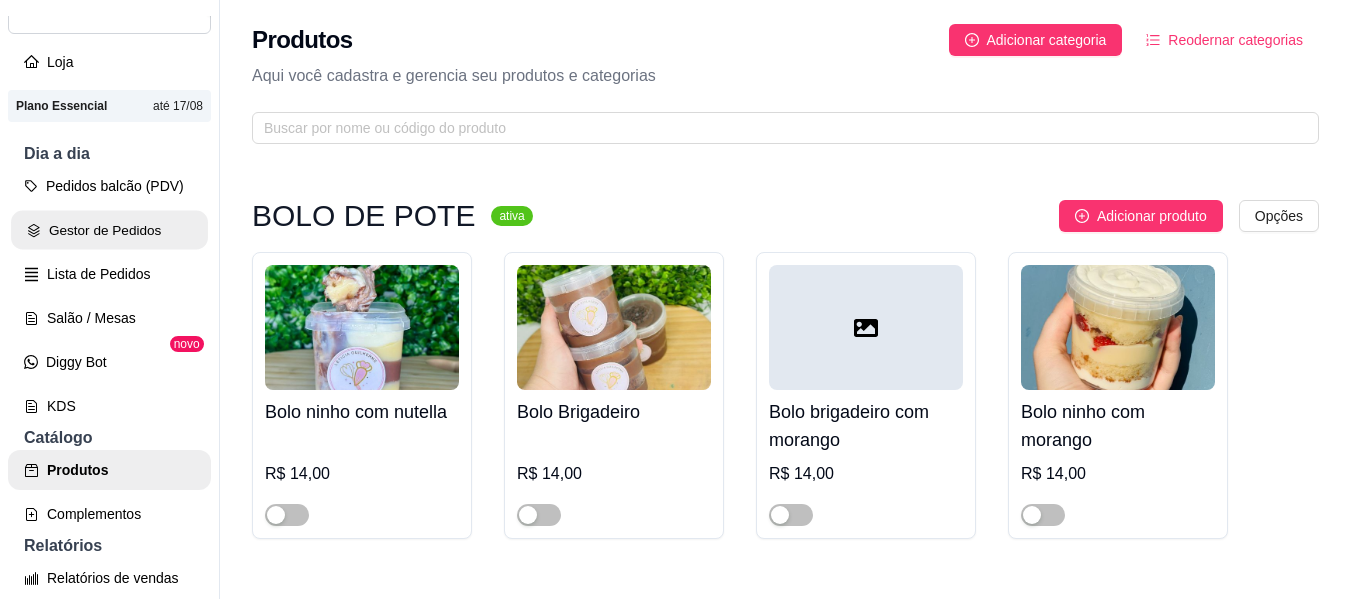 click on "Gestor de Pedidos" at bounding box center (109, 230) 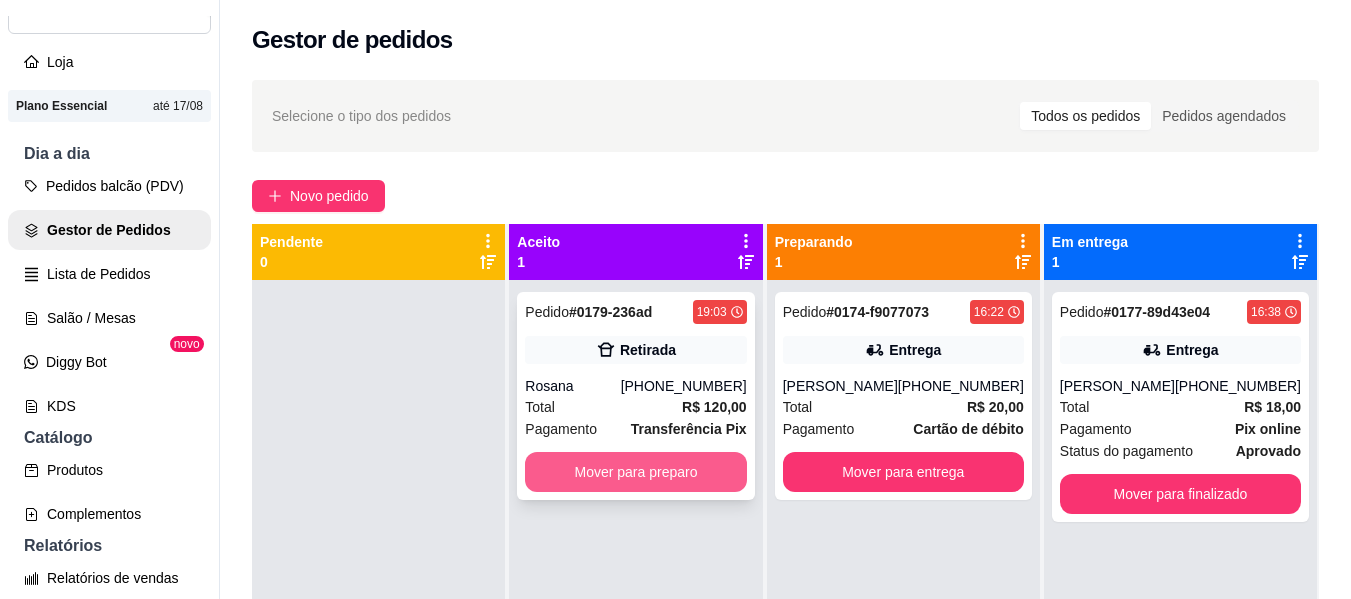 click on "Mover para preparo" at bounding box center (635, 472) 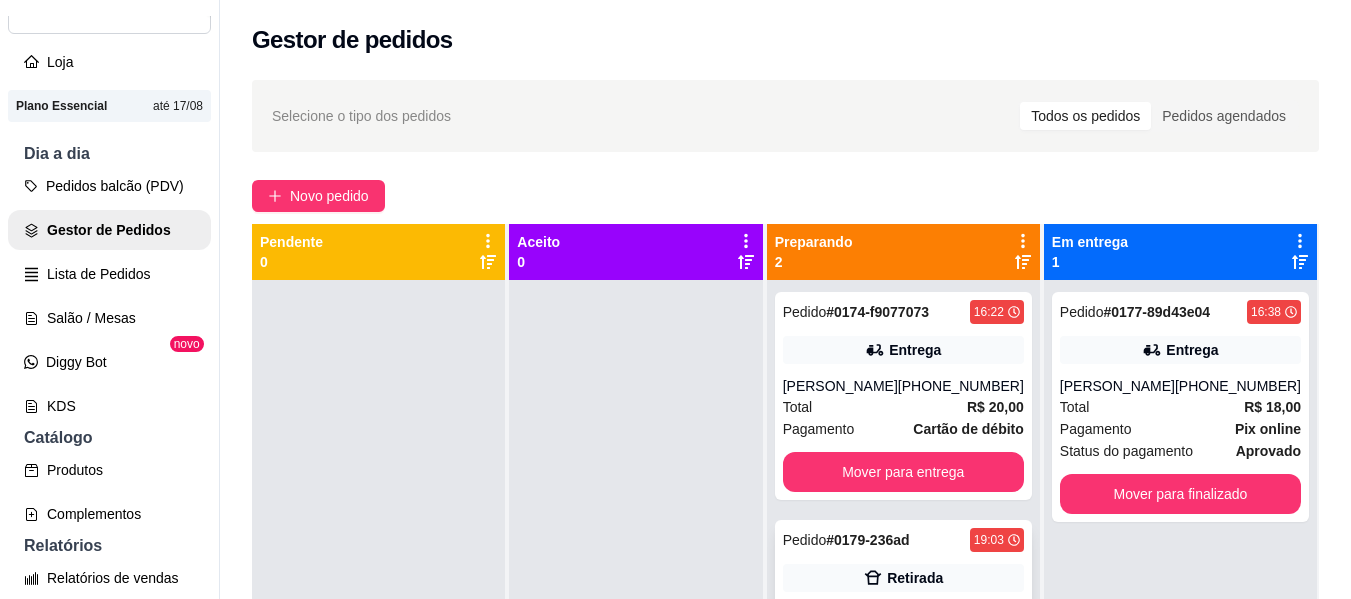 click on "Retirada" at bounding box center (915, 578) 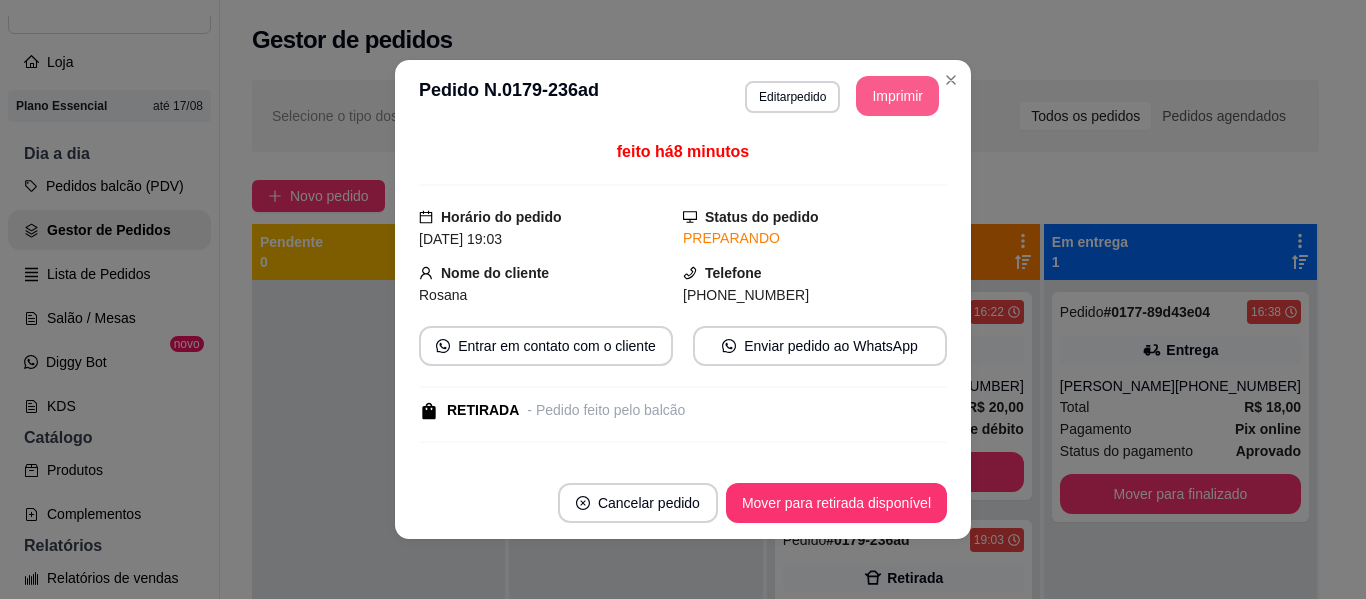 click on "Imprimir" at bounding box center [897, 96] 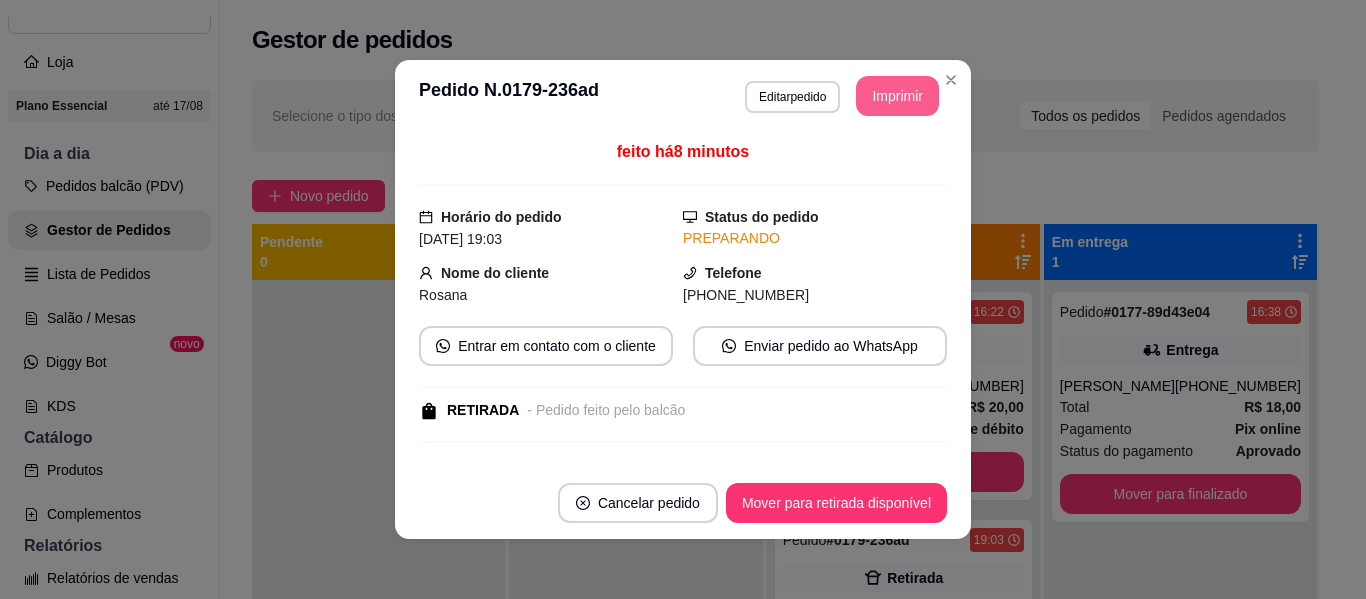 scroll, scrollTop: 0, scrollLeft: 0, axis: both 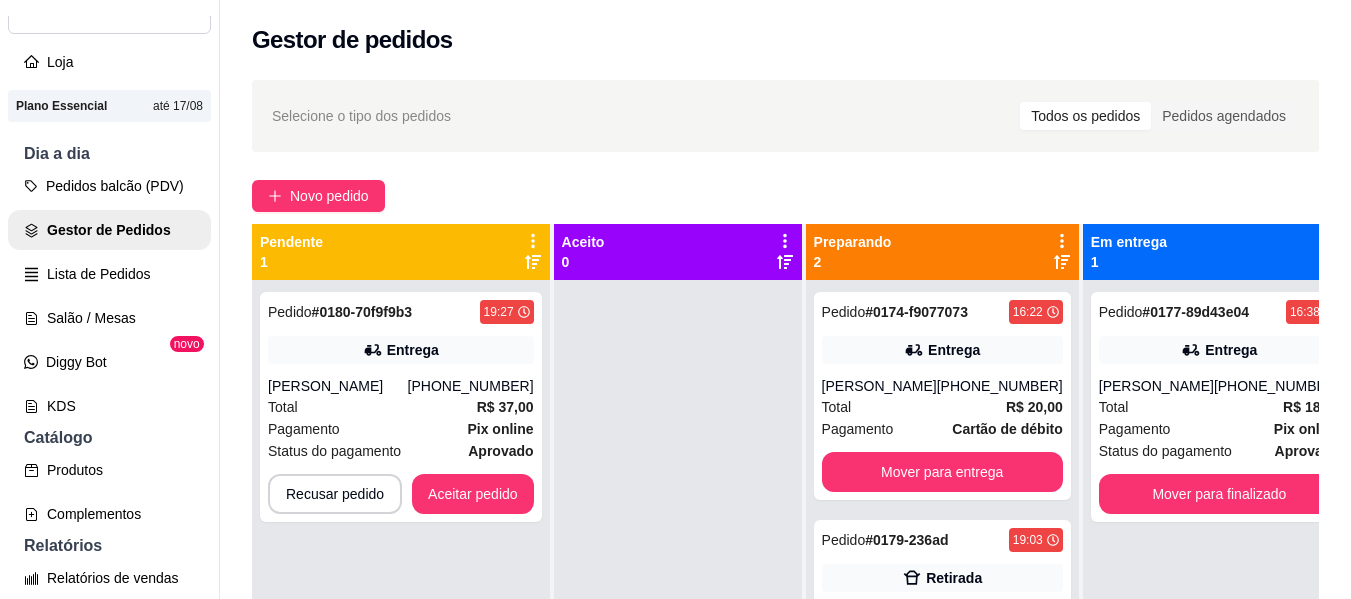 drag, startPoint x: 1106, startPoint y: 544, endPoint x: 649, endPoint y: 335, distance: 502.52362 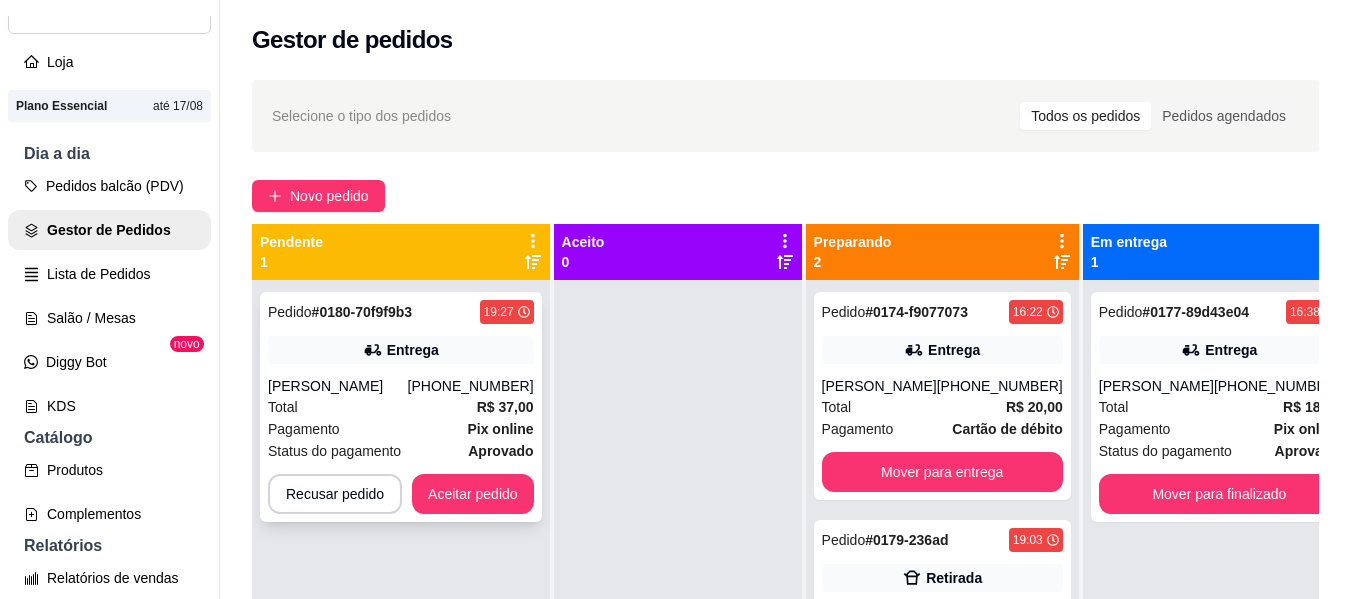 click on "Total" at bounding box center (283, 407) 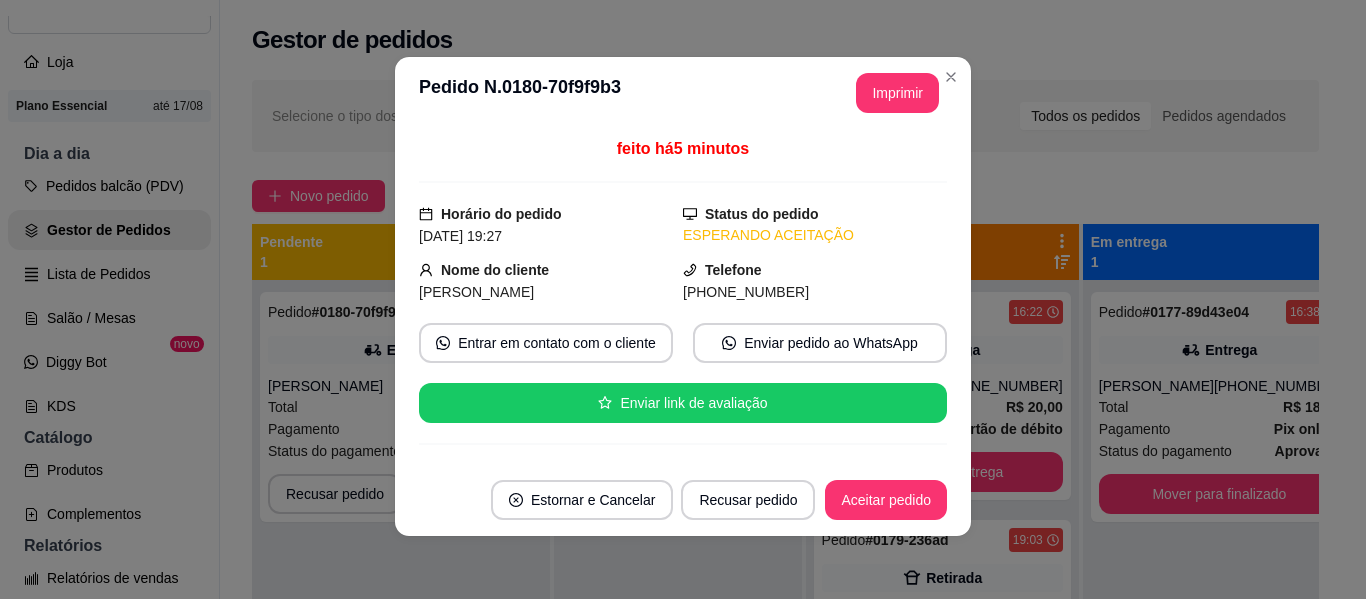 scroll, scrollTop: 4, scrollLeft: 0, axis: vertical 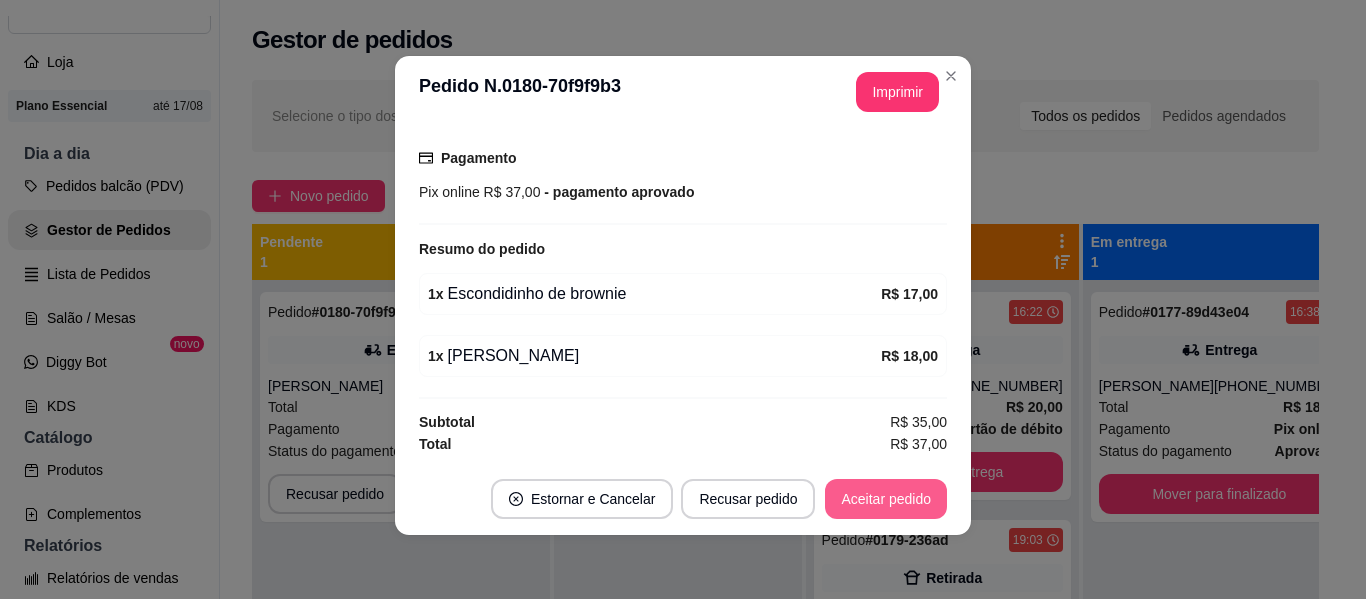click on "Aceitar pedido" at bounding box center [886, 499] 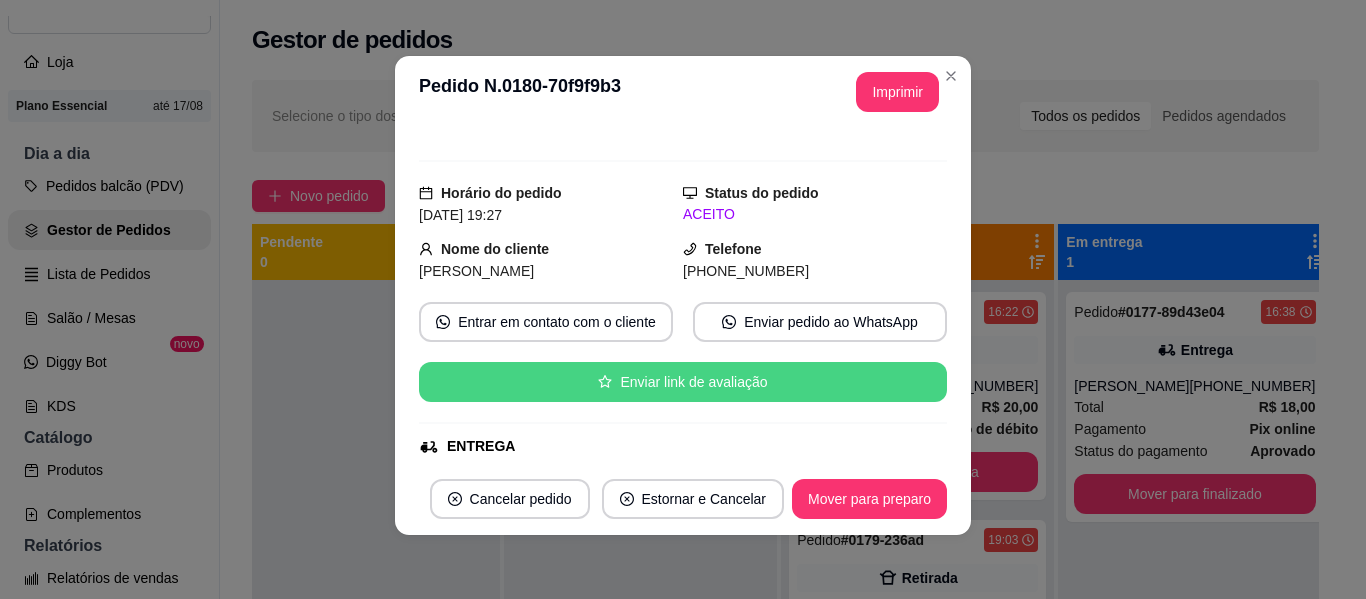 scroll, scrollTop: 220, scrollLeft: 0, axis: vertical 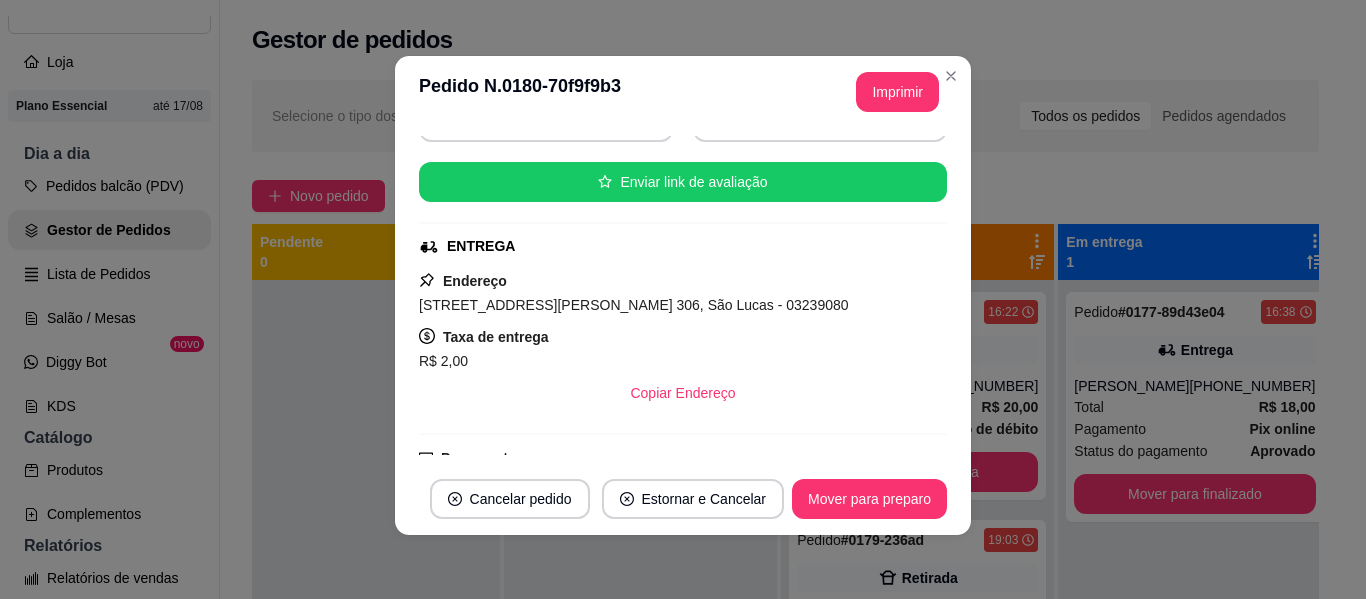 click on "**********" at bounding box center (683, 92) 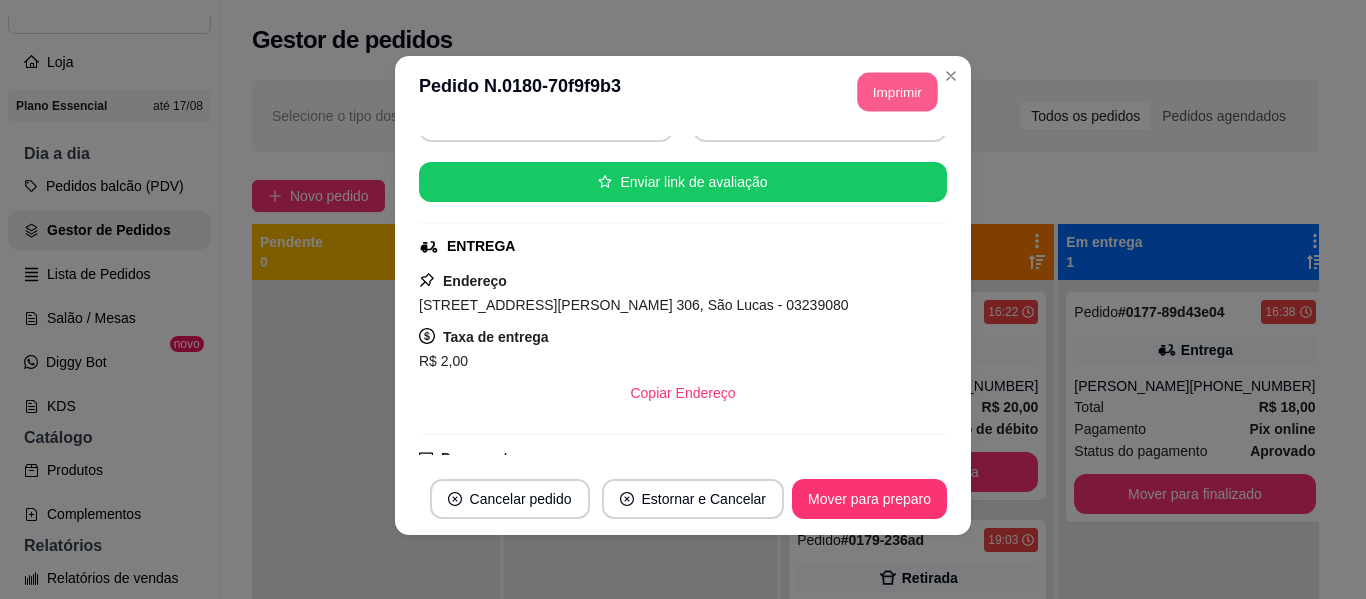 click on "Imprimir" at bounding box center (898, 92) 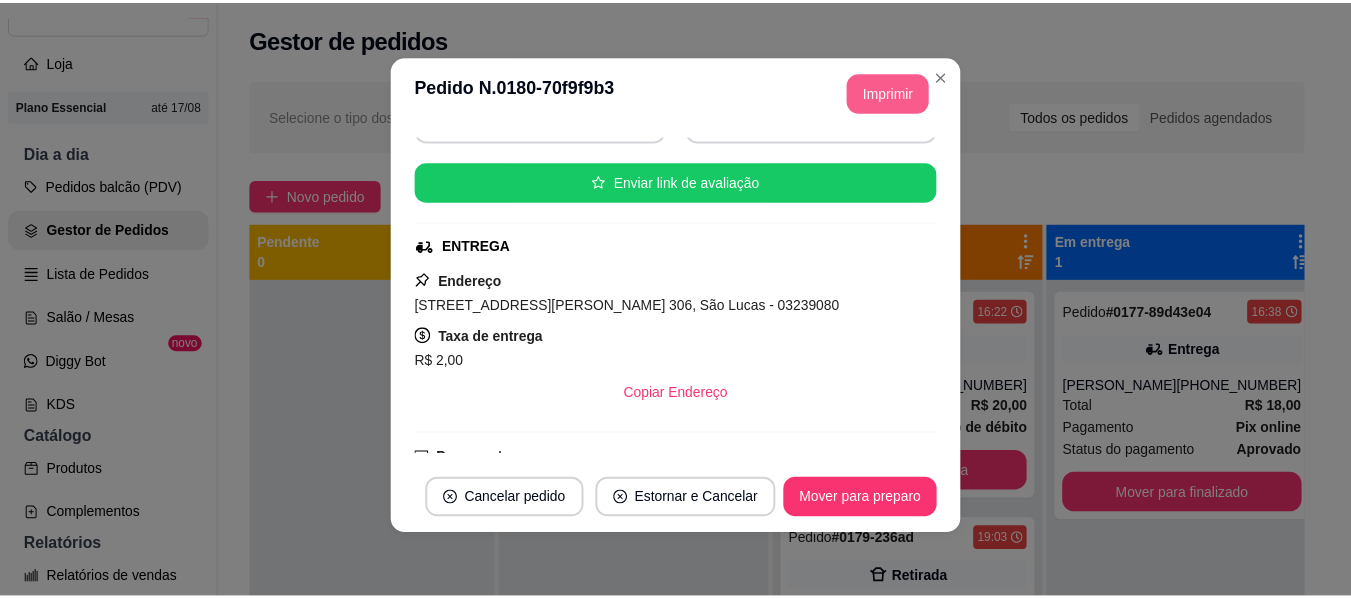 scroll, scrollTop: 0, scrollLeft: 0, axis: both 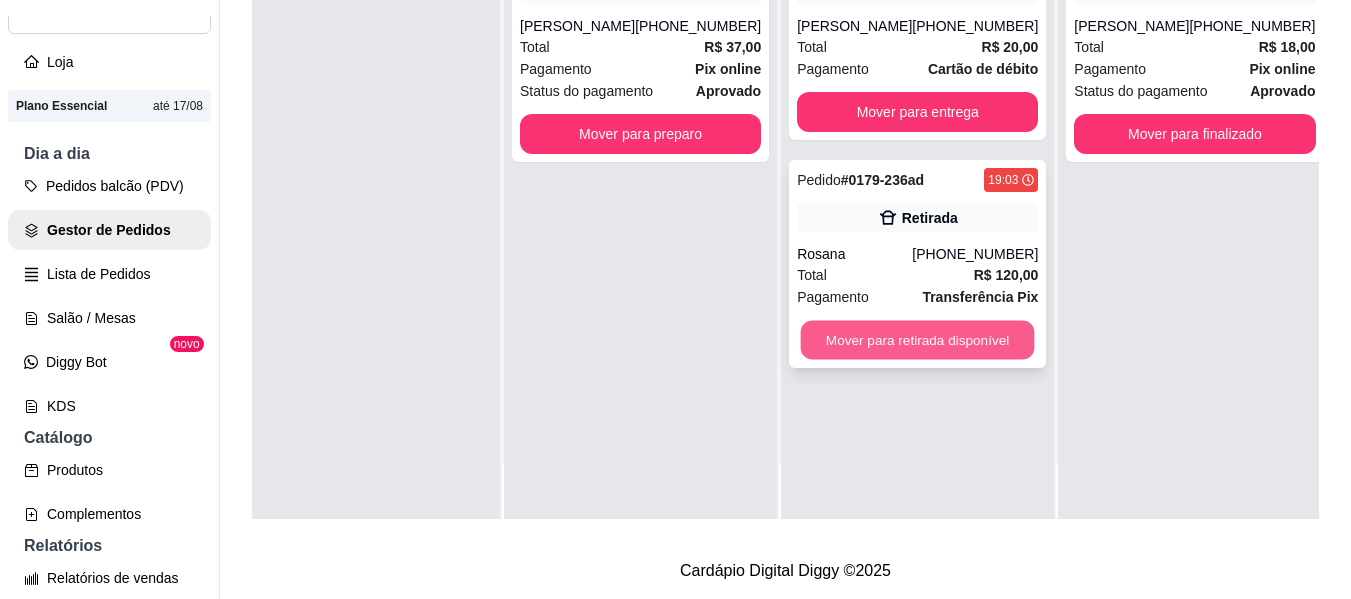 click on "Mover para retirada disponível" at bounding box center (918, 340) 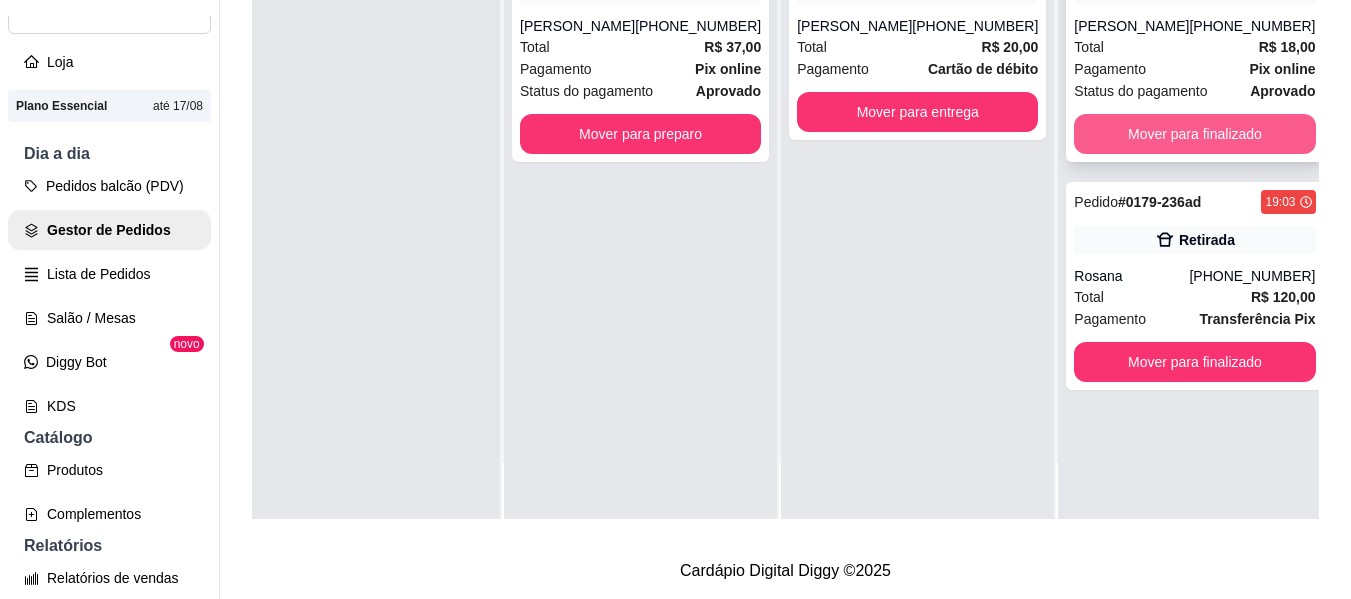 click on "Mover para finalizado" at bounding box center (1194, 134) 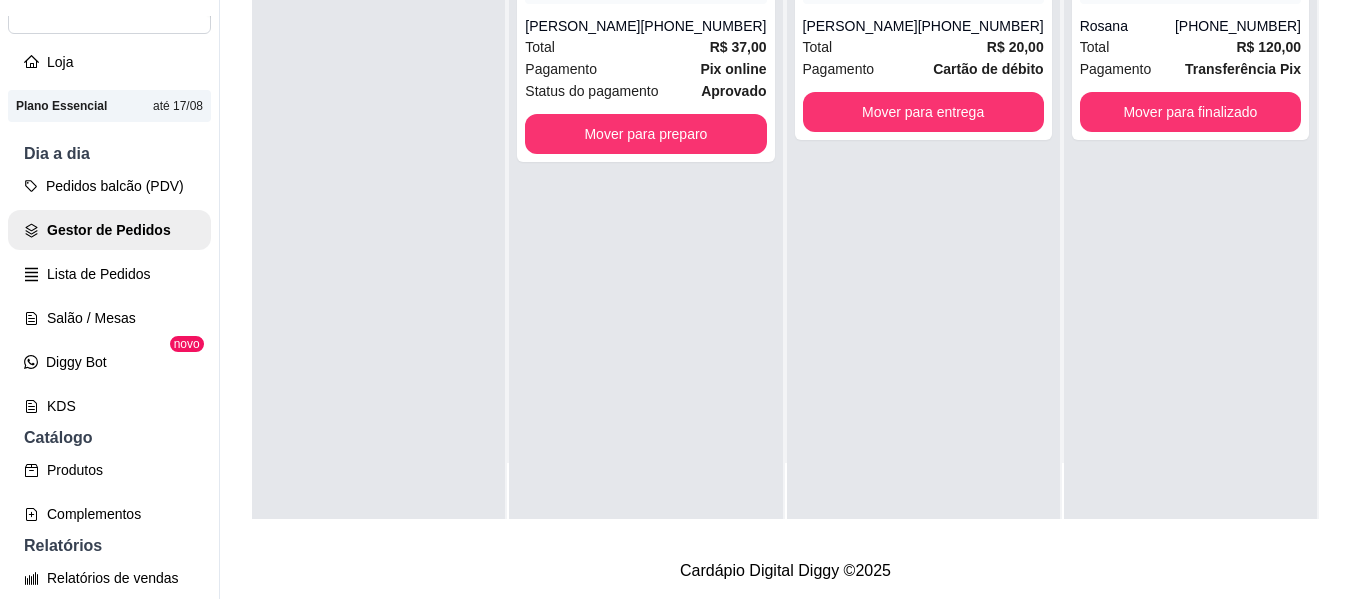 click on "Pedido  # 0179-236ad 19:03 Retirada Rosana [PHONE_NUMBER] Total R$ 120,00 Pagamento Transferência Pix Mover para finalizado" at bounding box center [1190, 219] 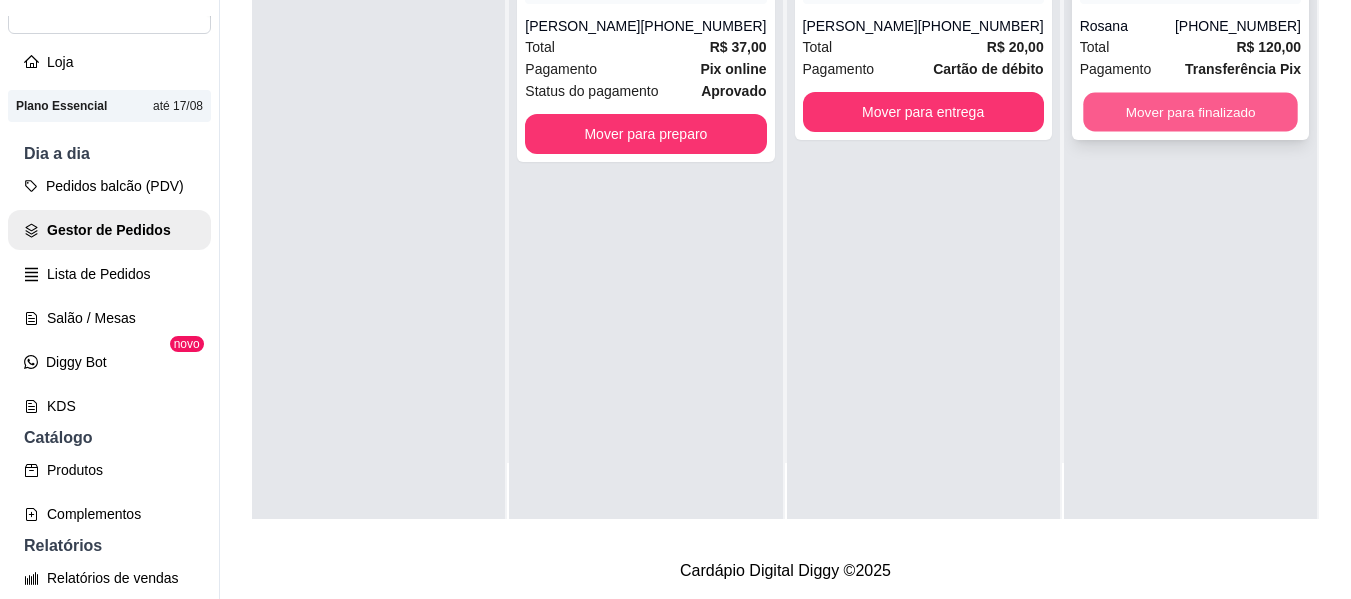 click on "Mover para finalizado" at bounding box center (1190, 112) 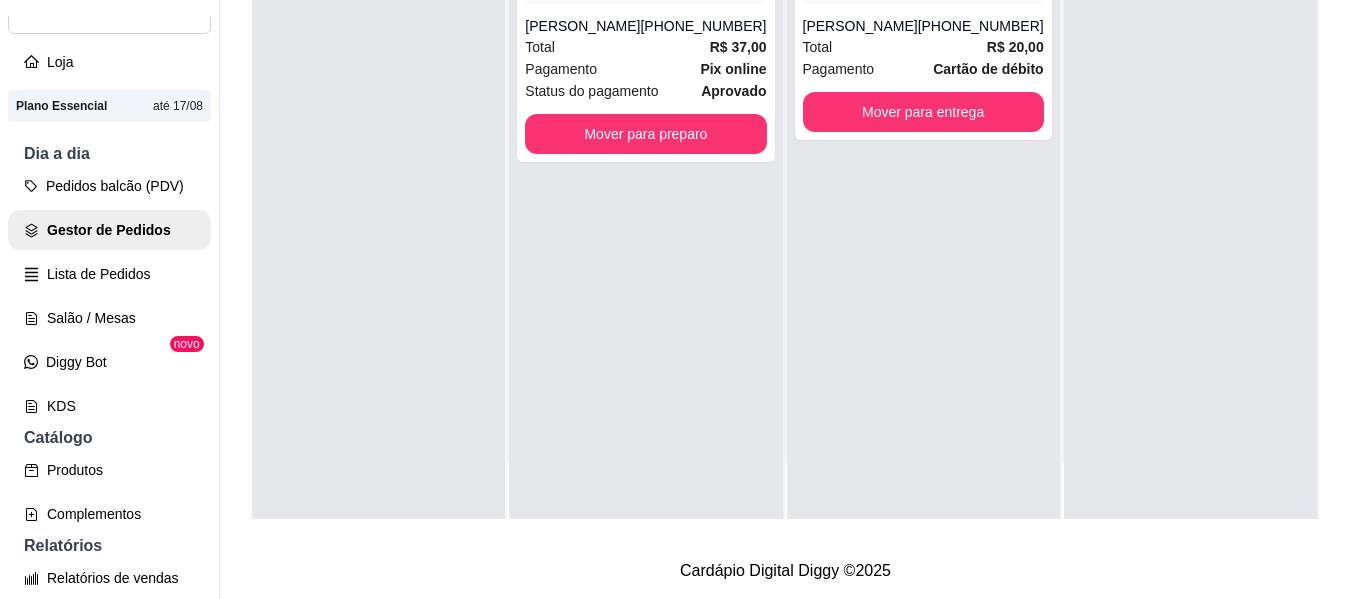 drag, startPoint x: 826, startPoint y: 307, endPoint x: 772, endPoint y: 249, distance: 79.24645 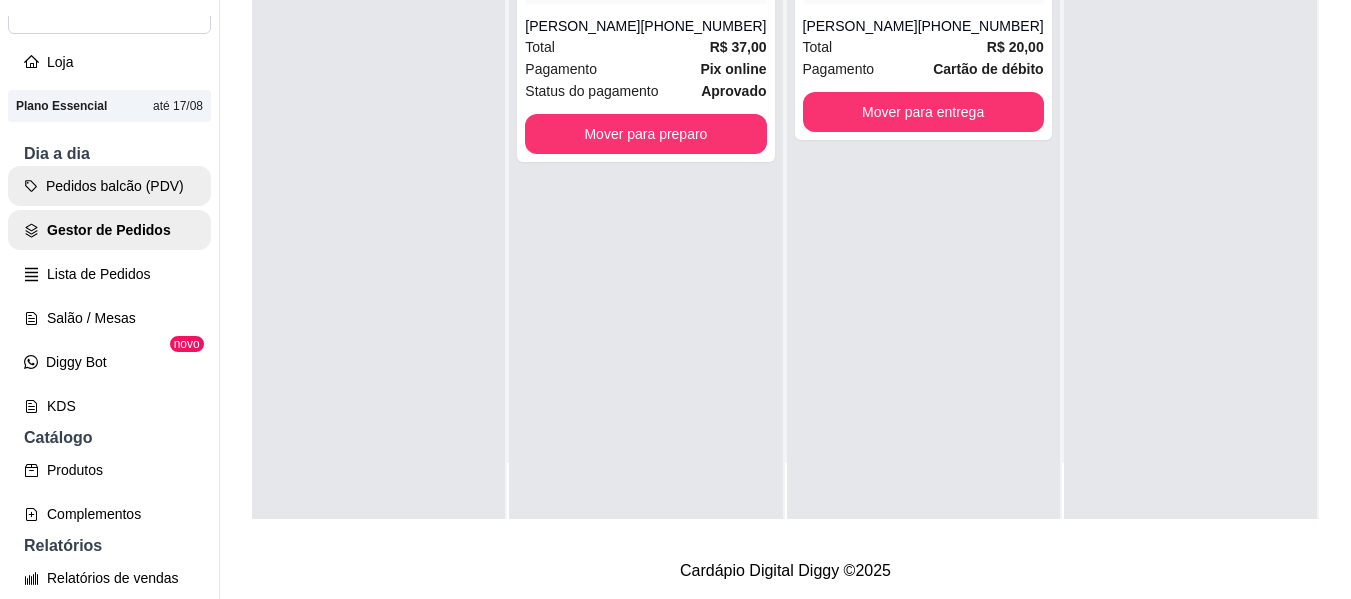 scroll, scrollTop: 0, scrollLeft: 0, axis: both 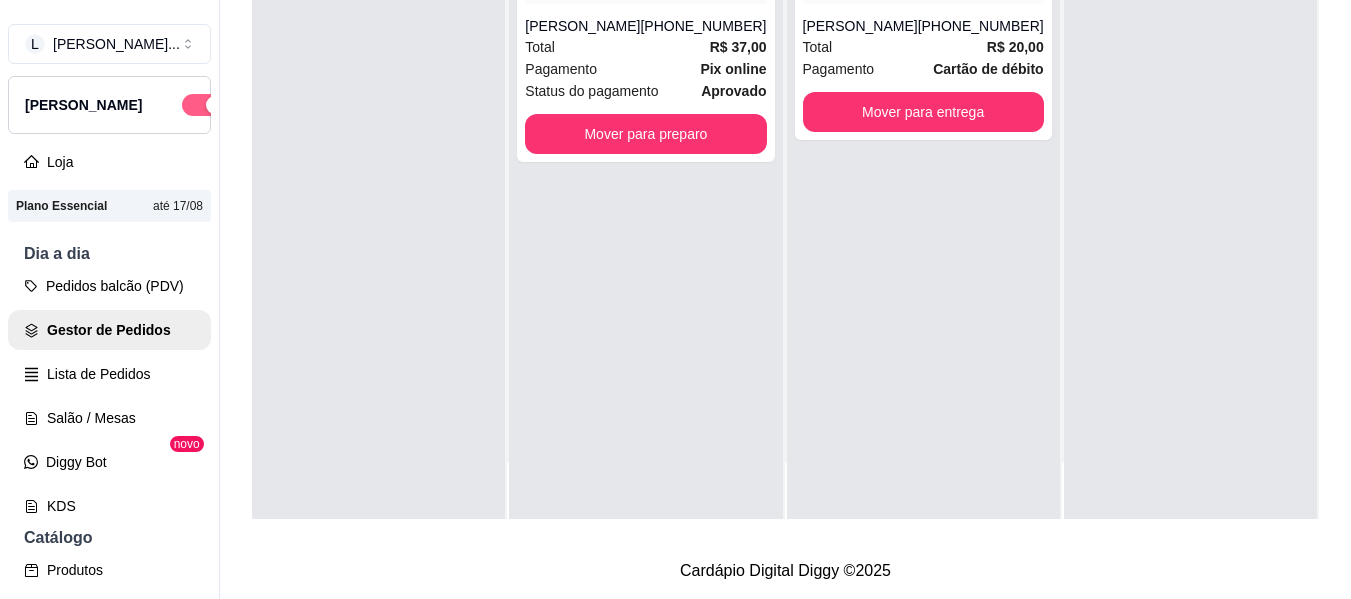 click at bounding box center (204, 105) 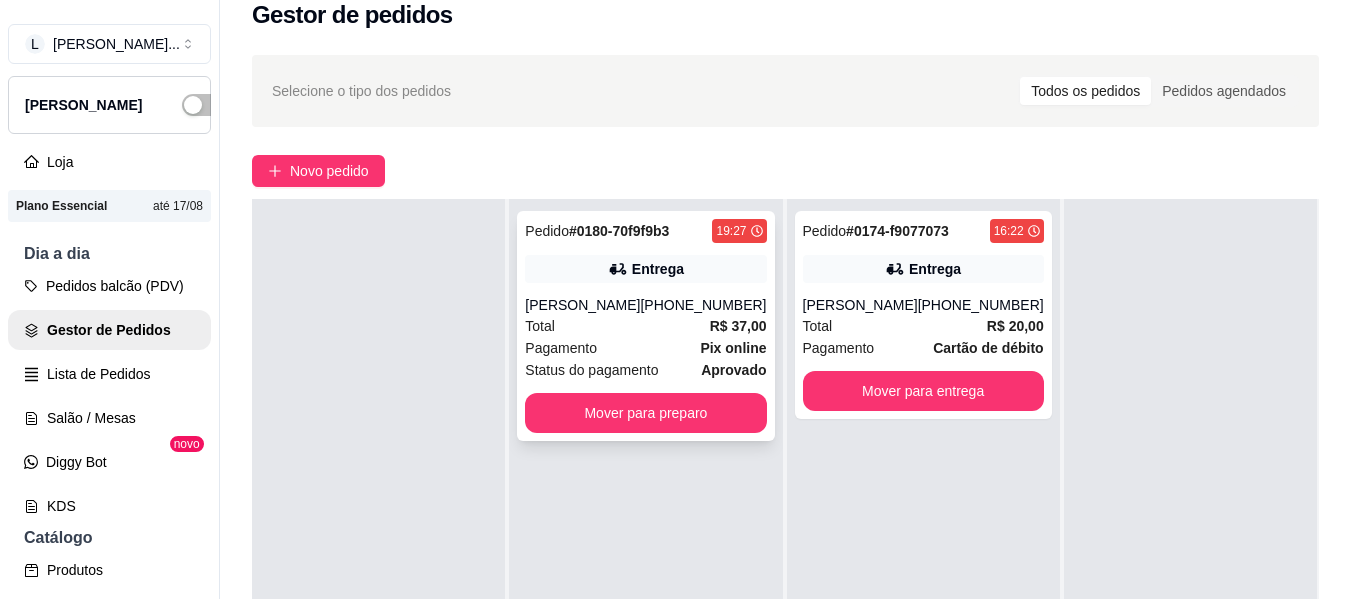 scroll, scrollTop: 0, scrollLeft: 0, axis: both 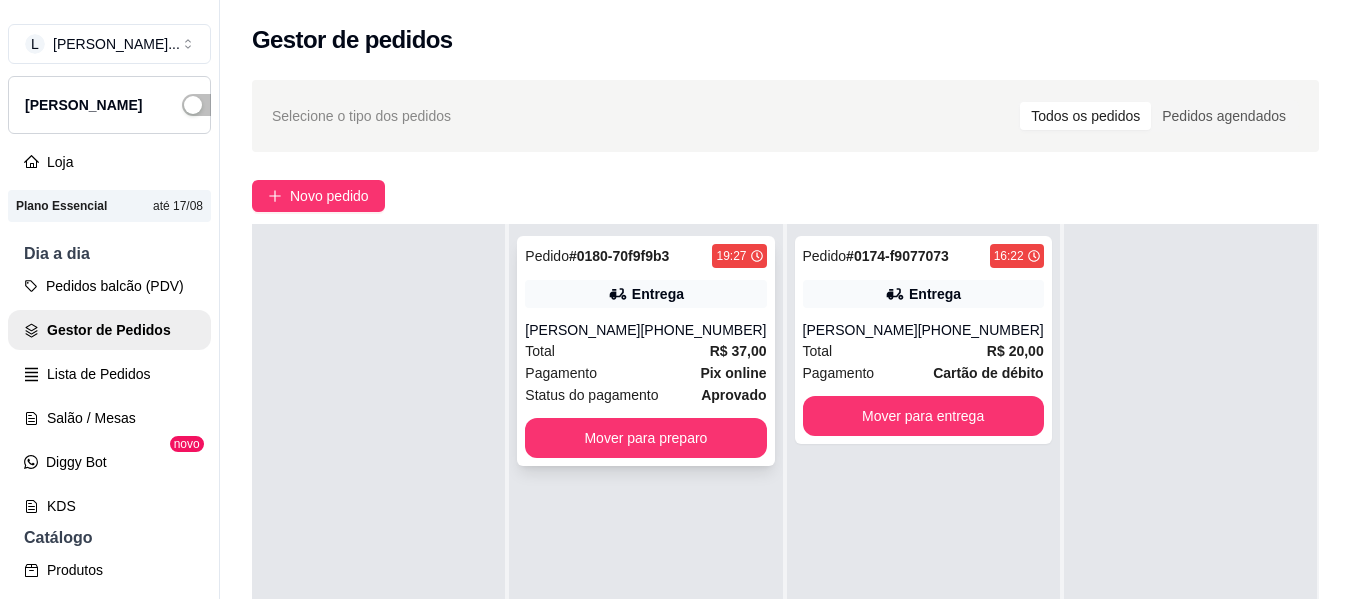 click on "Total R$ 37,00" at bounding box center [645, 351] 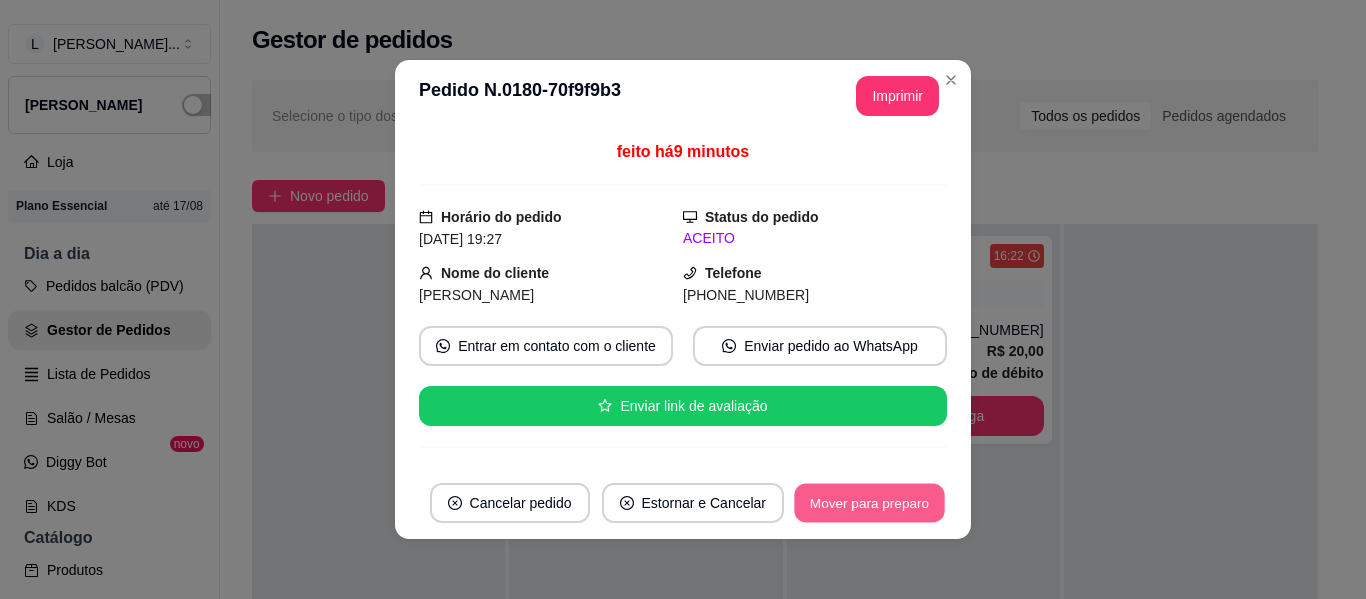 click on "Mover para preparo" at bounding box center (869, 503) 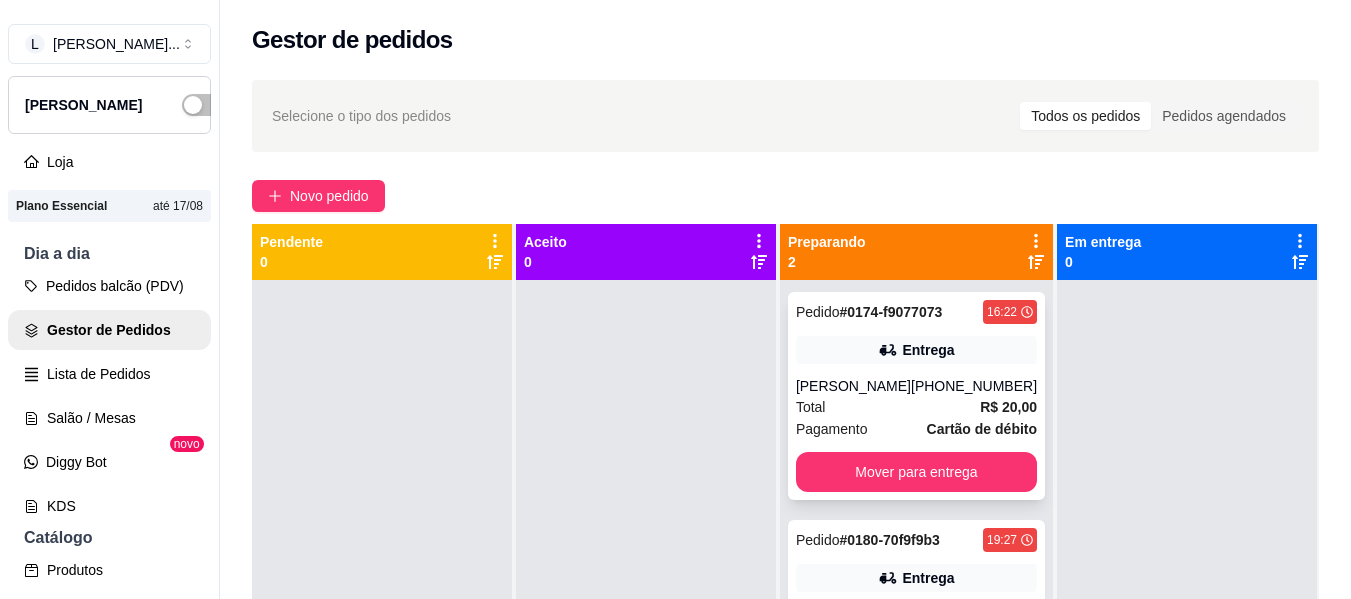 scroll, scrollTop: 56, scrollLeft: 0, axis: vertical 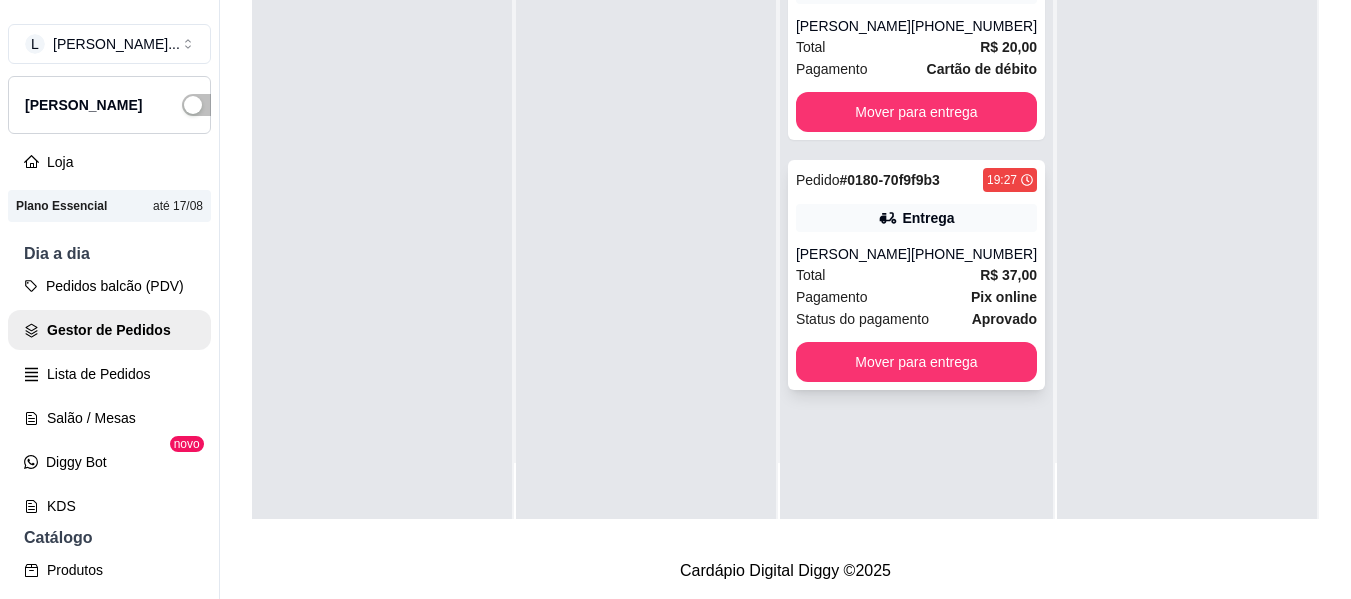 click on "Total R$ 37,00" at bounding box center (916, 275) 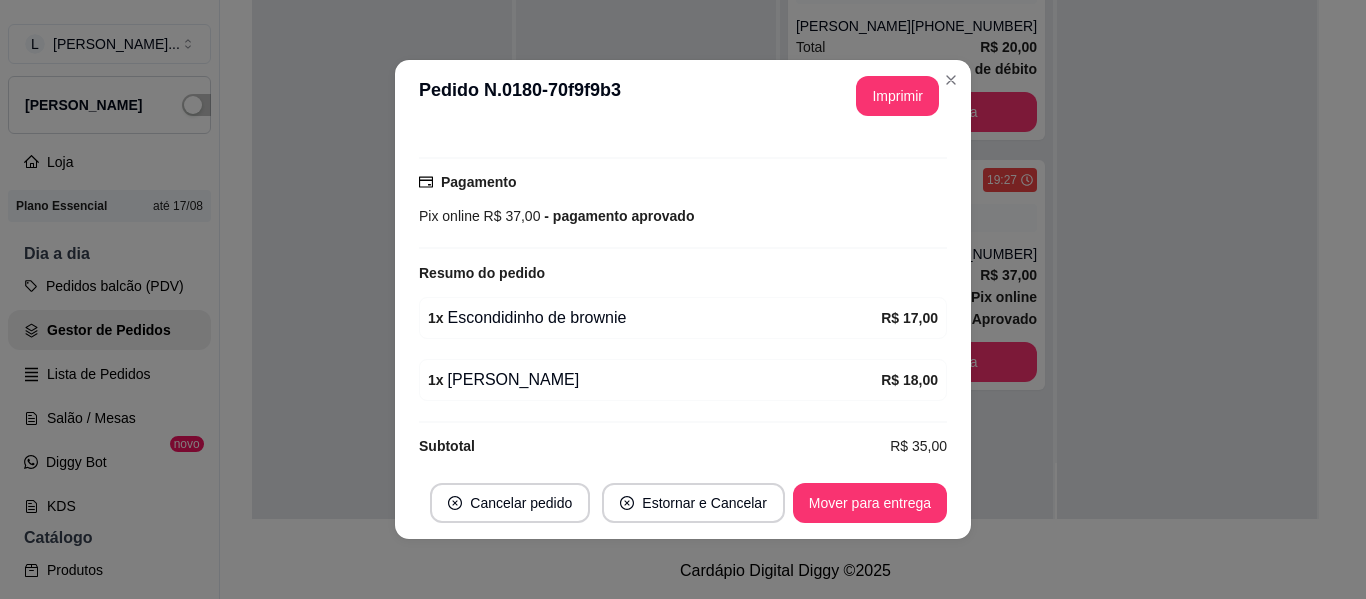 scroll, scrollTop: 520, scrollLeft: 0, axis: vertical 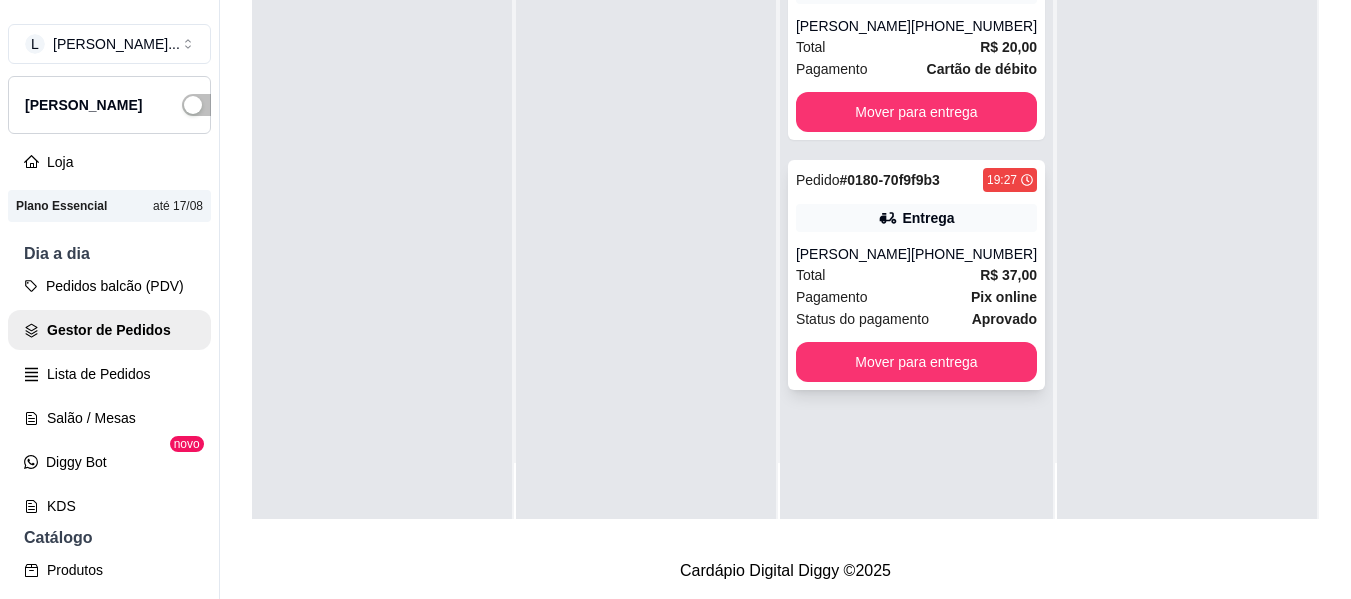 click on "Pagamento Pix online" at bounding box center (916, 297) 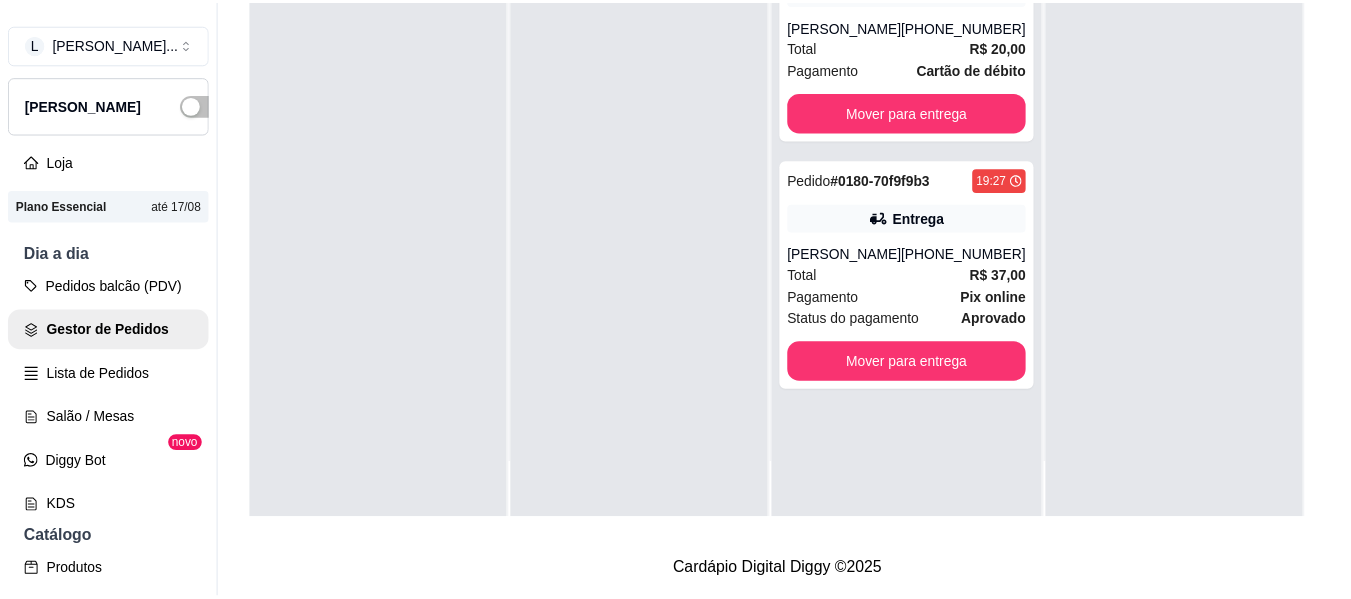 scroll, scrollTop: 300, scrollLeft: 0, axis: vertical 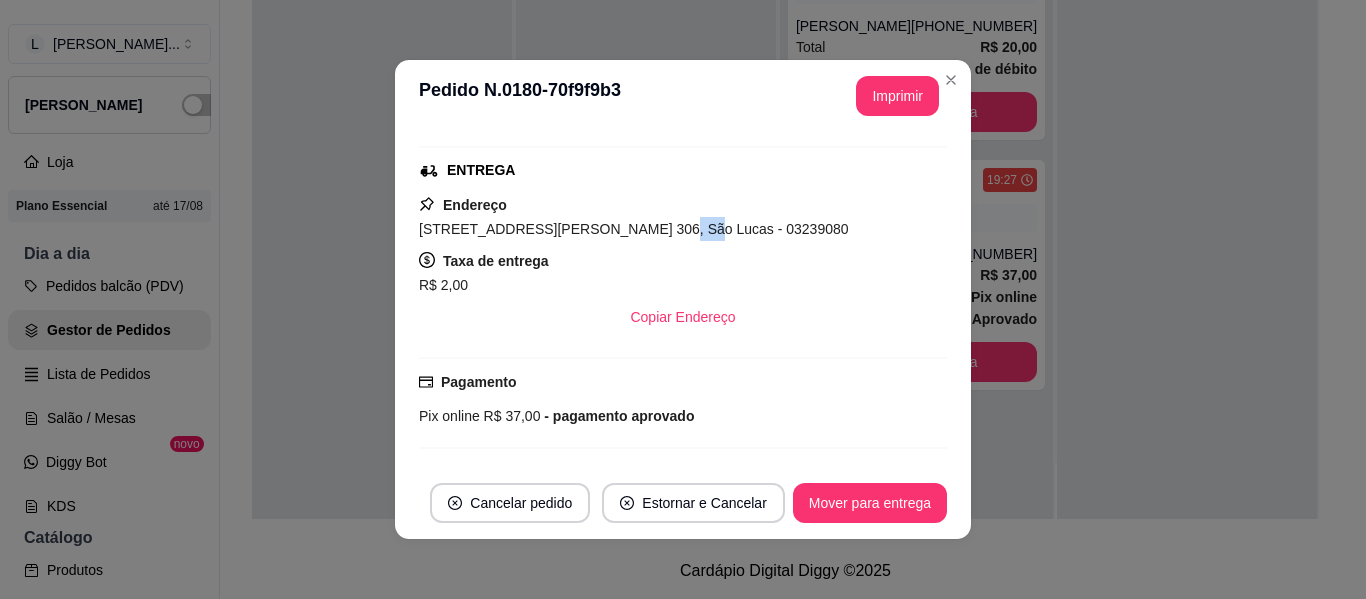 drag, startPoint x: 626, startPoint y: 223, endPoint x: 645, endPoint y: 224, distance: 19.026299 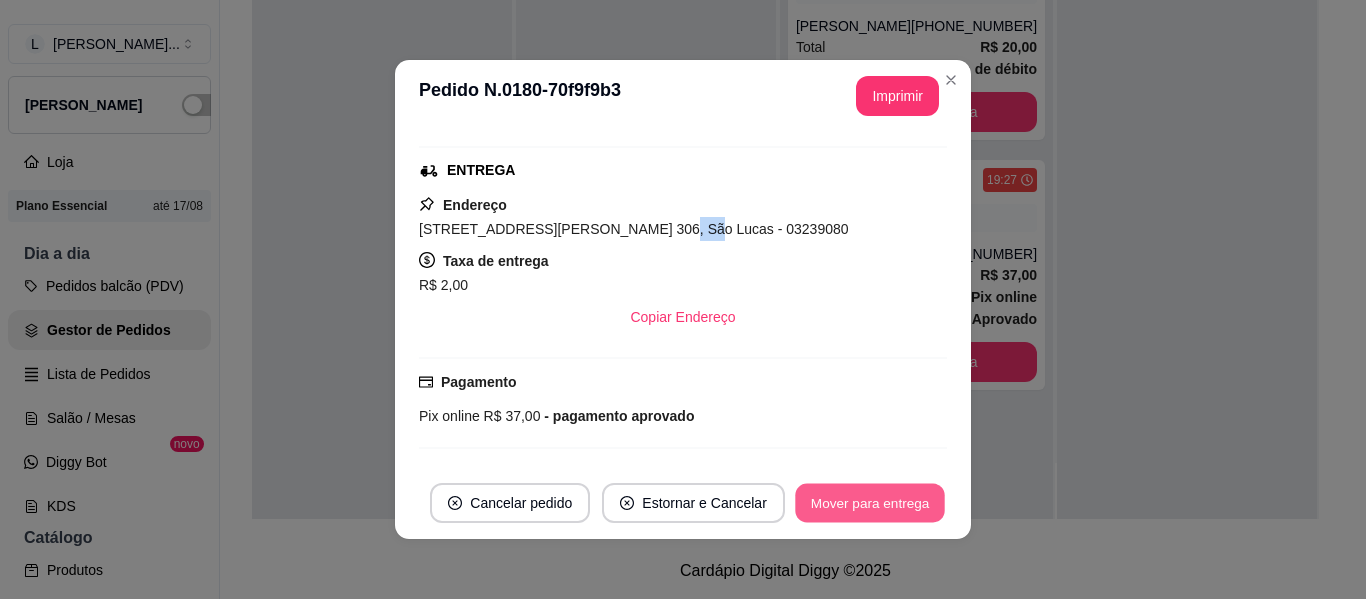 click on "Mover para entrega" at bounding box center [870, 503] 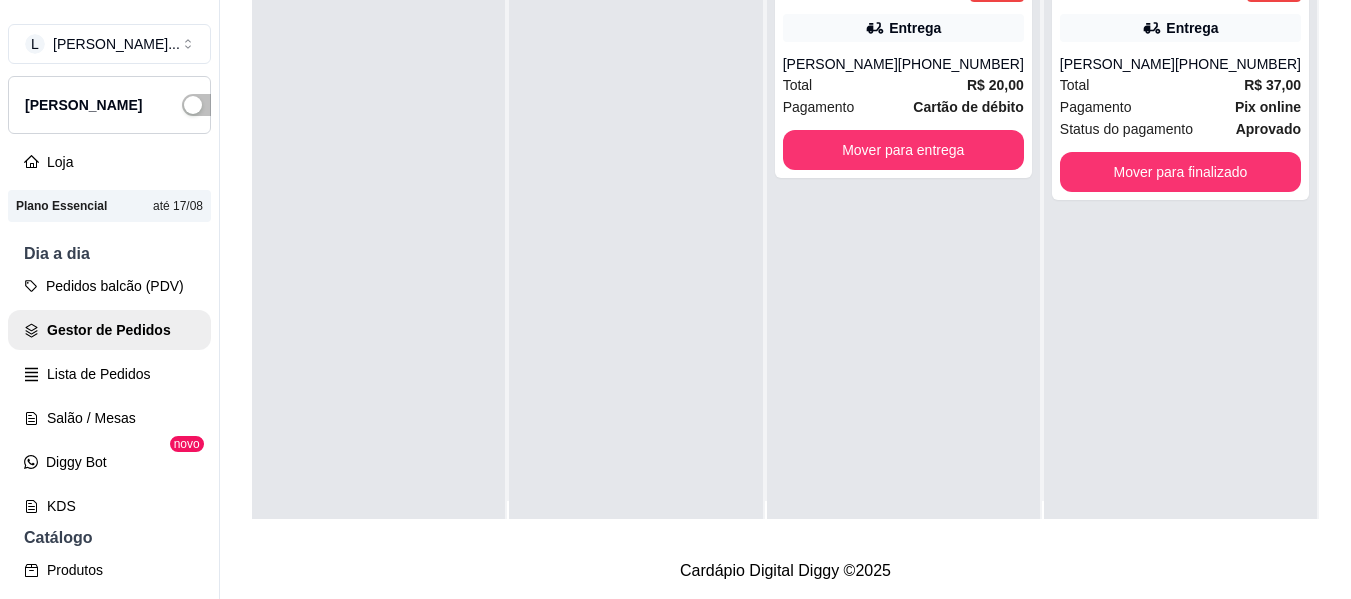 scroll, scrollTop: 0, scrollLeft: 0, axis: both 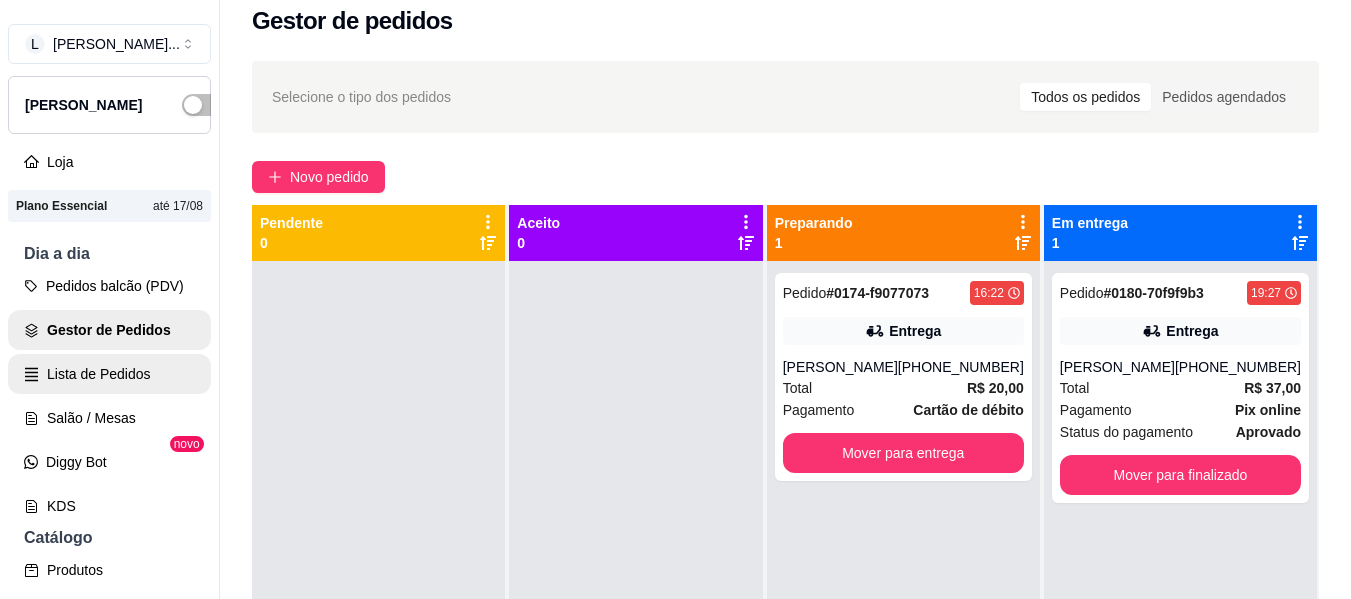 click on "Lista de Pedidos" at bounding box center [109, 374] 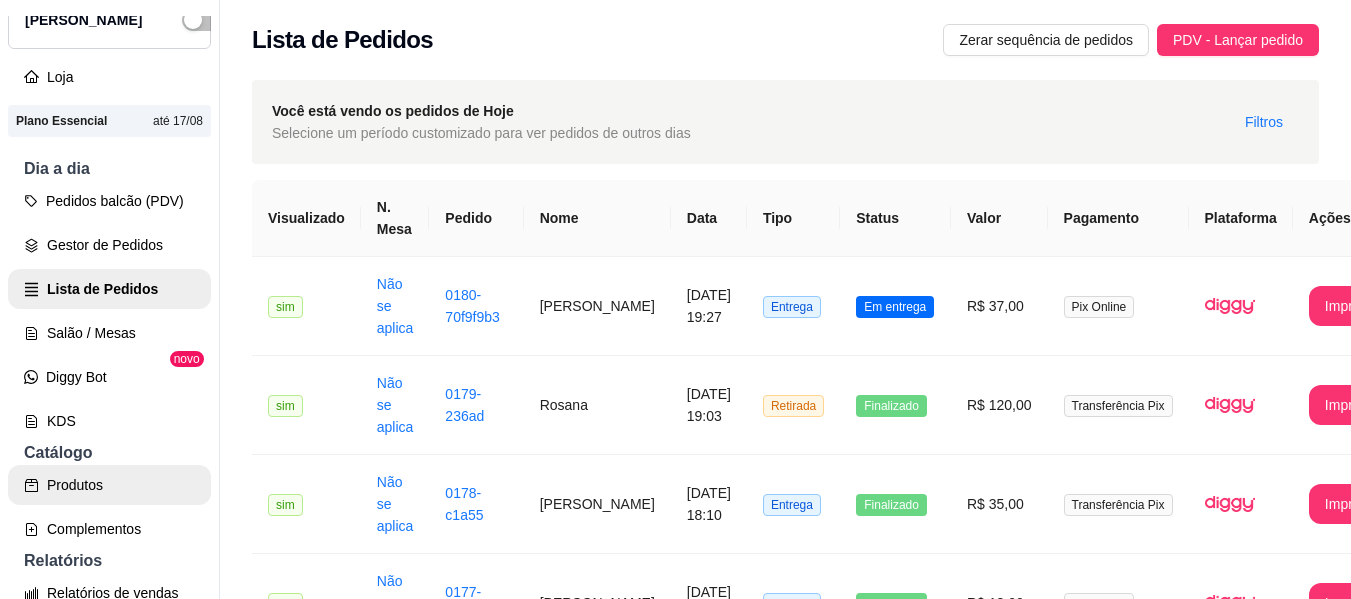 scroll, scrollTop: 200, scrollLeft: 0, axis: vertical 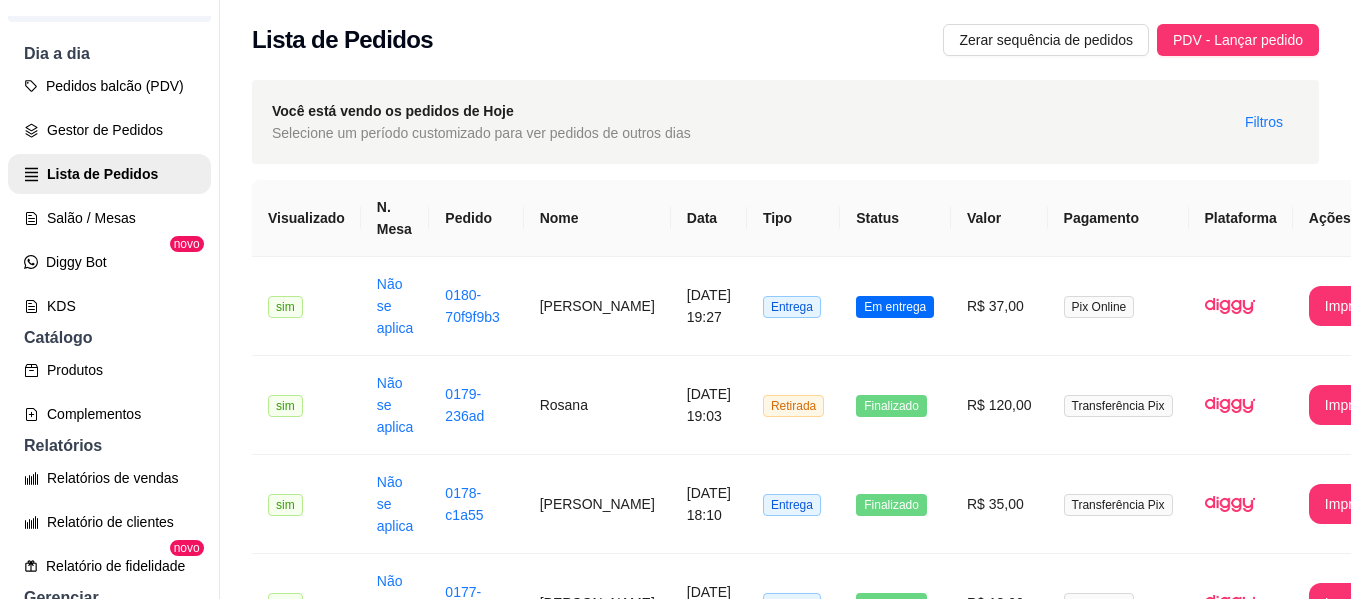 click on "Catálogo" at bounding box center [109, 338] 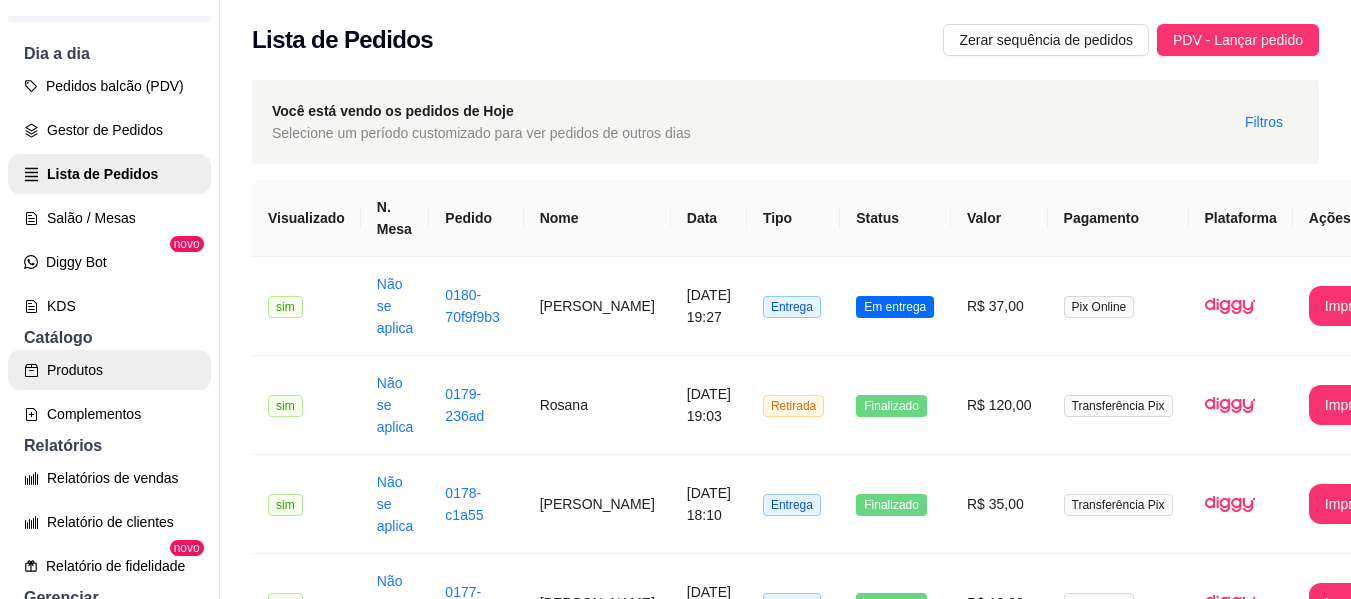click on "Produtos" at bounding box center [109, 370] 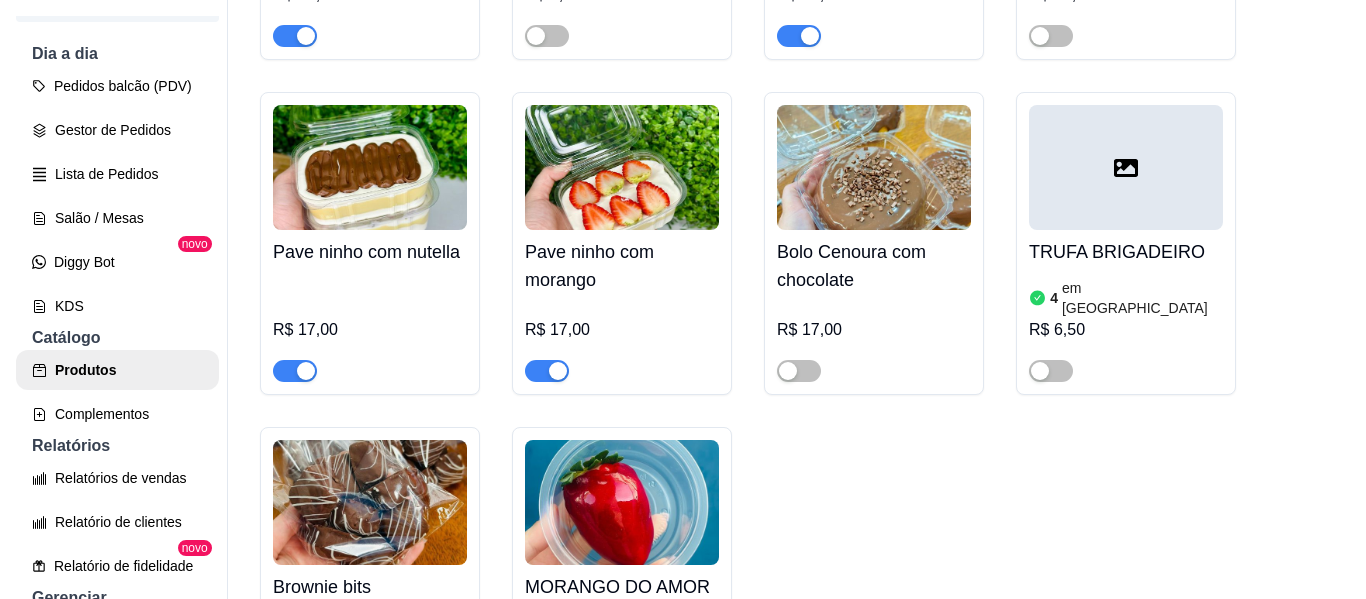 scroll, scrollTop: 2800, scrollLeft: 0, axis: vertical 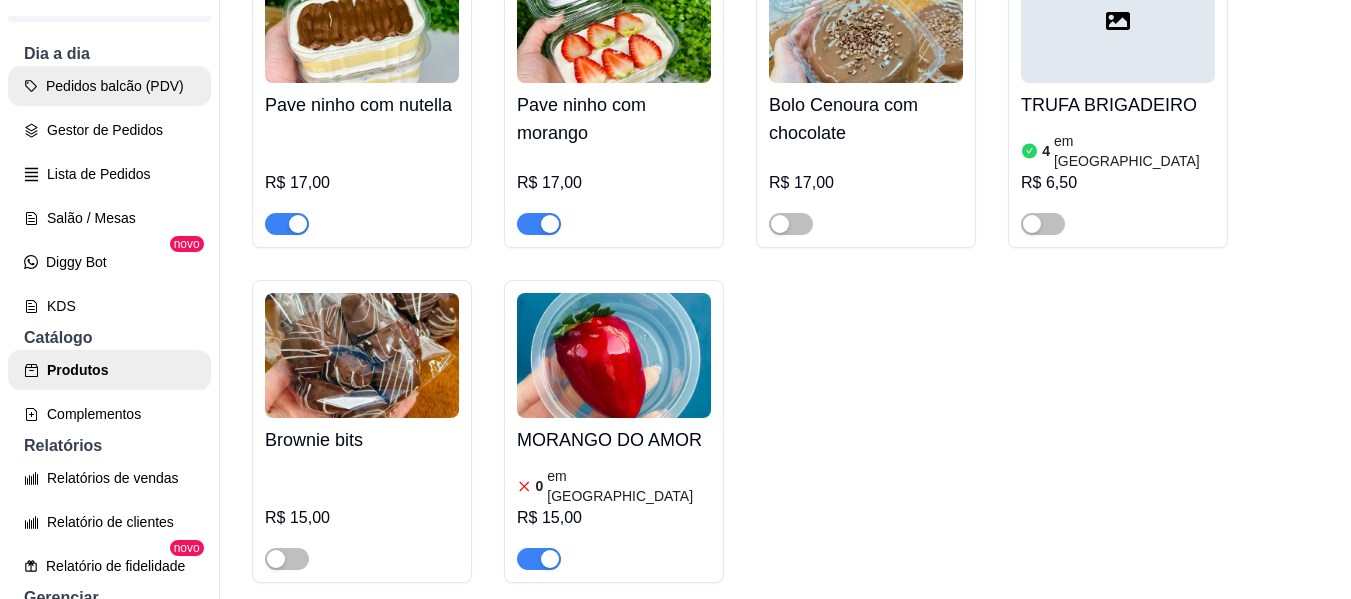 click on "Pedidos balcão (PDV)" at bounding box center [109, 86] 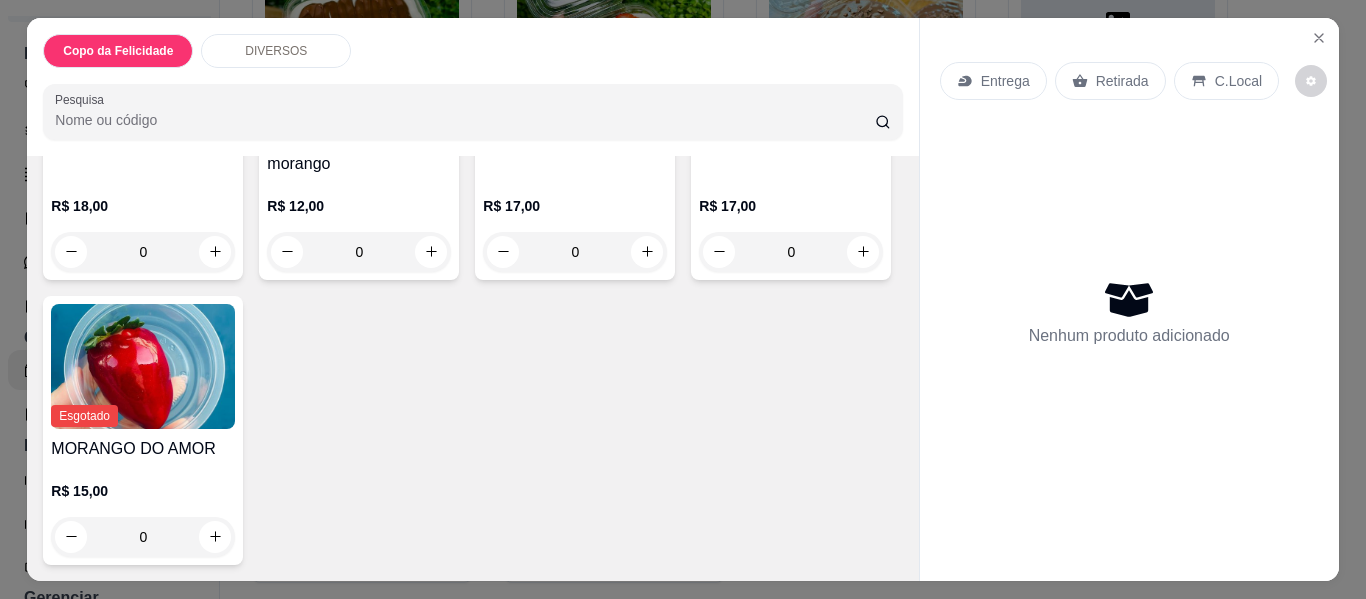 scroll, scrollTop: 1217, scrollLeft: 0, axis: vertical 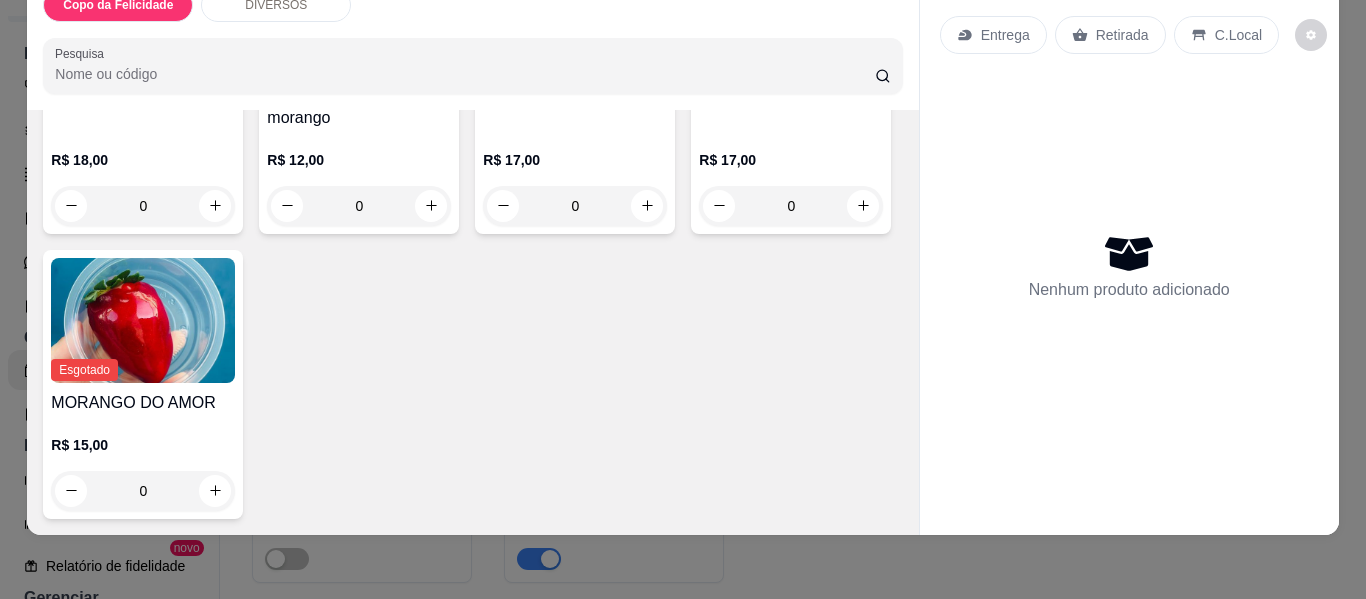 click 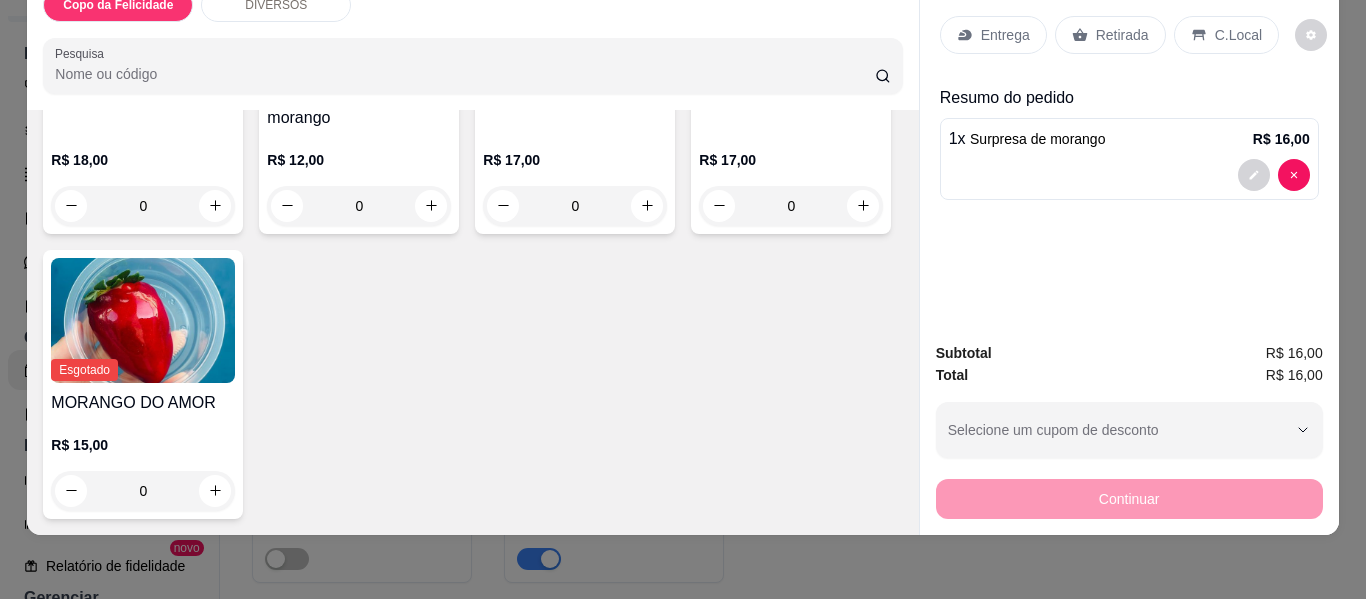 click 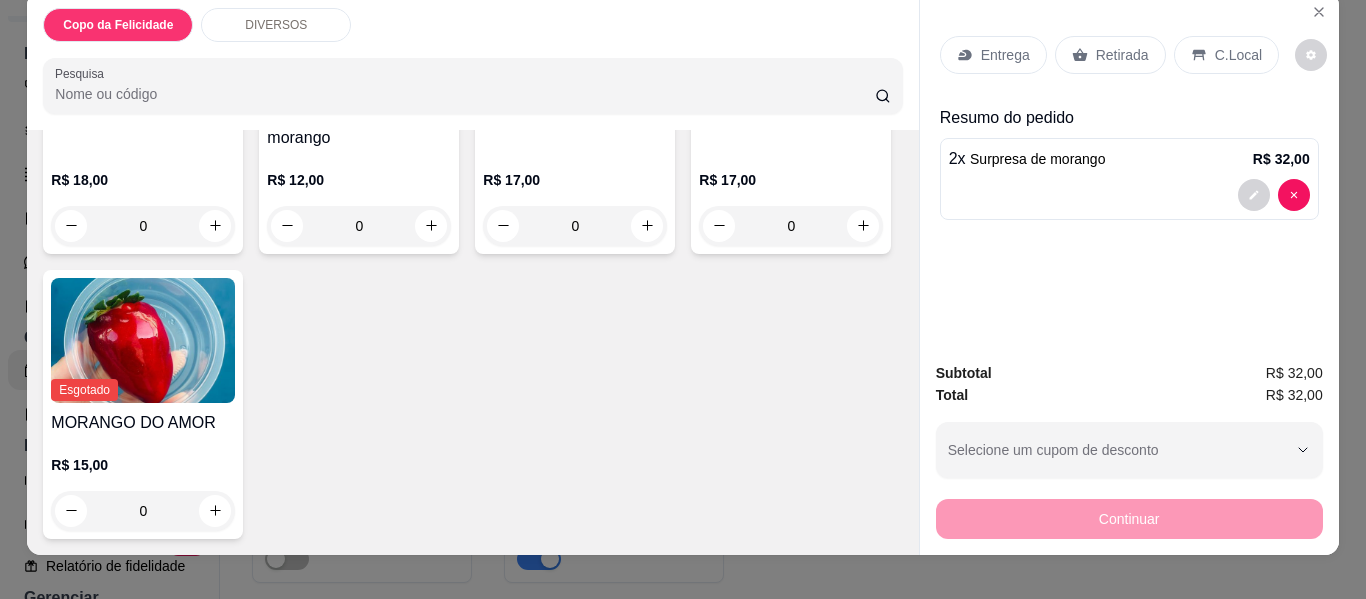 scroll, scrollTop: 0, scrollLeft: 0, axis: both 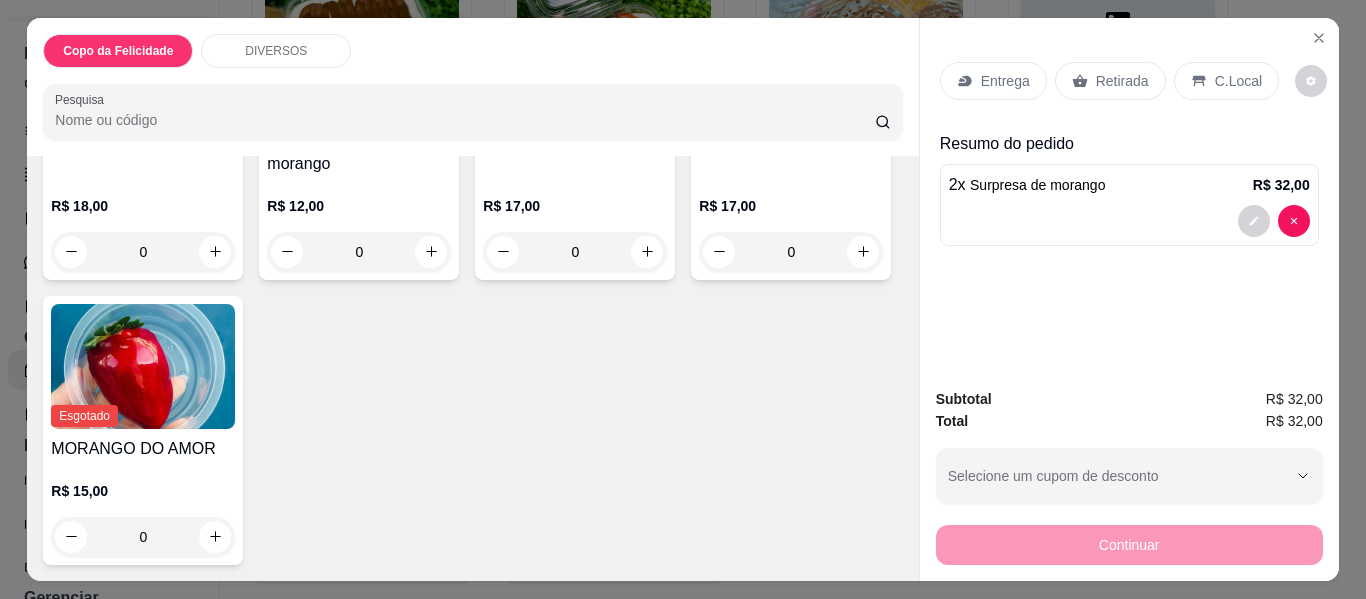 click on "Entrega" at bounding box center (993, 81) 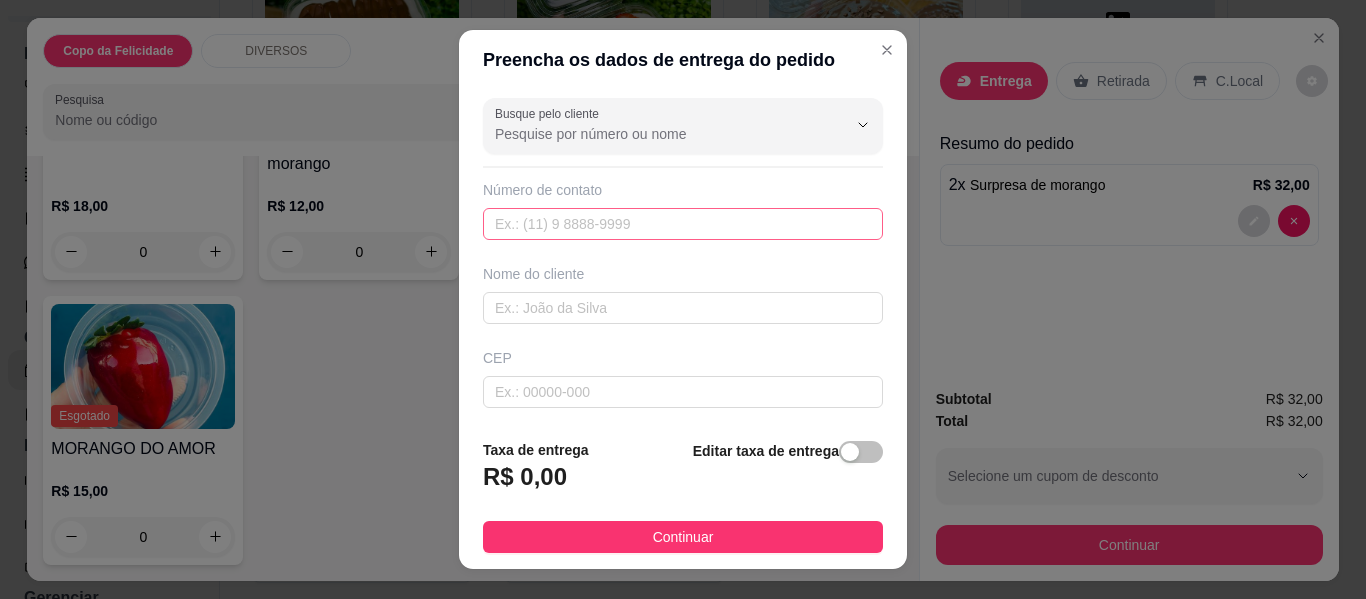 drag, startPoint x: 582, startPoint y: 242, endPoint x: 587, endPoint y: 229, distance: 13.928389 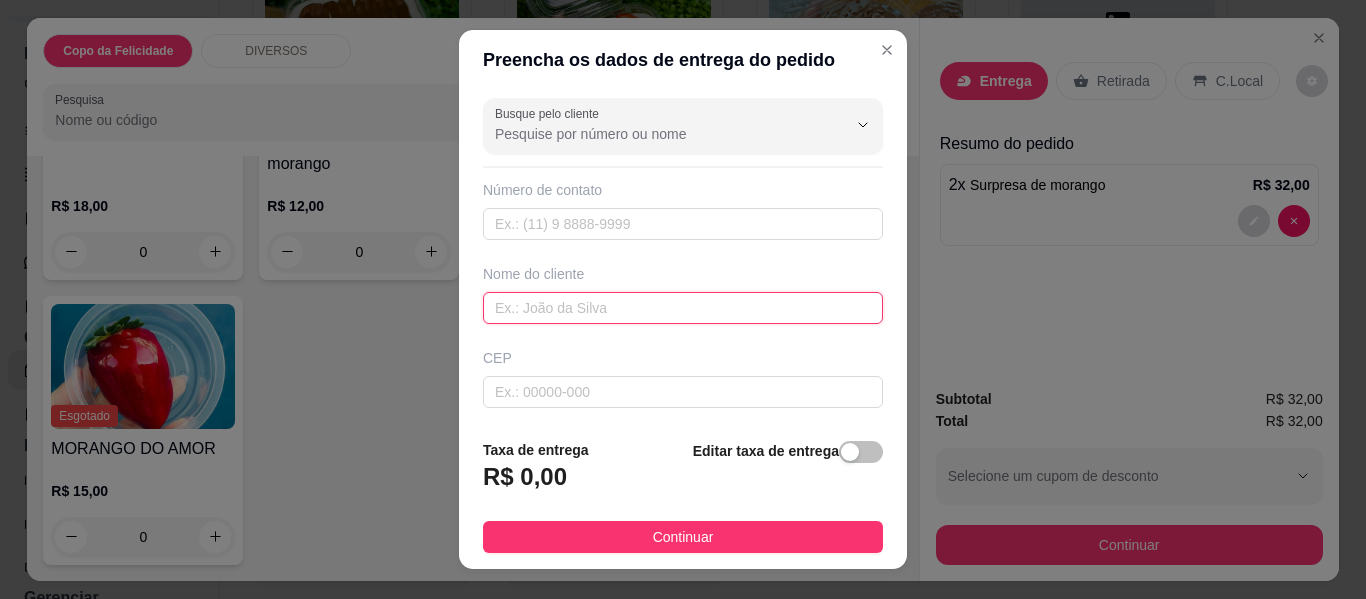 click at bounding box center (683, 308) 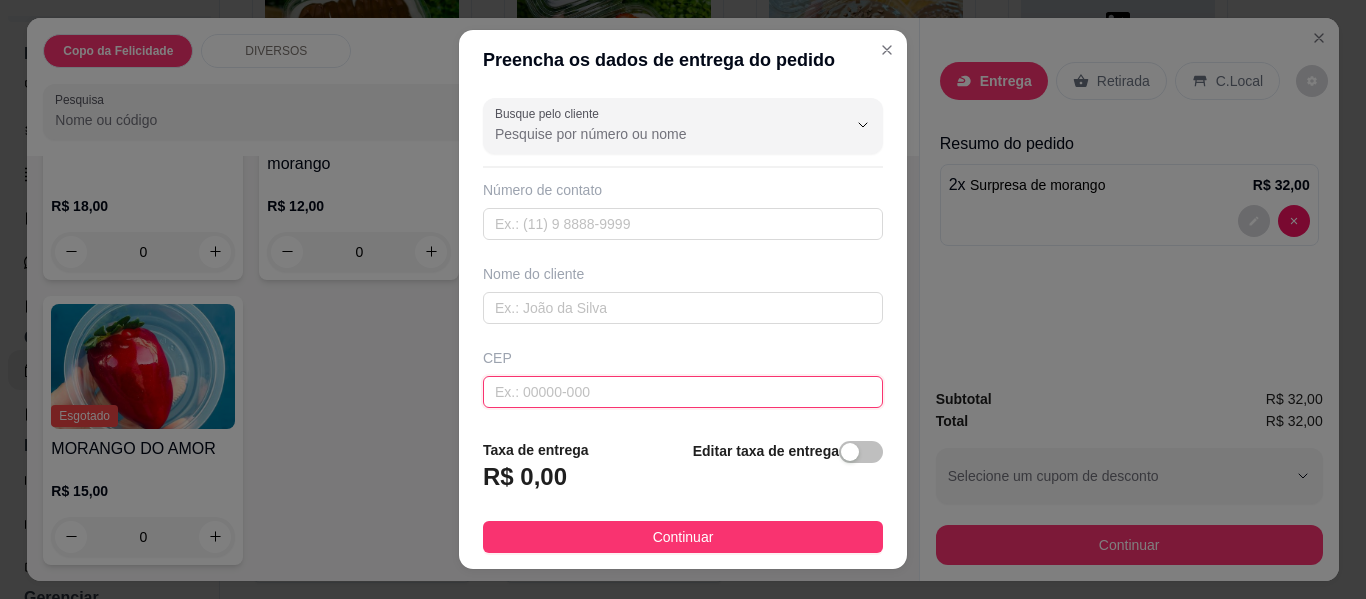 click at bounding box center [683, 392] 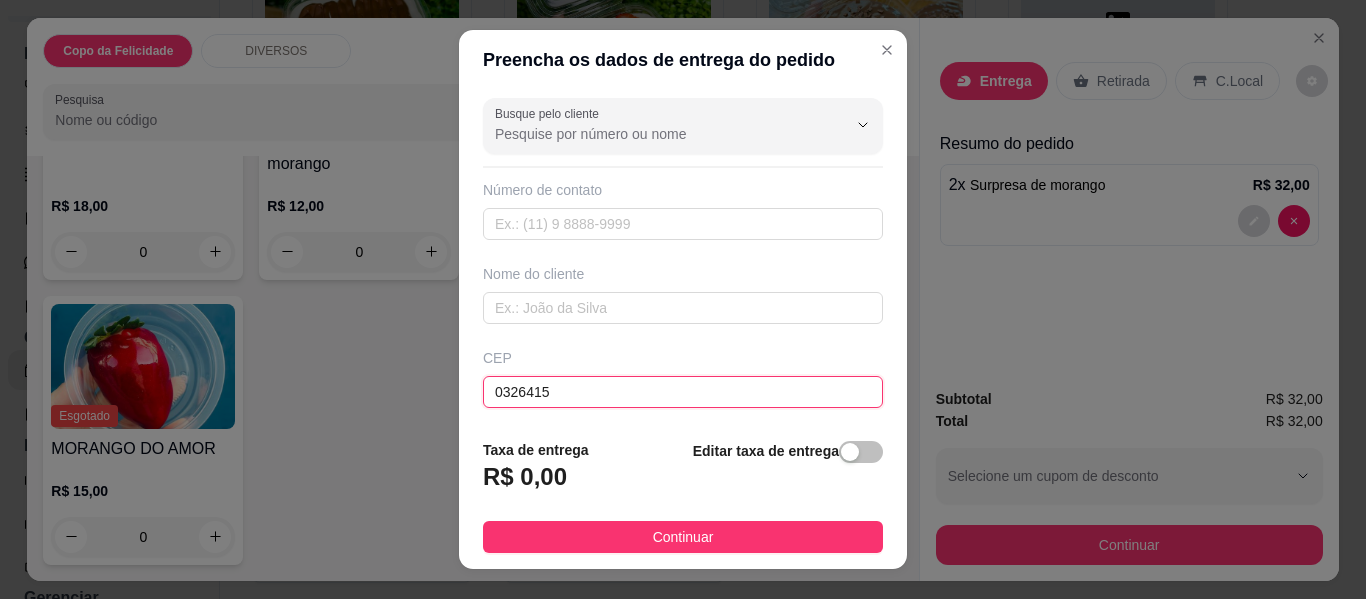 type on "03264150" 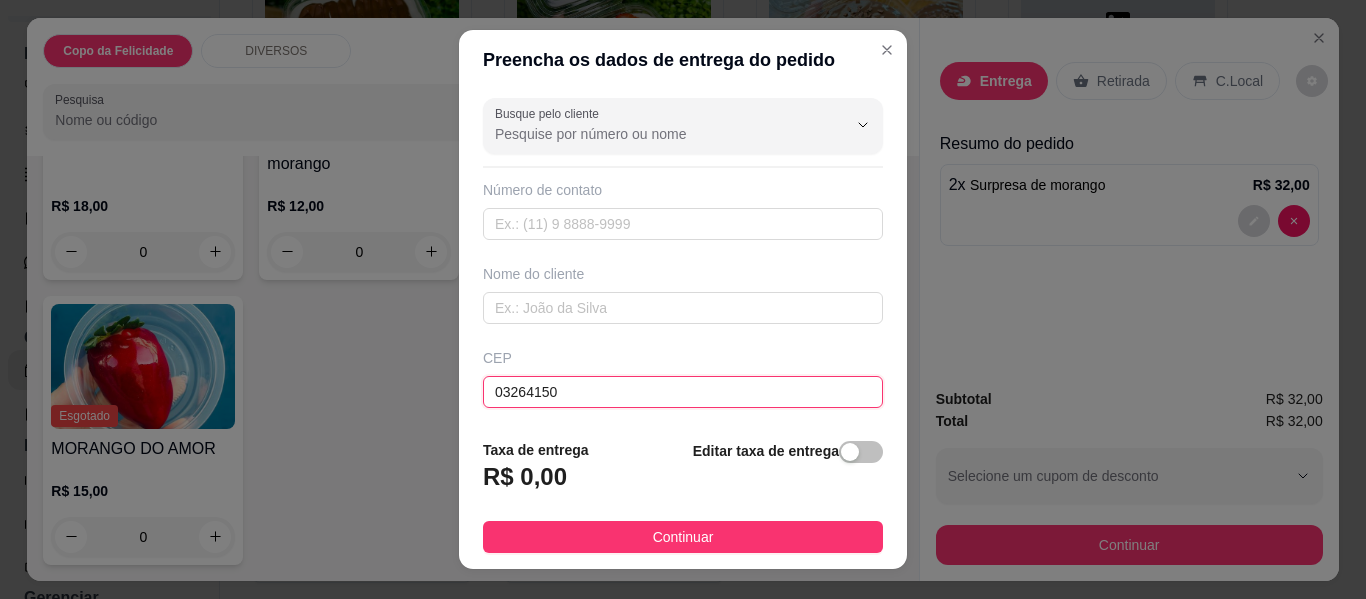 type on "Rua [PERSON_NAME]" 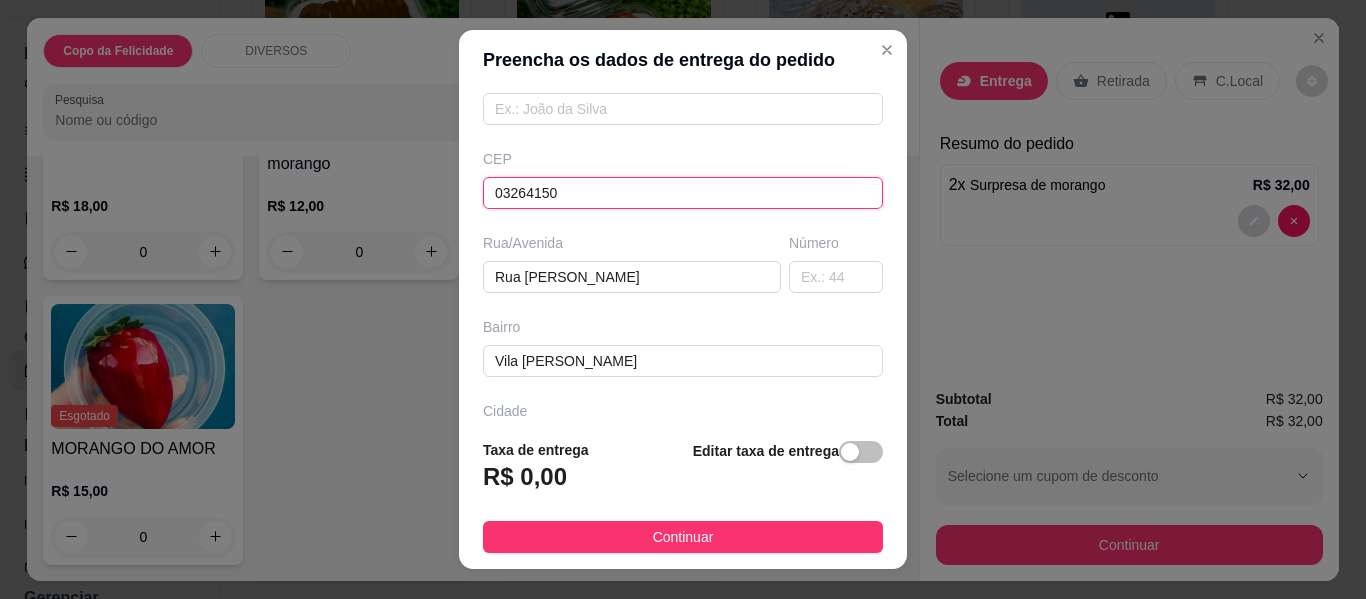 scroll, scrollTop: 200, scrollLeft: 0, axis: vertical 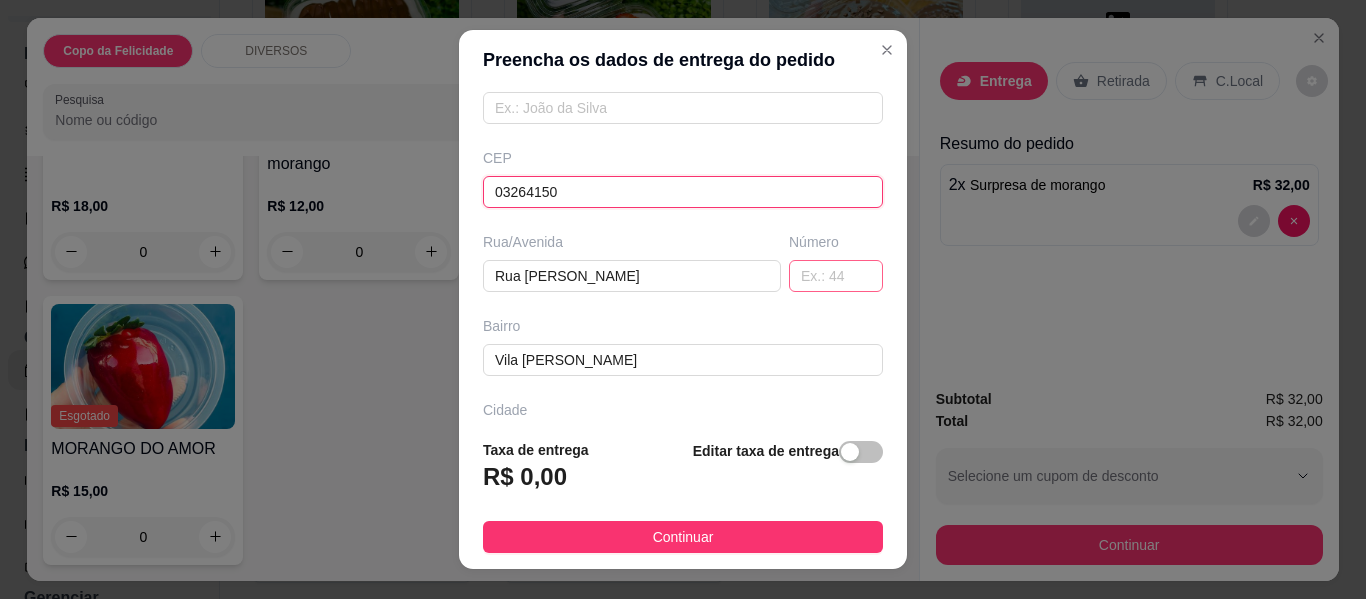 type on "03264150" 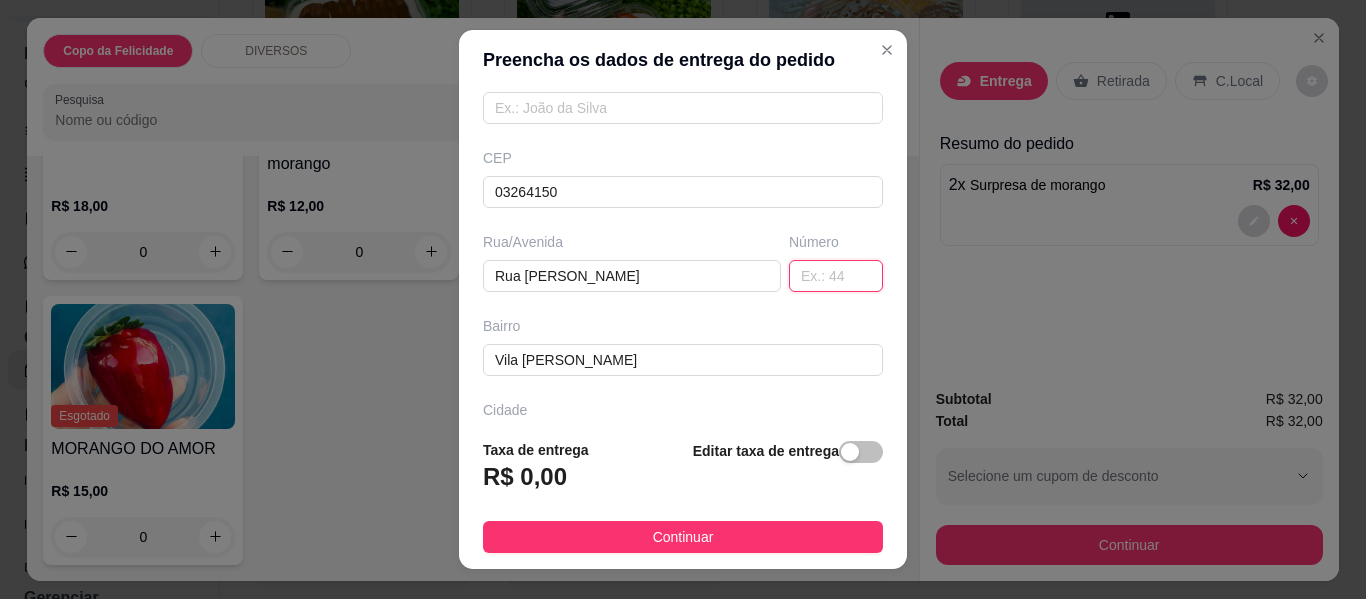 click at bounding box center (836, 276) 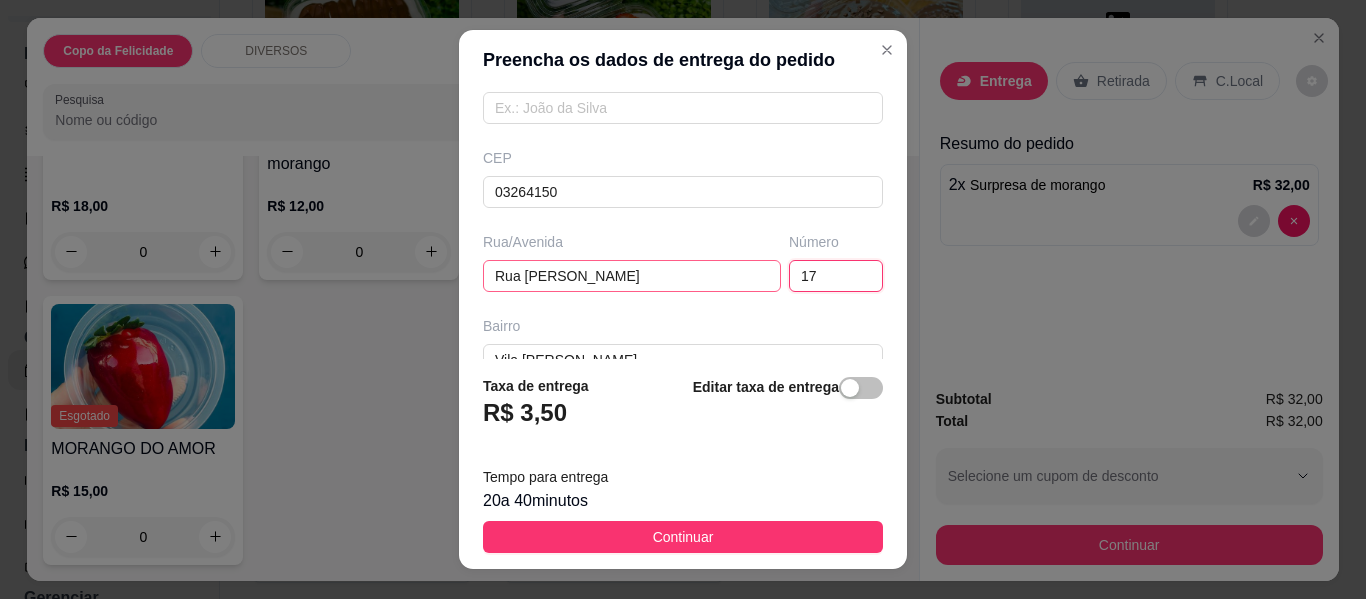 type on "17" 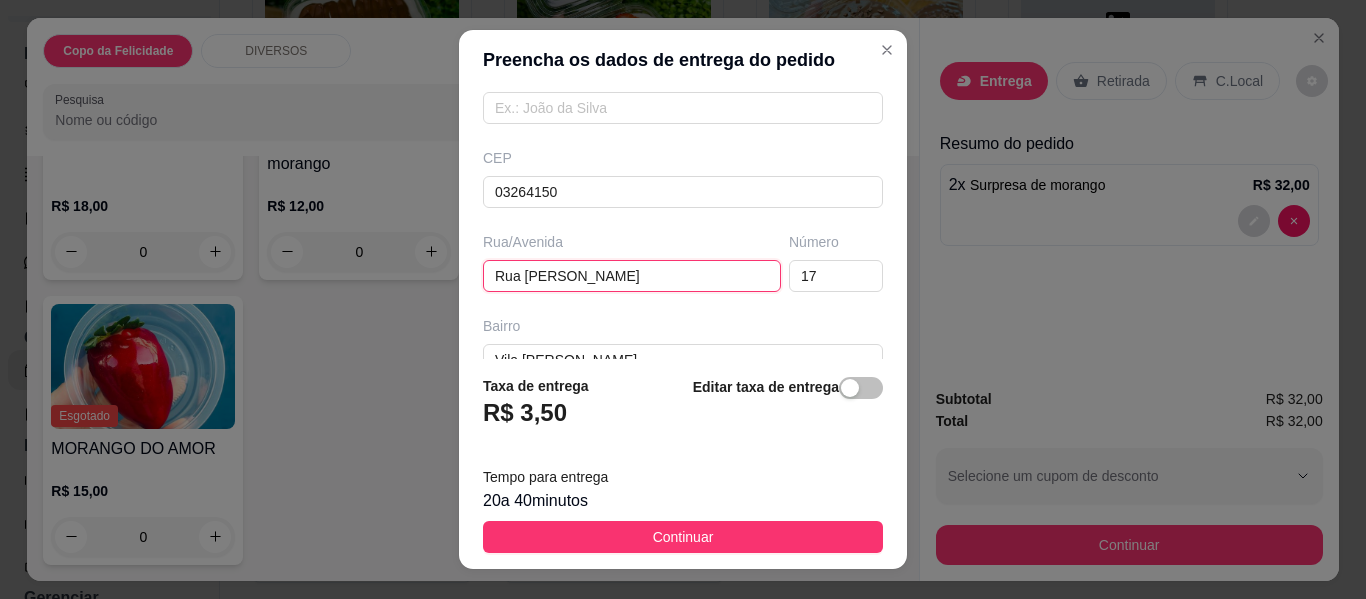click on "Rua [PERSON_NAME]" at bounding box center (632, 276) 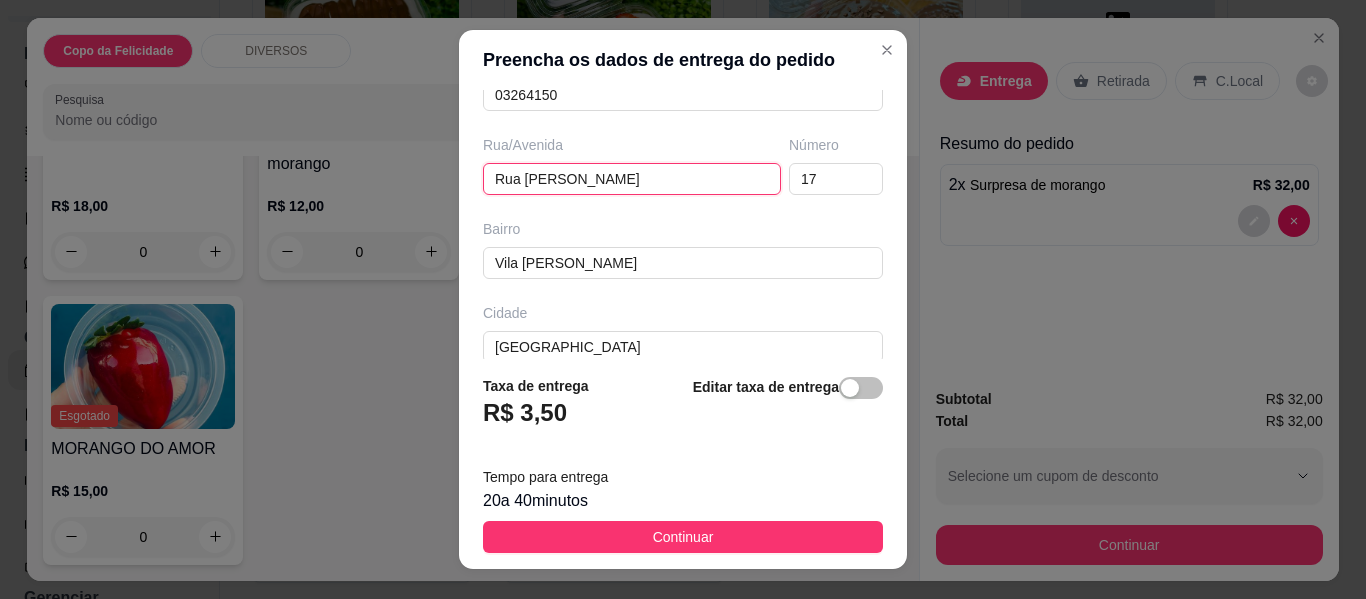 scroll, scrollTop: 405, scrollLeft: 0, axis: vertical 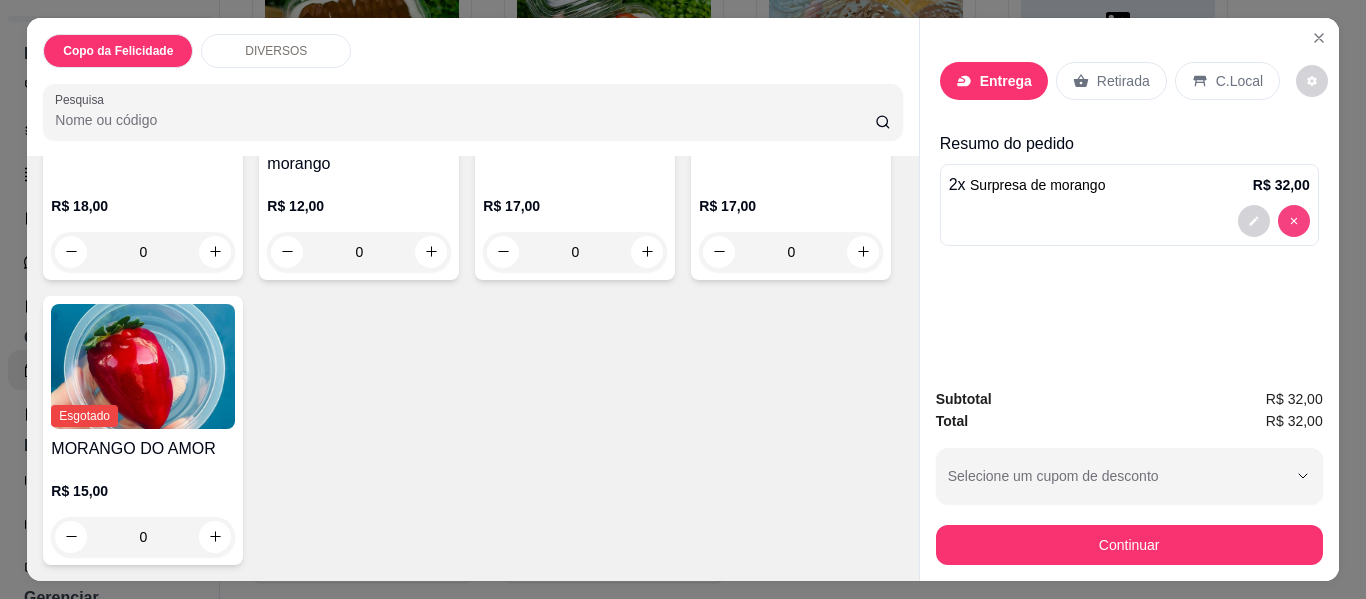 type on "0" 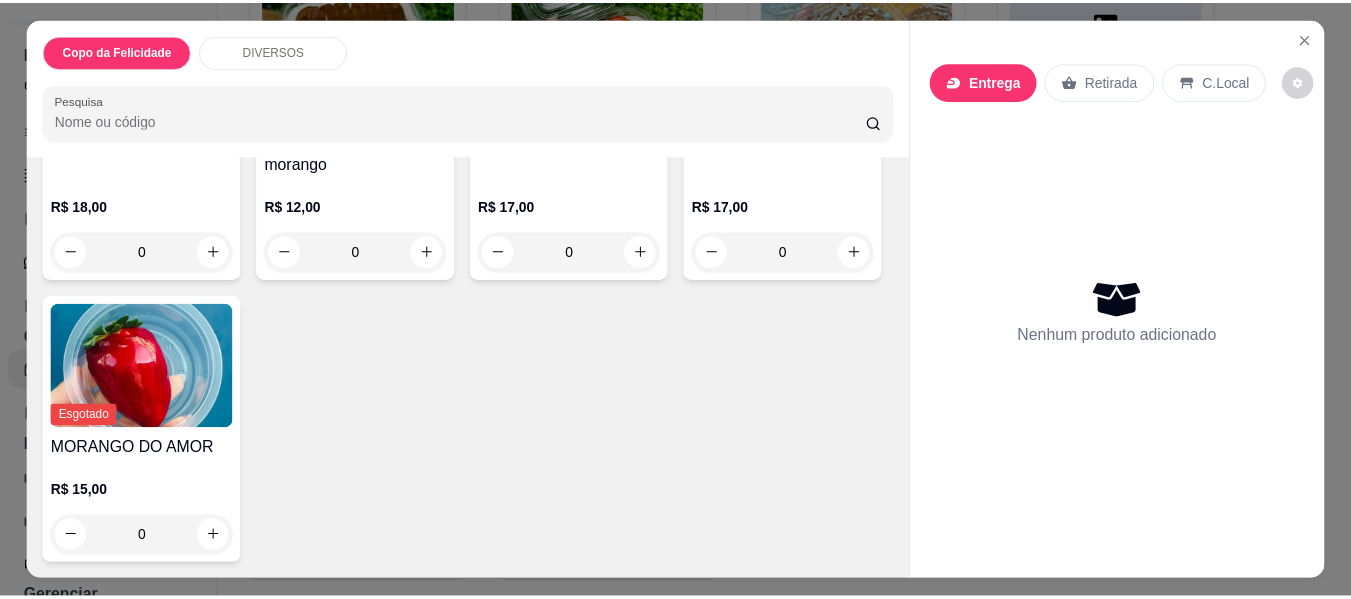 scroll, scrollTop: 1217, scrollLeft: 0, axis: vertical 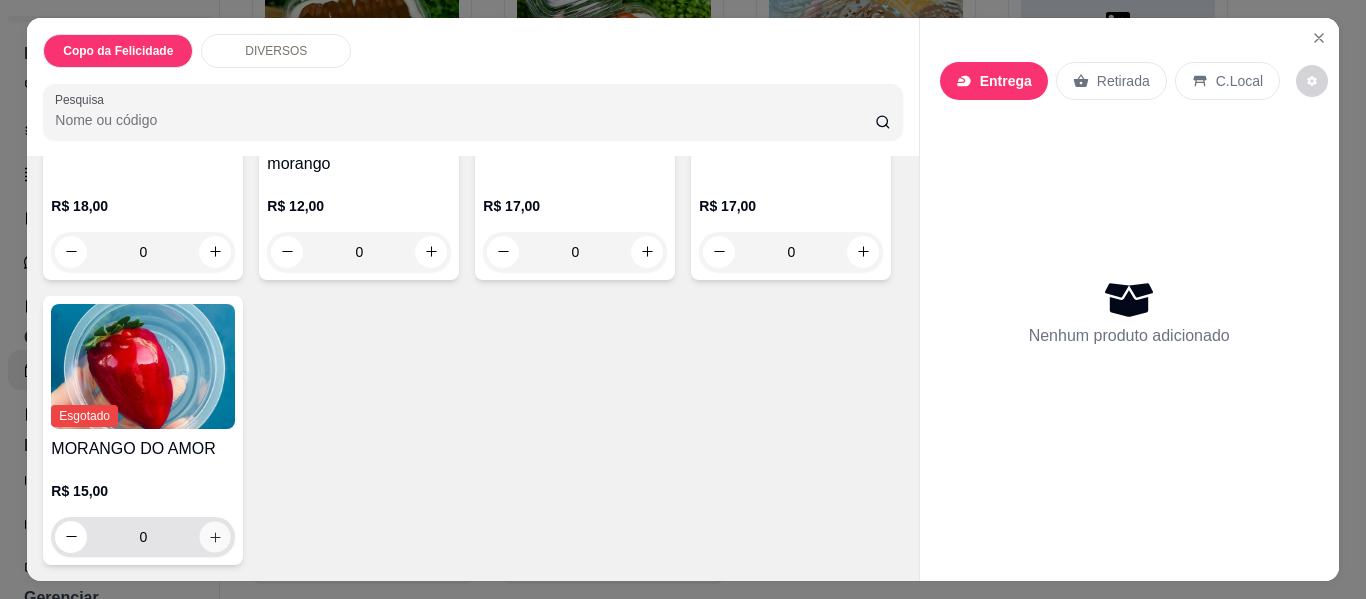 click at bounding box center [215, 536] 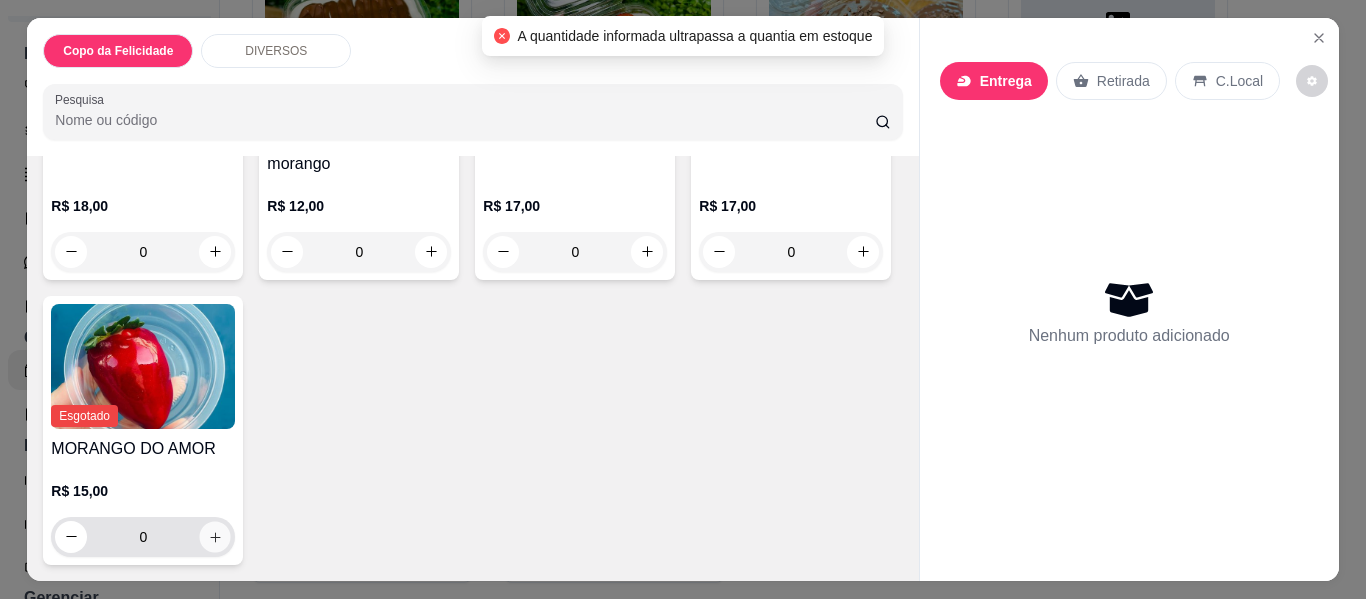 click at bounding box center [215, 536] 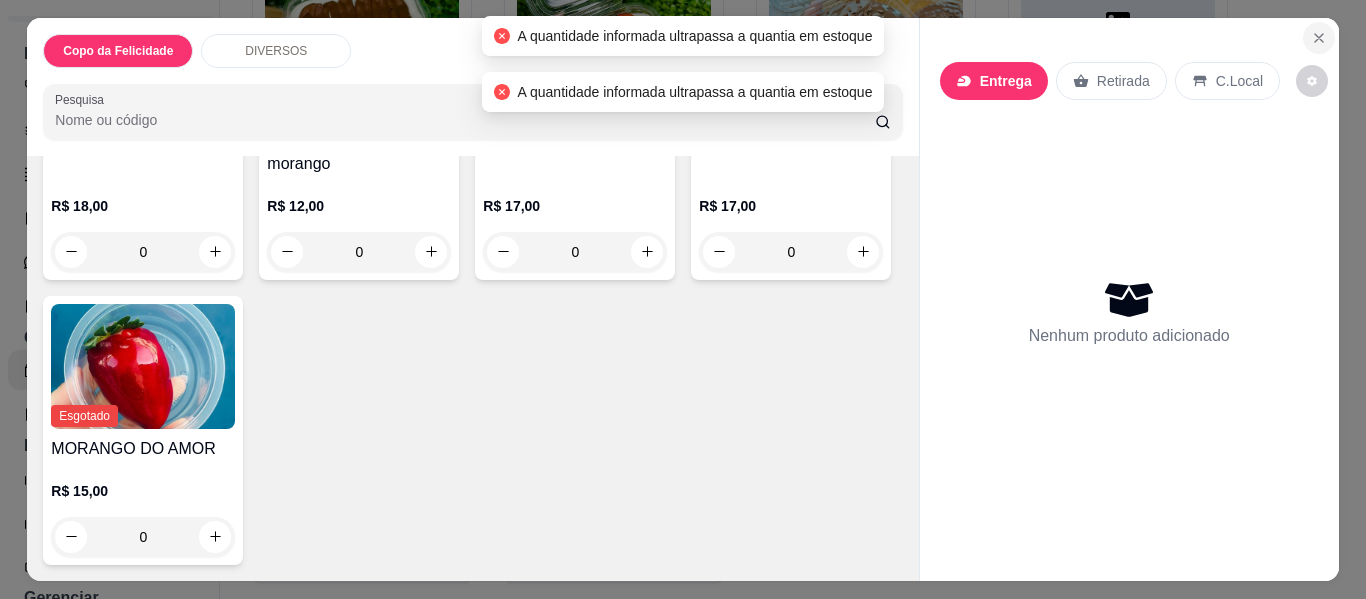 click 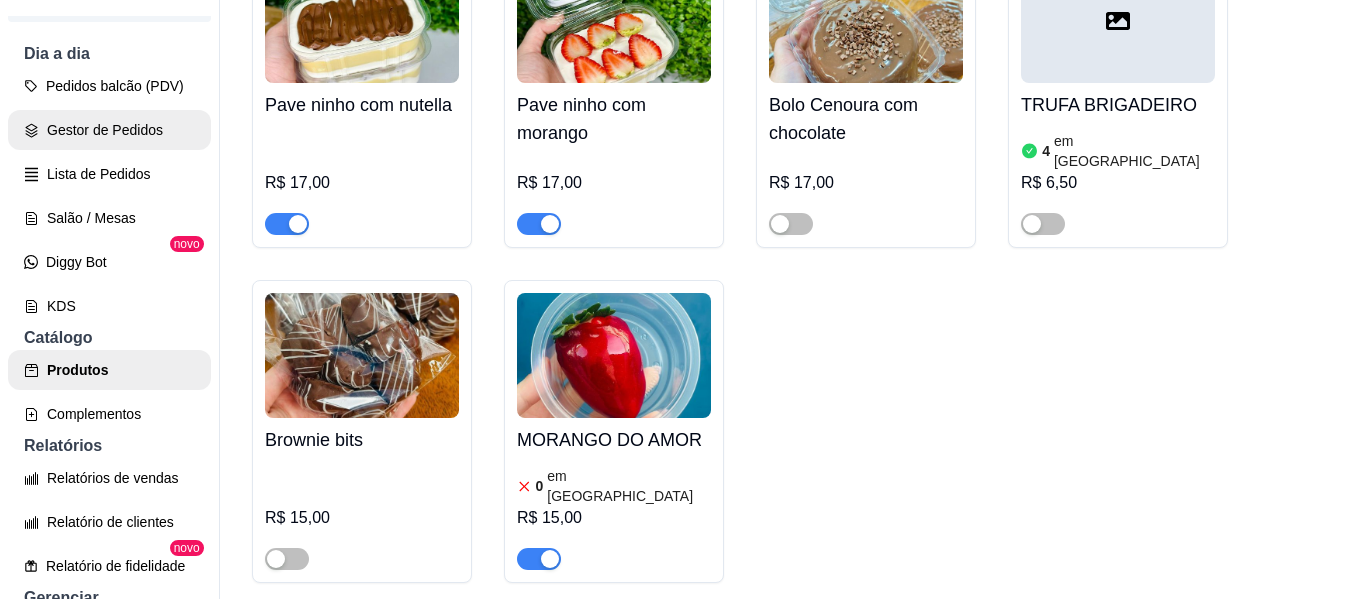 click on "Gestor de Pedidos" at bounding box center [109, 130] 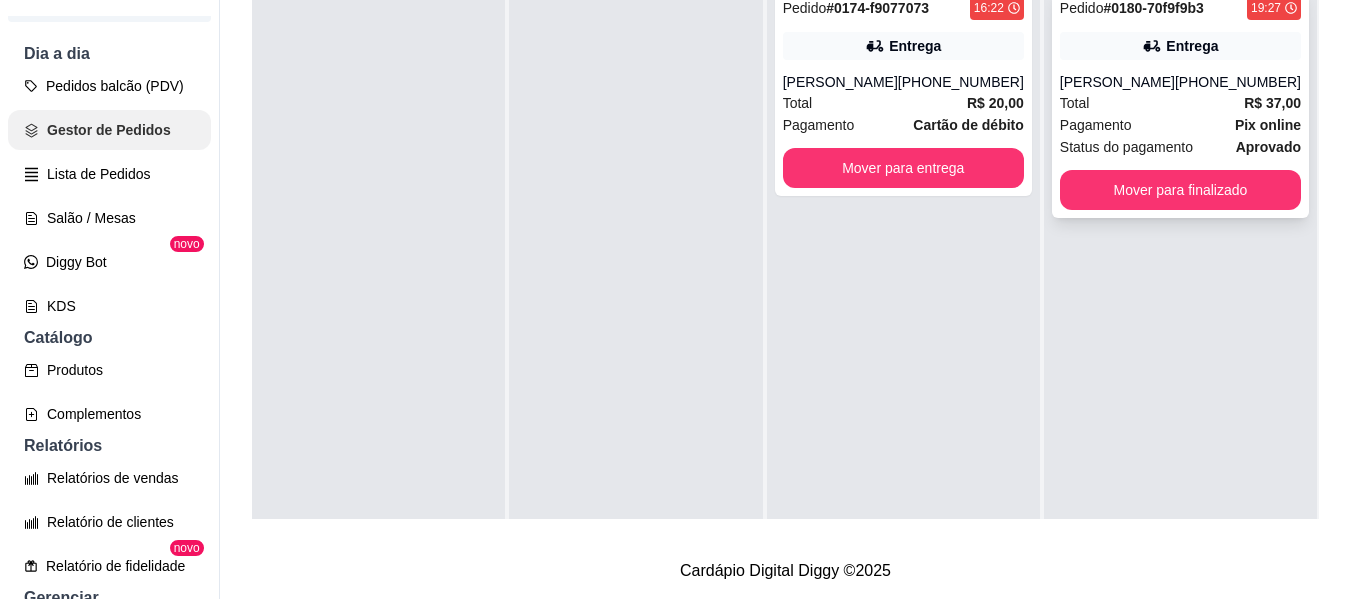 scroll, scrollTop: 0, scrollLeft: 0, axis: both 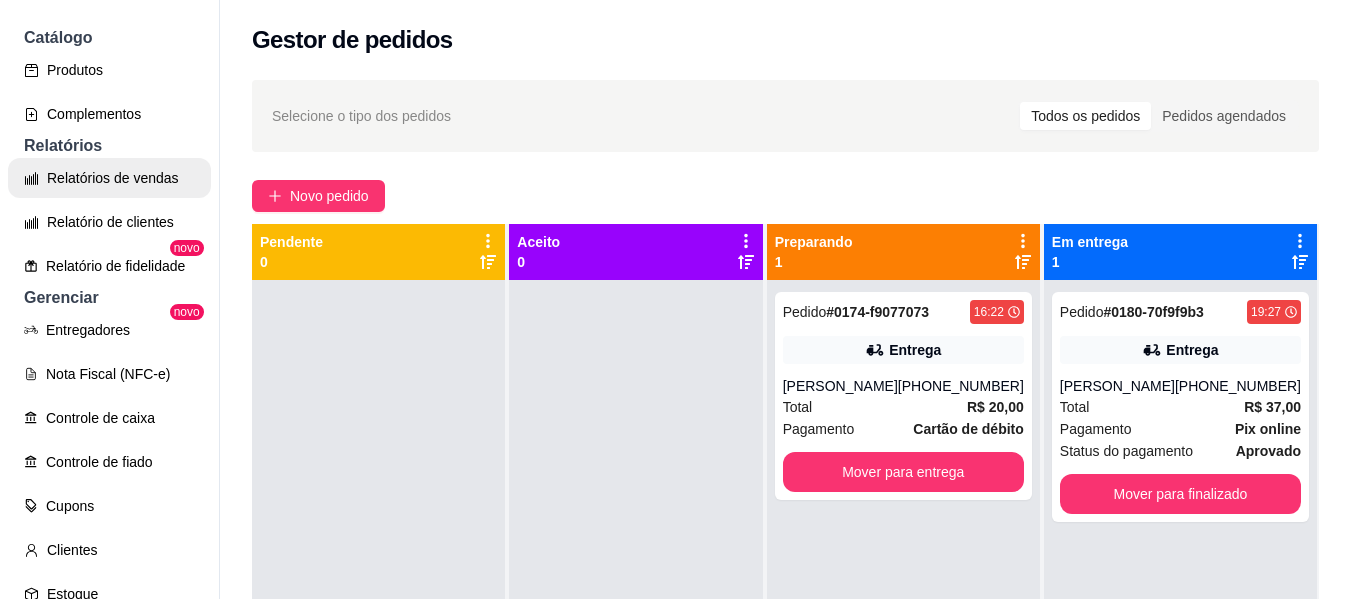 click on "Relatórios de vendas" at bounding box center (109, 178) 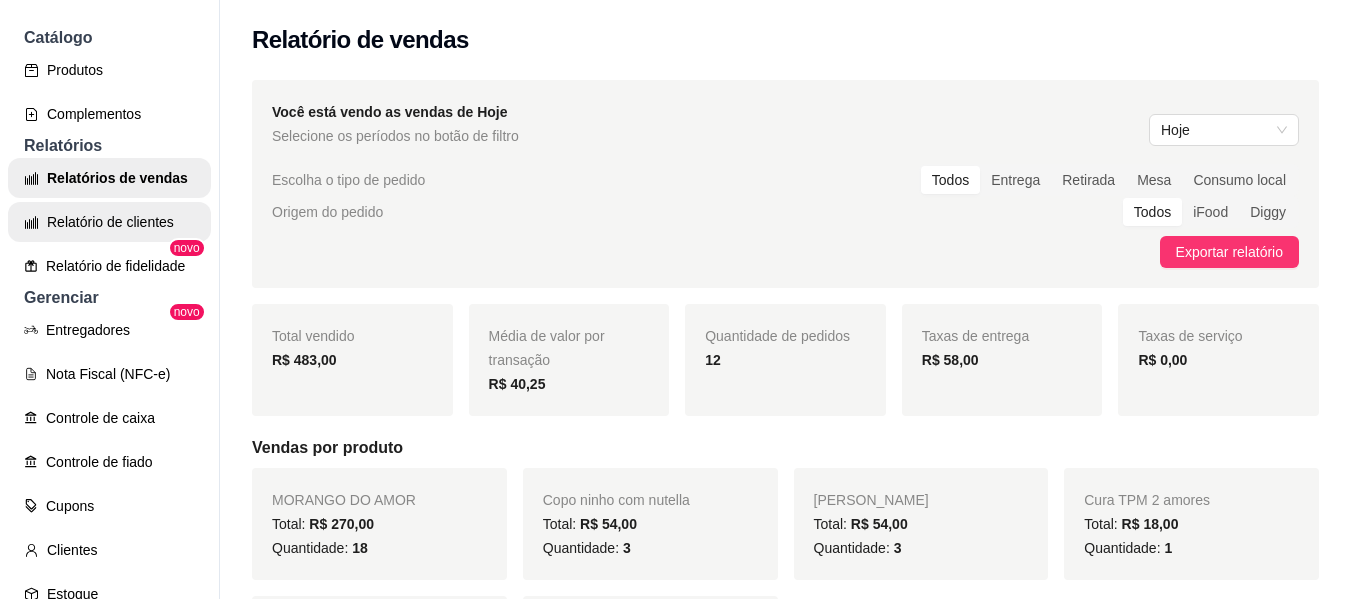 click on "Relatório de clientes" at bounding box center [109, 222] 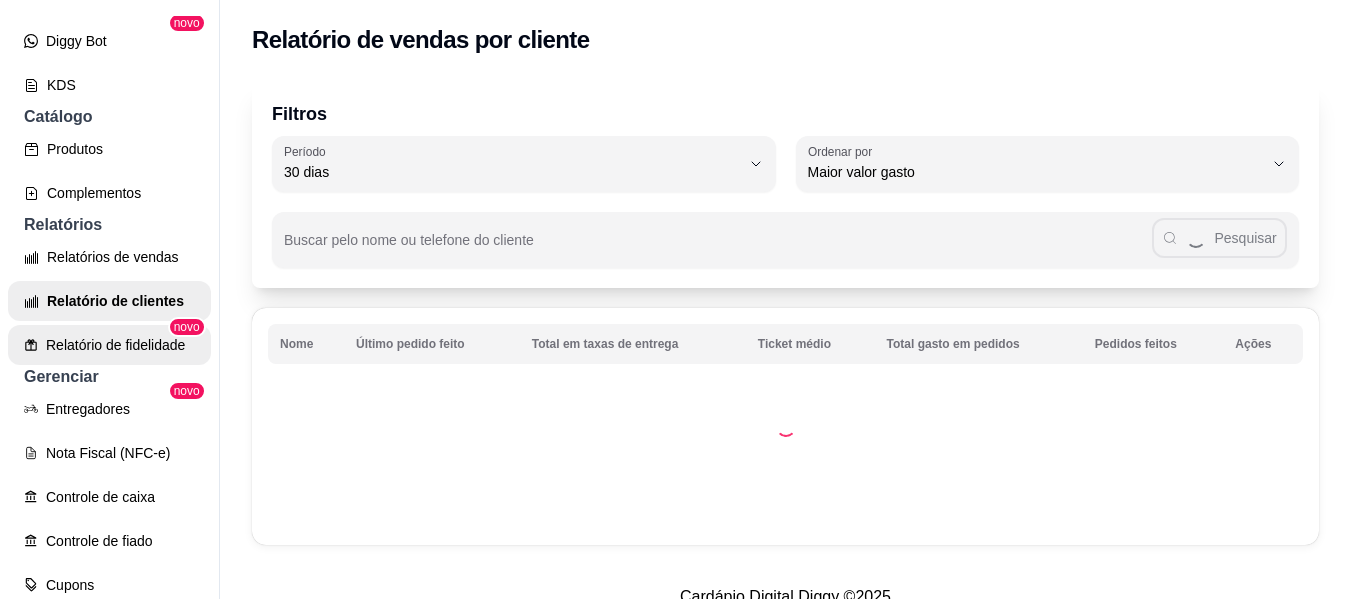 scroll, scrollTop: 300, scrollLeft: 0, axis: vertical 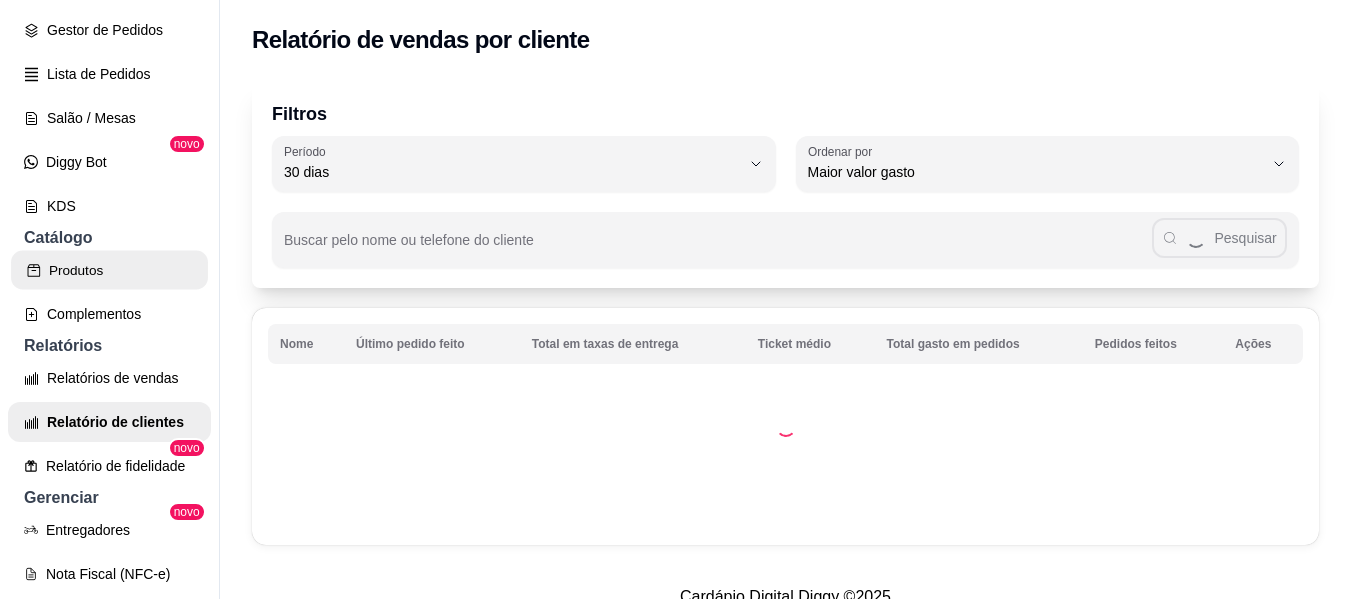 click on "Produtos" at bounding box center [109, 270] 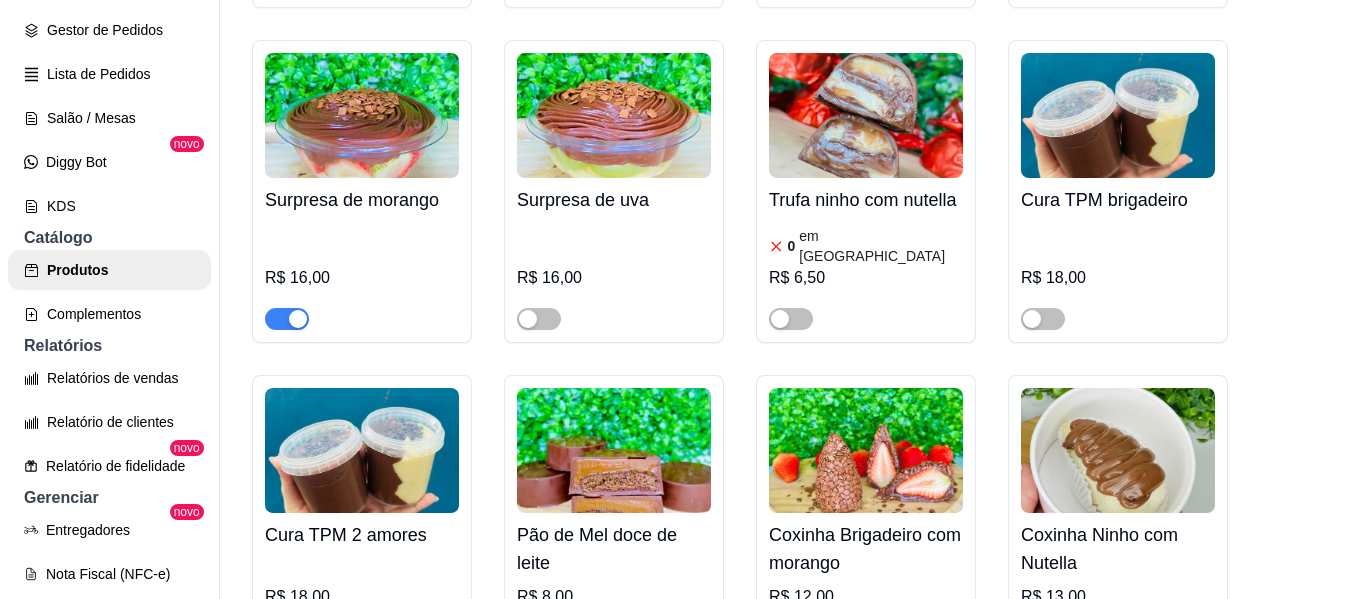 scroll, scrollTop: 1900, scrollLeft: 0, axis: vertical 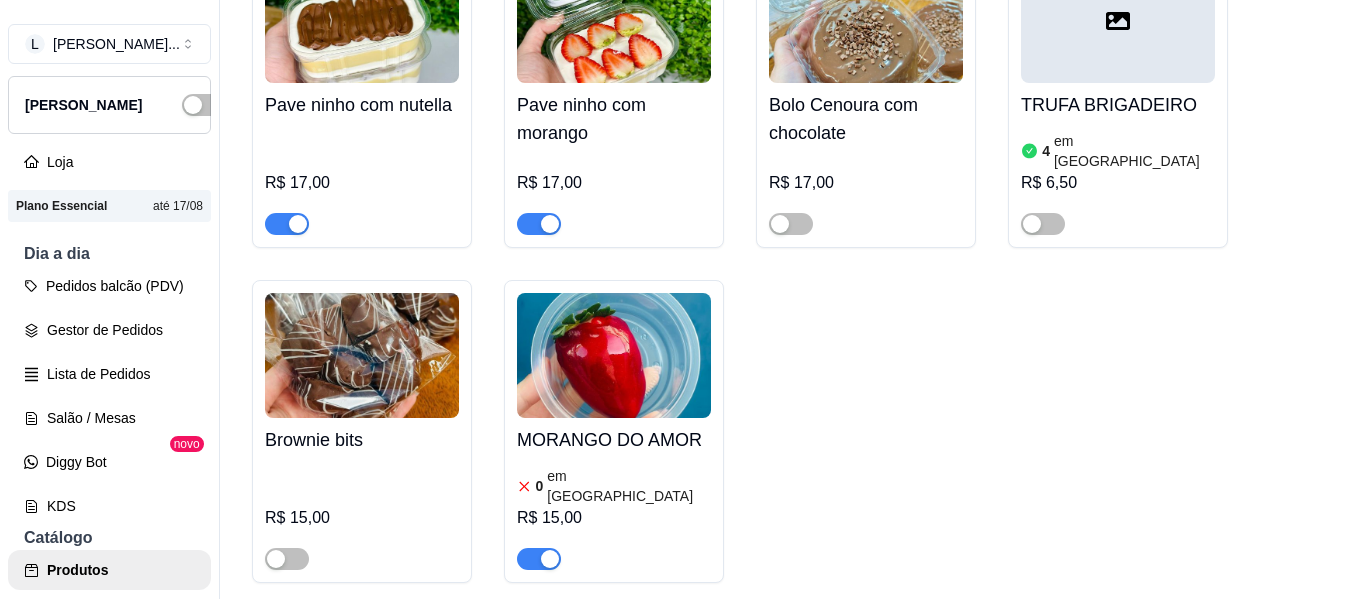 click on "em [GEOGRAPHIC_DATA]" at bounding box center (629, 486) 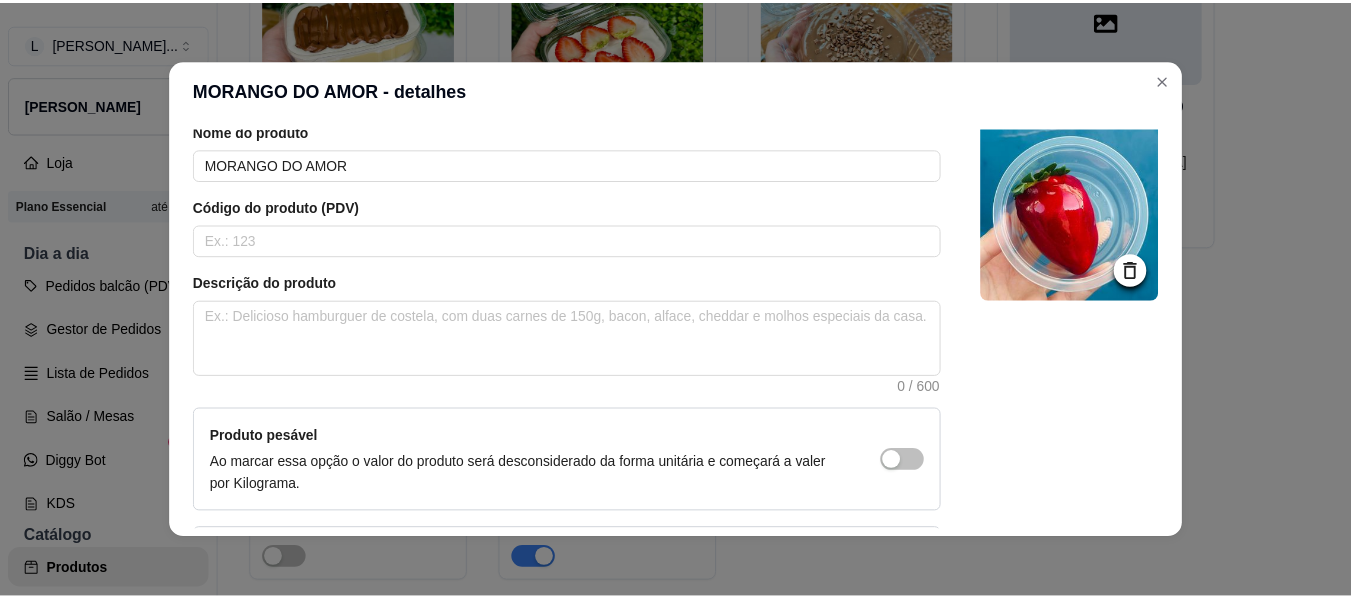 scroll, scrollTop: 0, scrollLeft: 0, axis: both 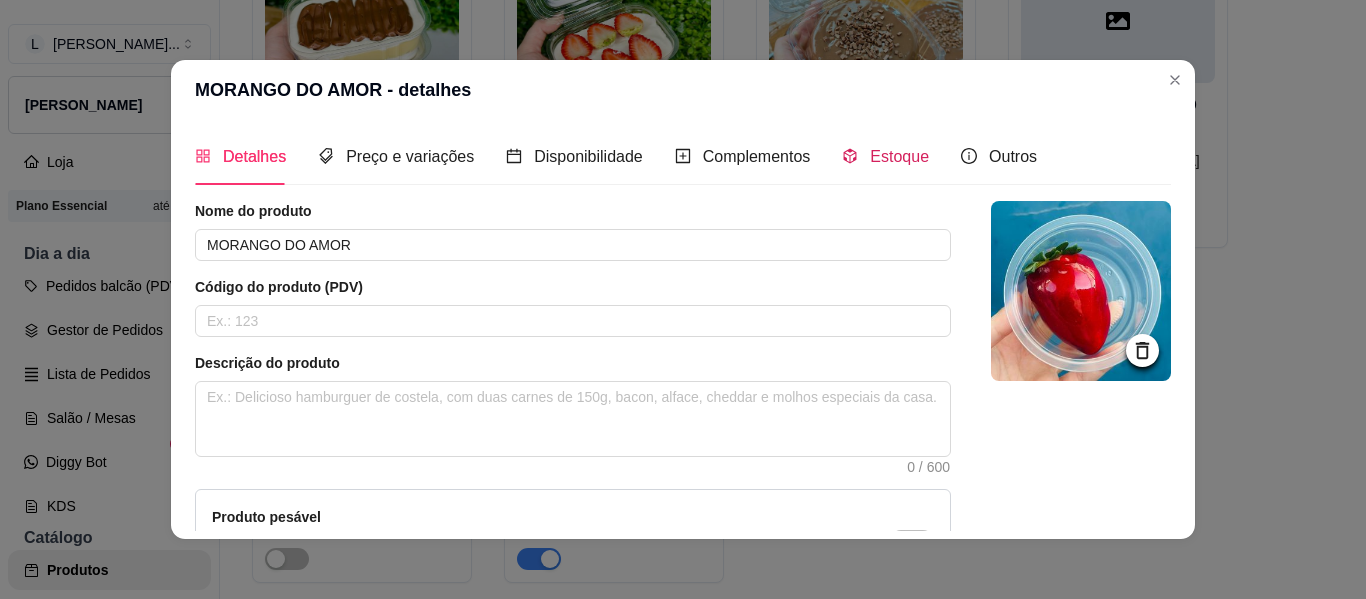 click on "Estoque" at bounding box center [899, 156] 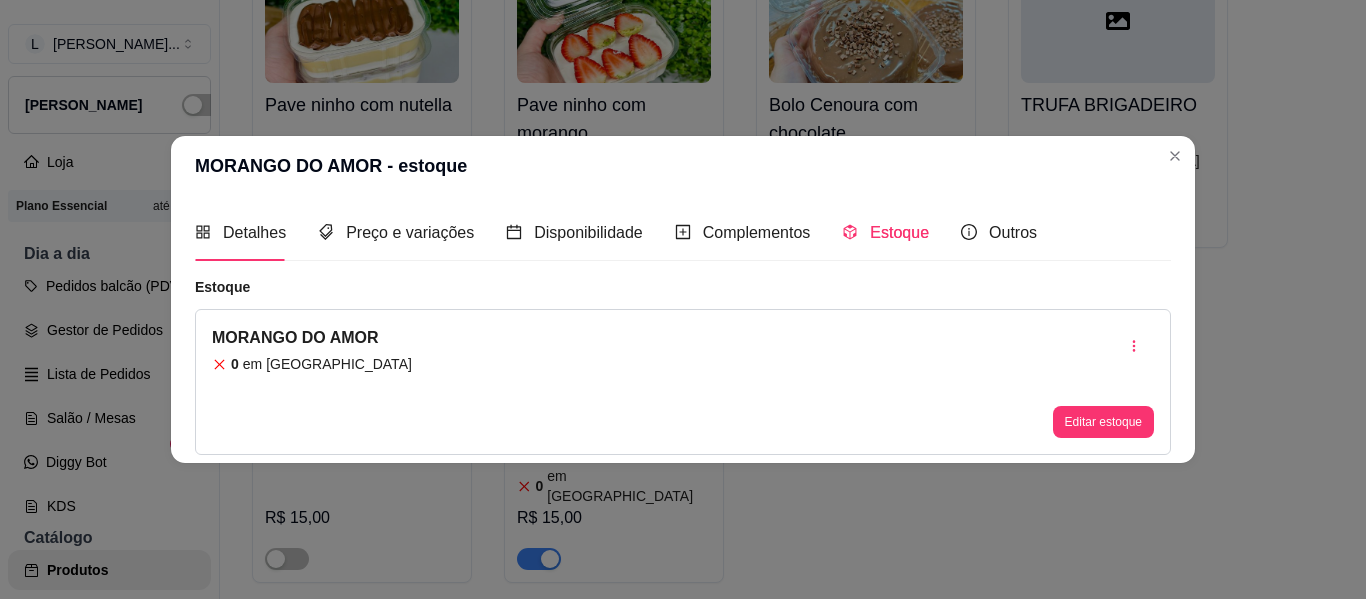 type 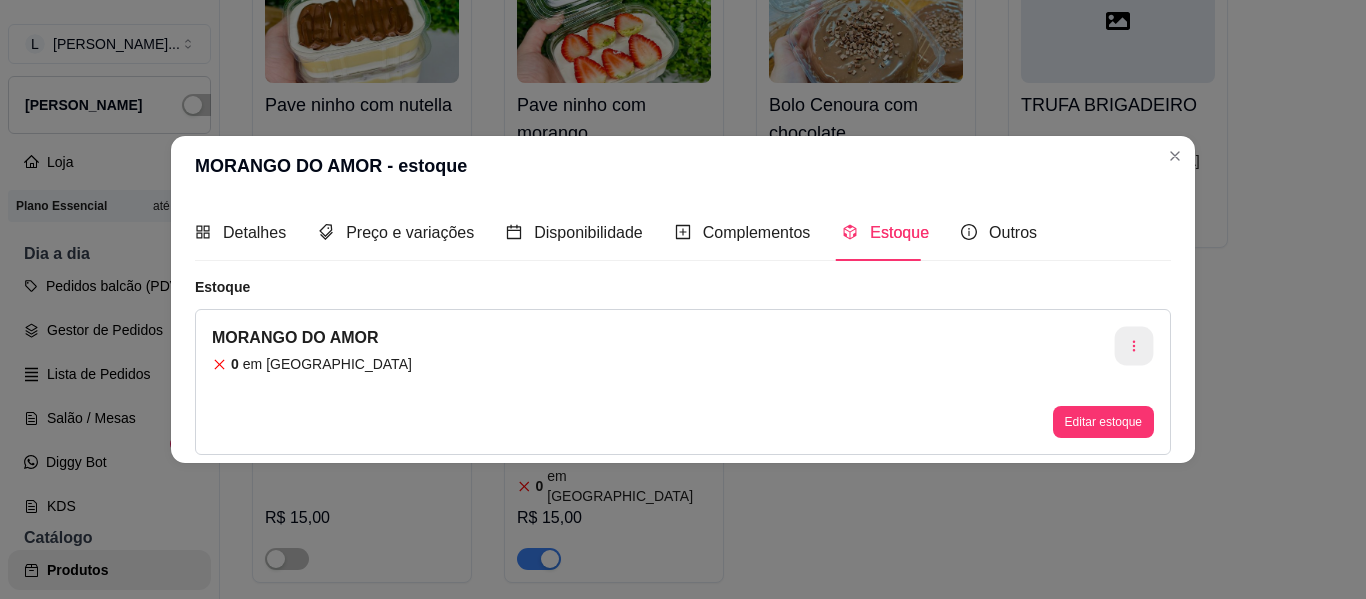click 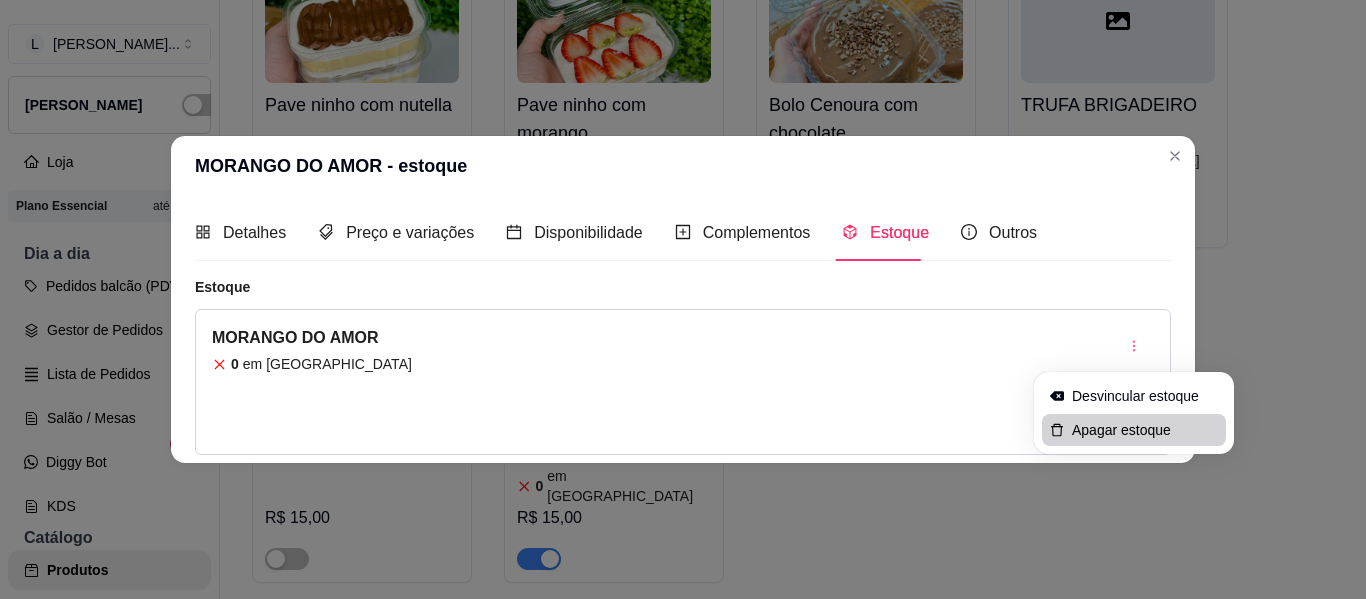 click on "Apagar estoque" at bounding box center [1145, 430] 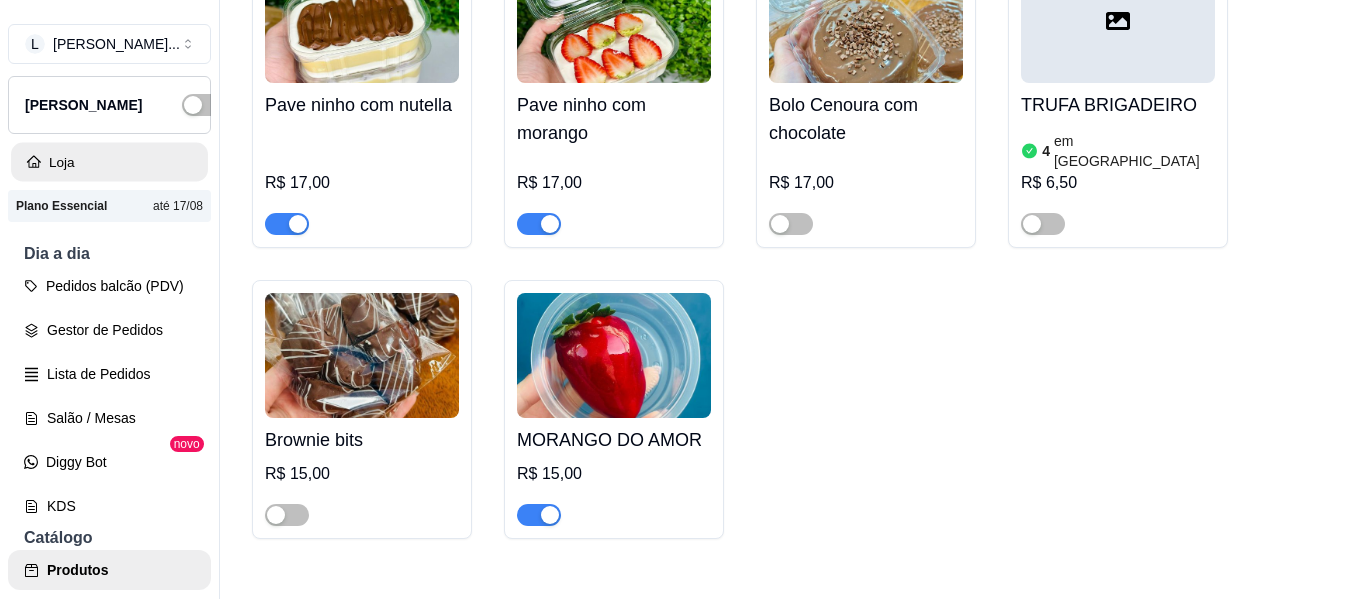 click on "Loja" at bounding box center [109, 162] 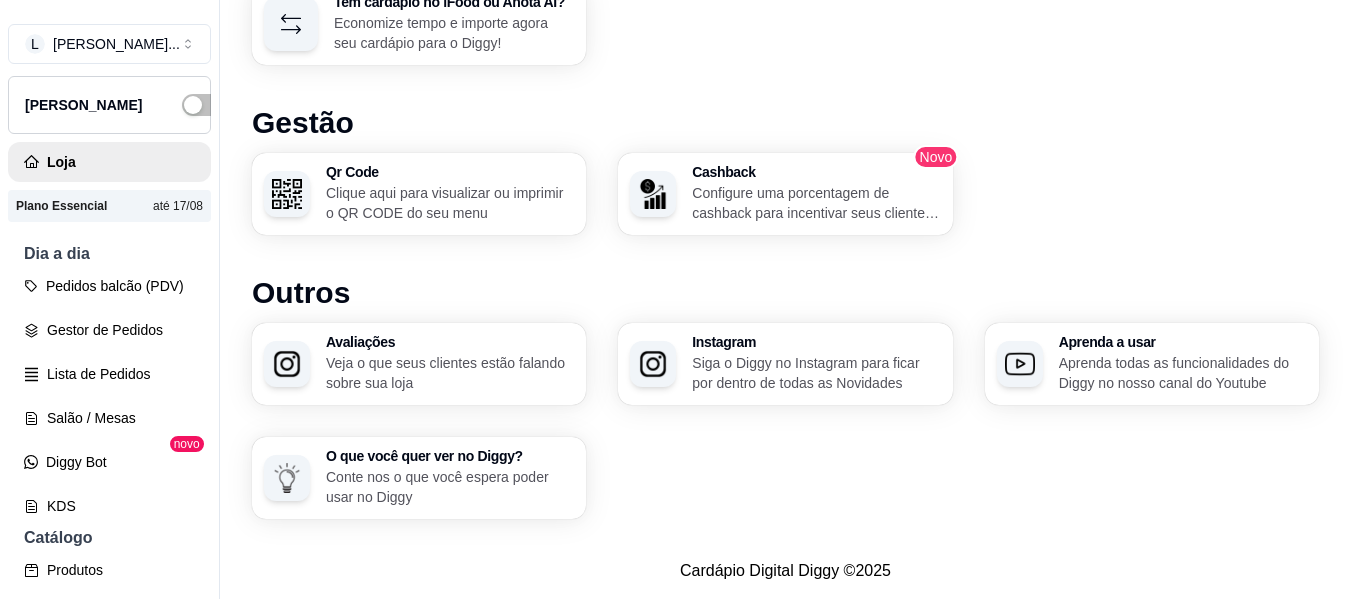 scroll, scrollTop: 0, scrollLeft: 0, axis: both 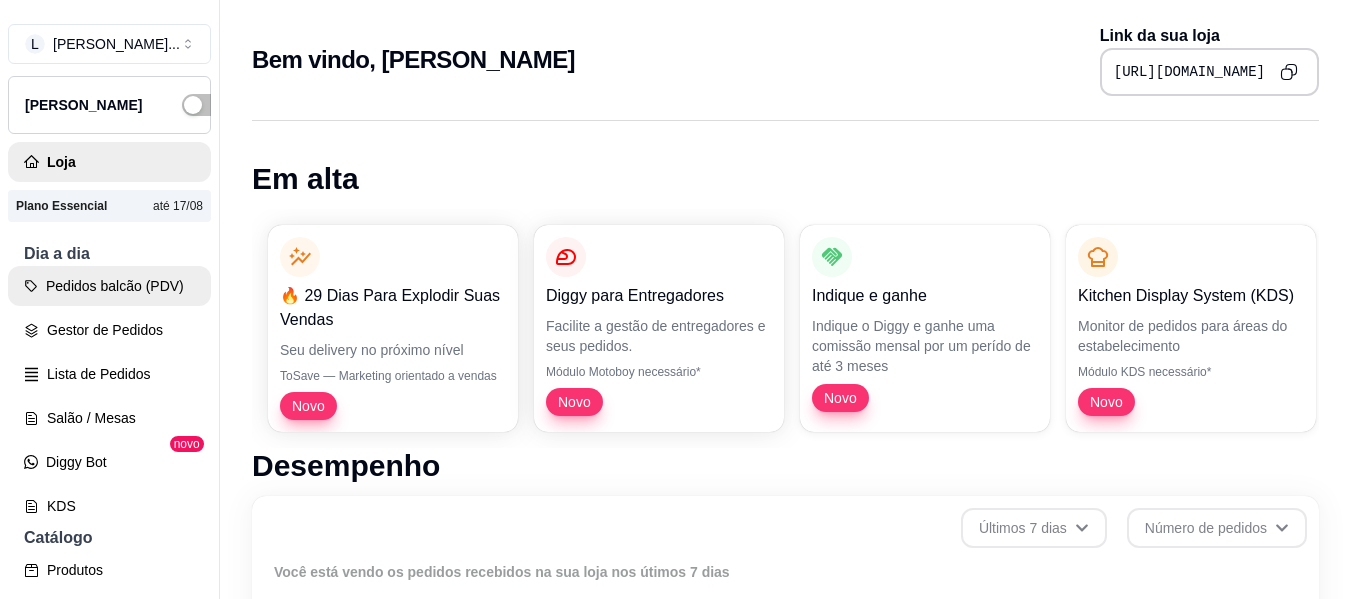 click on "Pedidos balcão (PDV)" at bounding box center [109, 286] 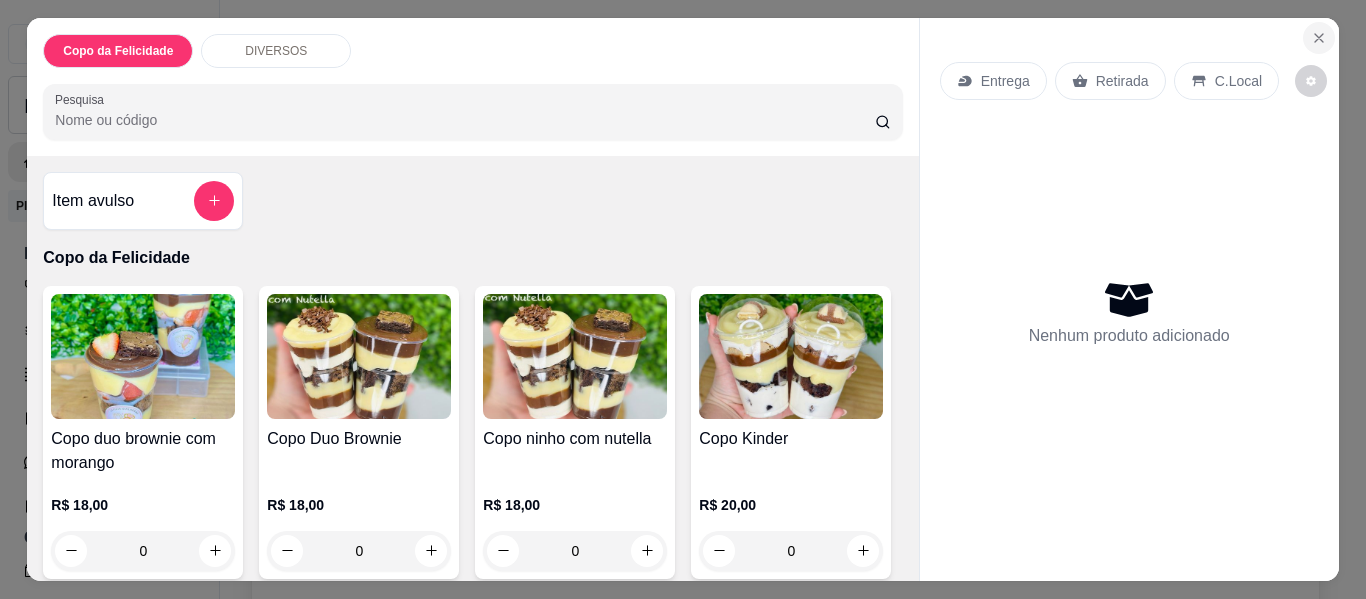 click 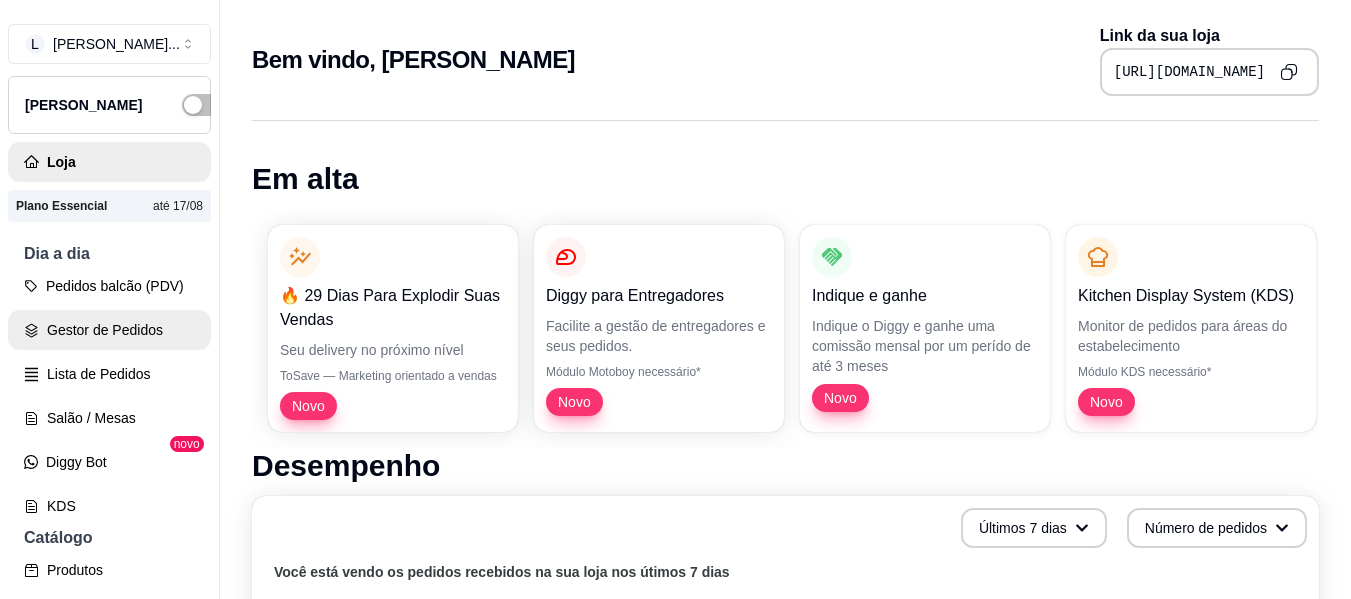 click on "Gestor de Pedidos" at bounding box center (109, 330) 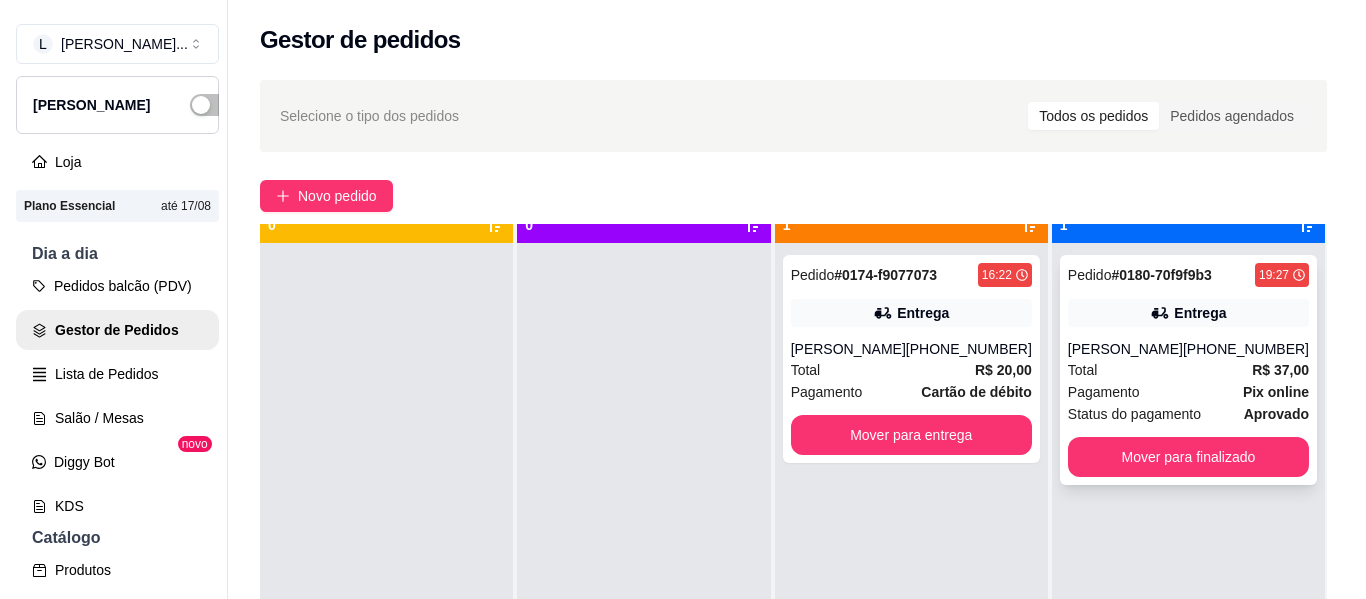 scroll, scrollTop: 56, scrollLeft: 0, axis: vertical 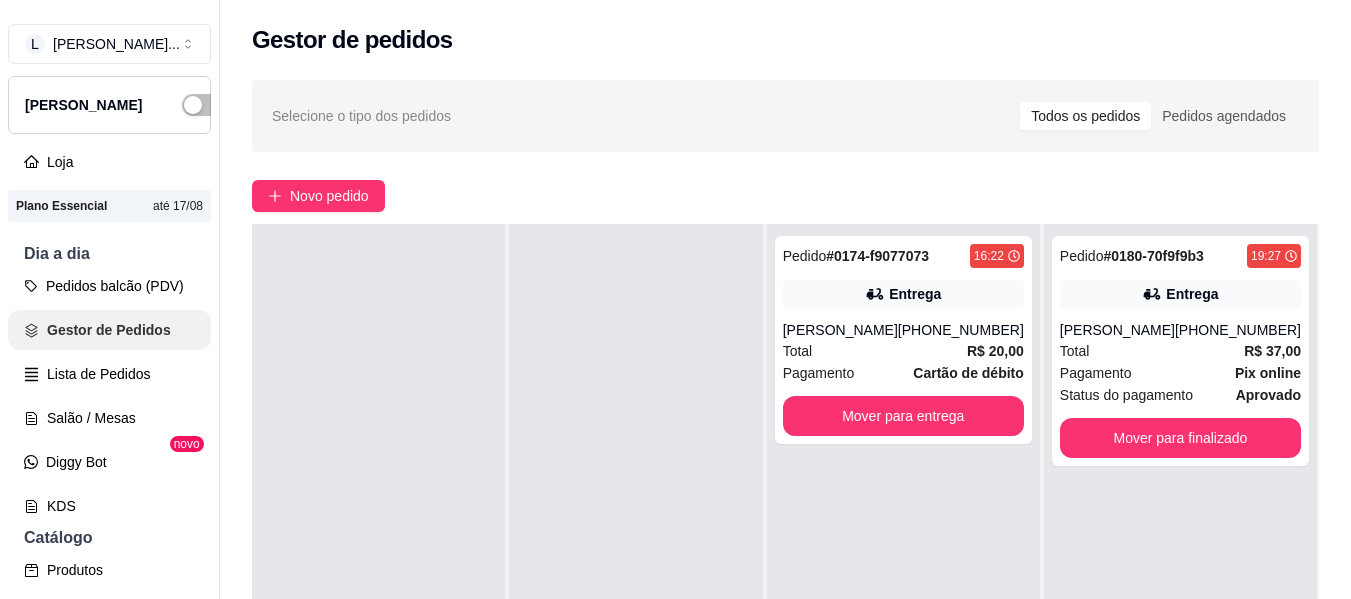 click on "Pedidos balcão (PDV) Gestor de Pedidos Lista de Pedidos Salão / Mesas Diggy Bot novo KDS" at bounding box center (109, 396) 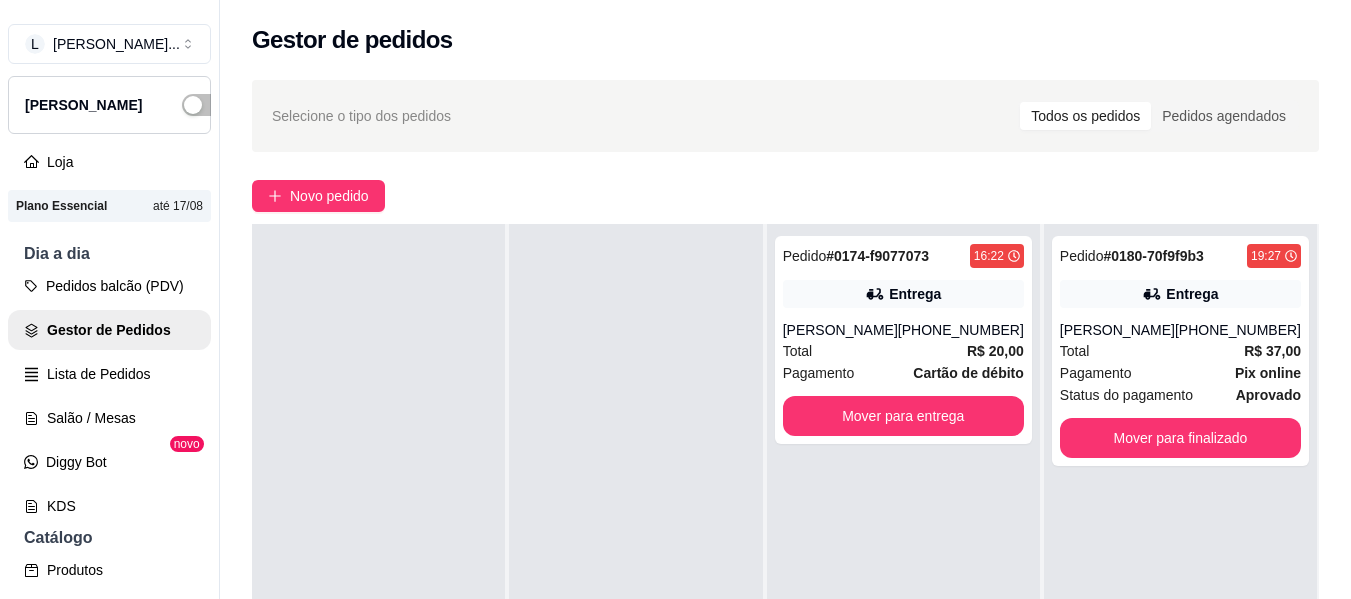 click on "Pedidos balcão (PDV)" at bounding box center [109, 286] 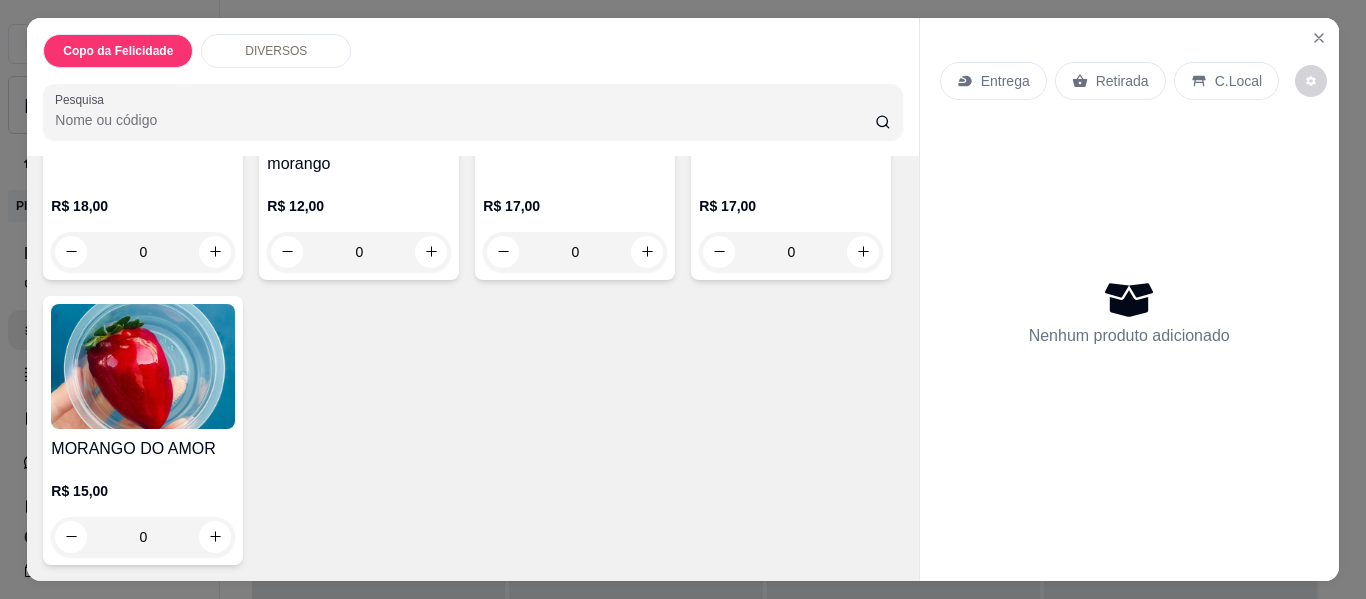 scroll, scrollTop: 1217, scrollLeft: 0, axis: vertical 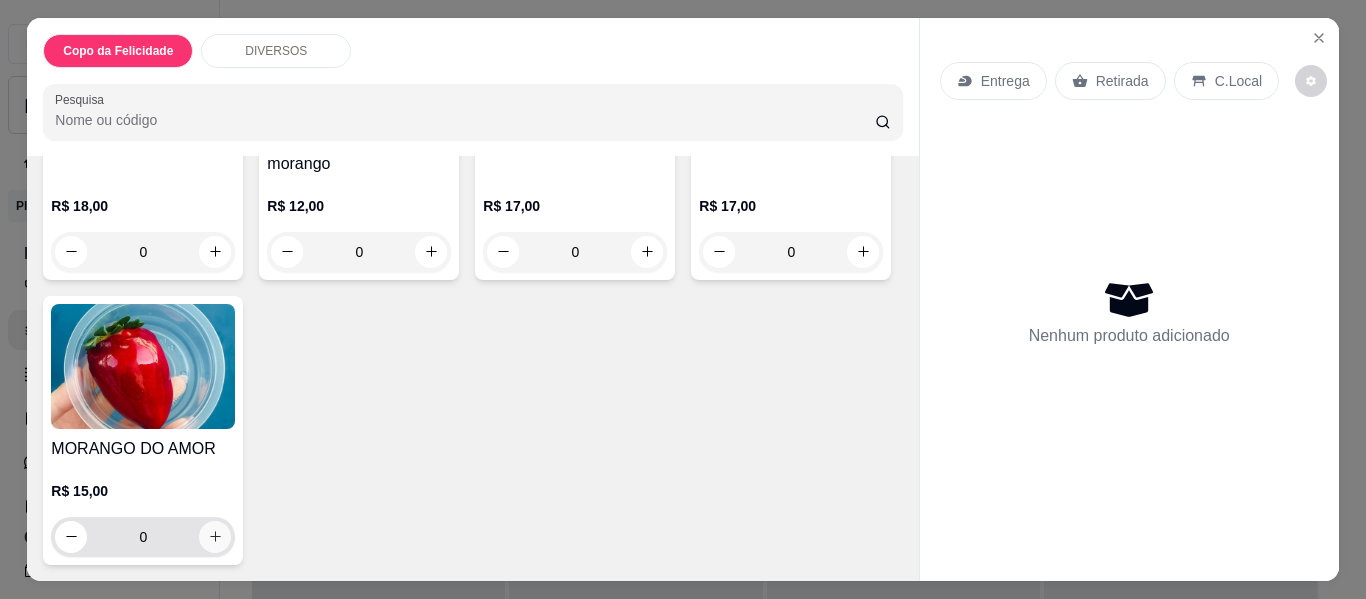 click at bounding box center (215, 537) 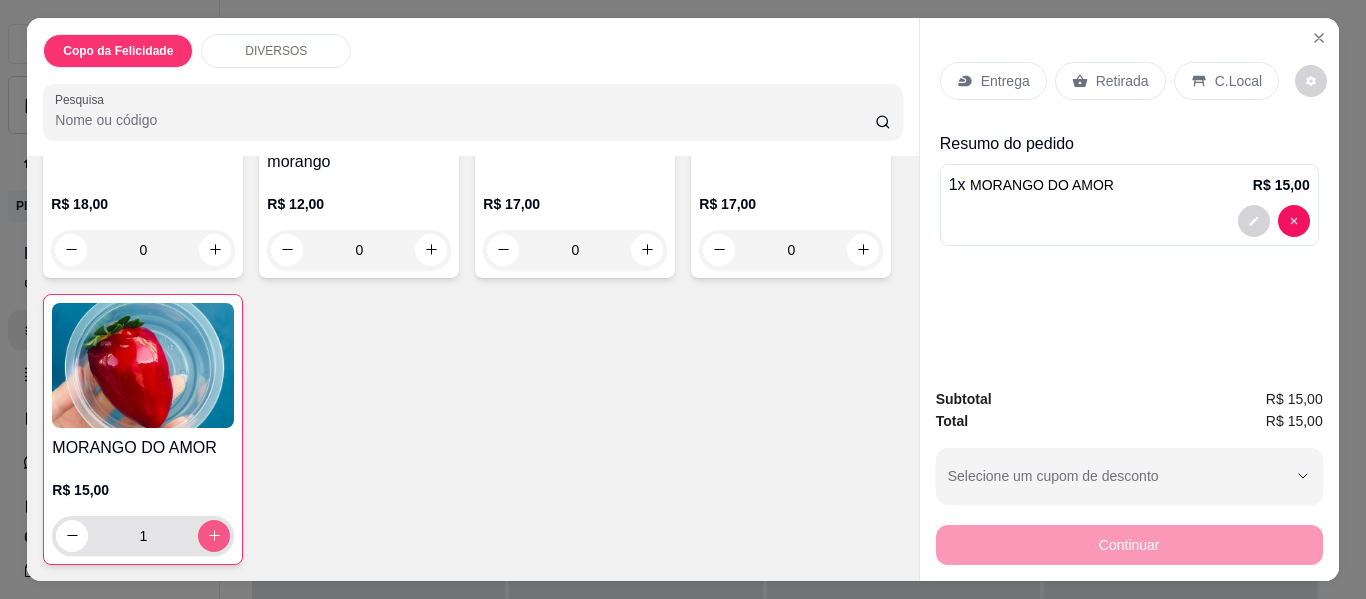 click at bounding box center (214, 536) 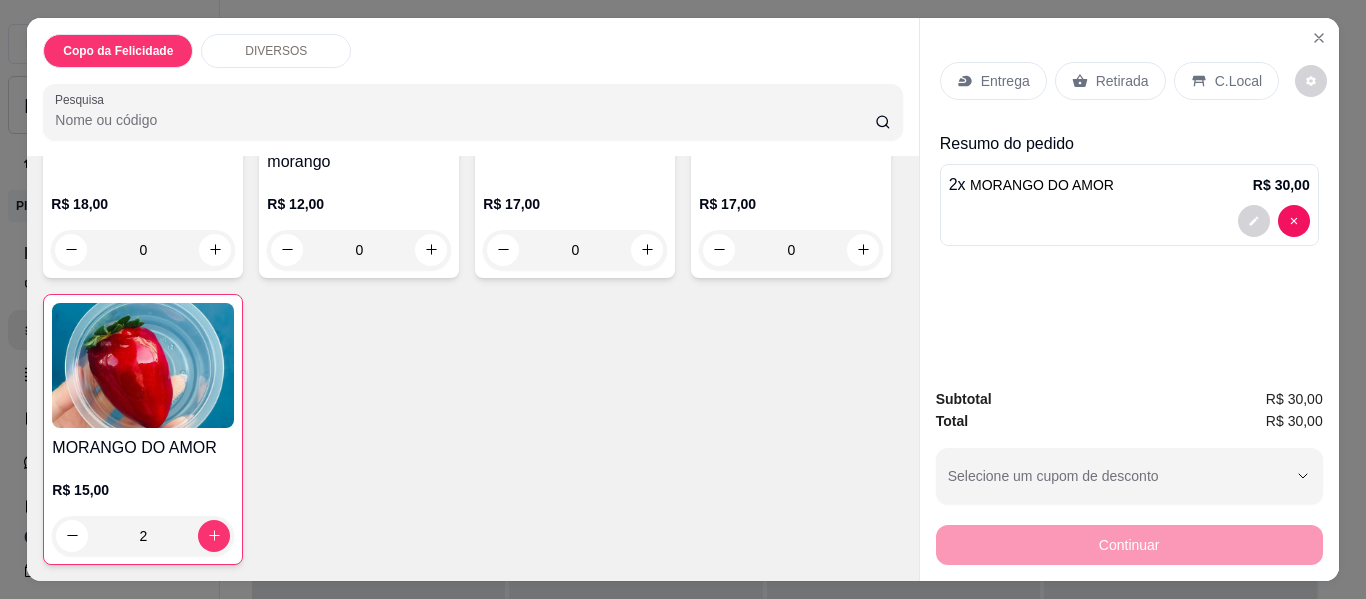 click on "Entrega" at bounding box center [1005, 81] 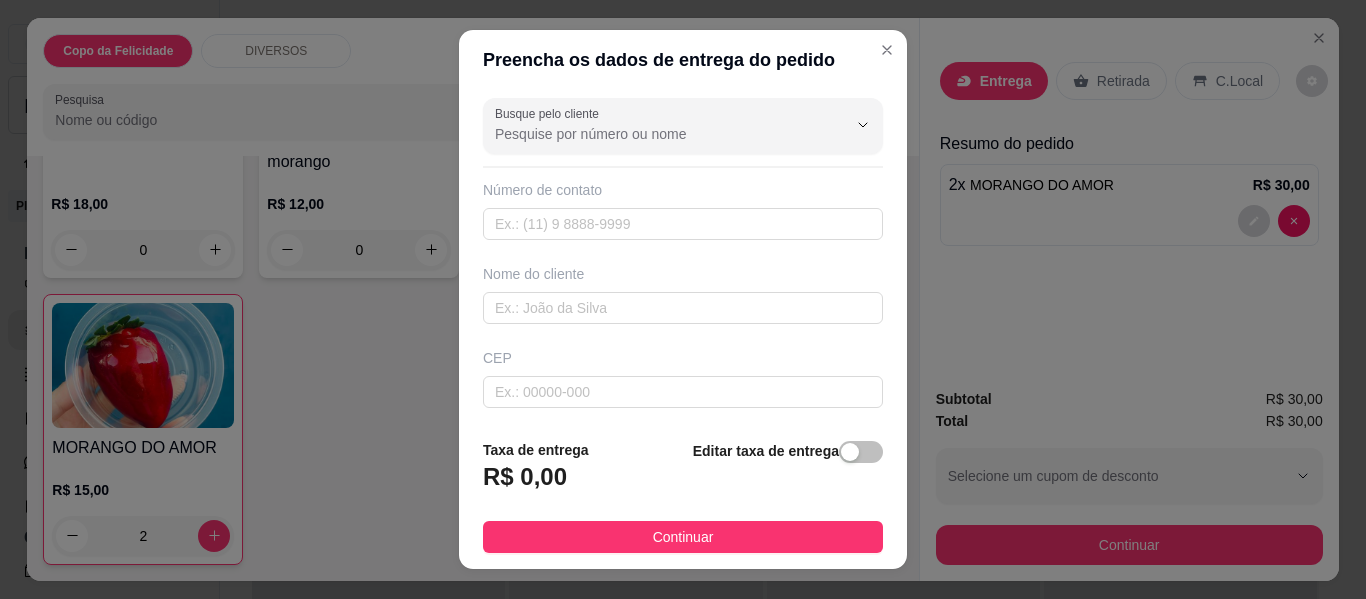 click on "Busque pelo cliente Número de contato Nome do cliente CEP Rua/[GEOGRAPHIC_DATA]" at bounding box center (683, 256) 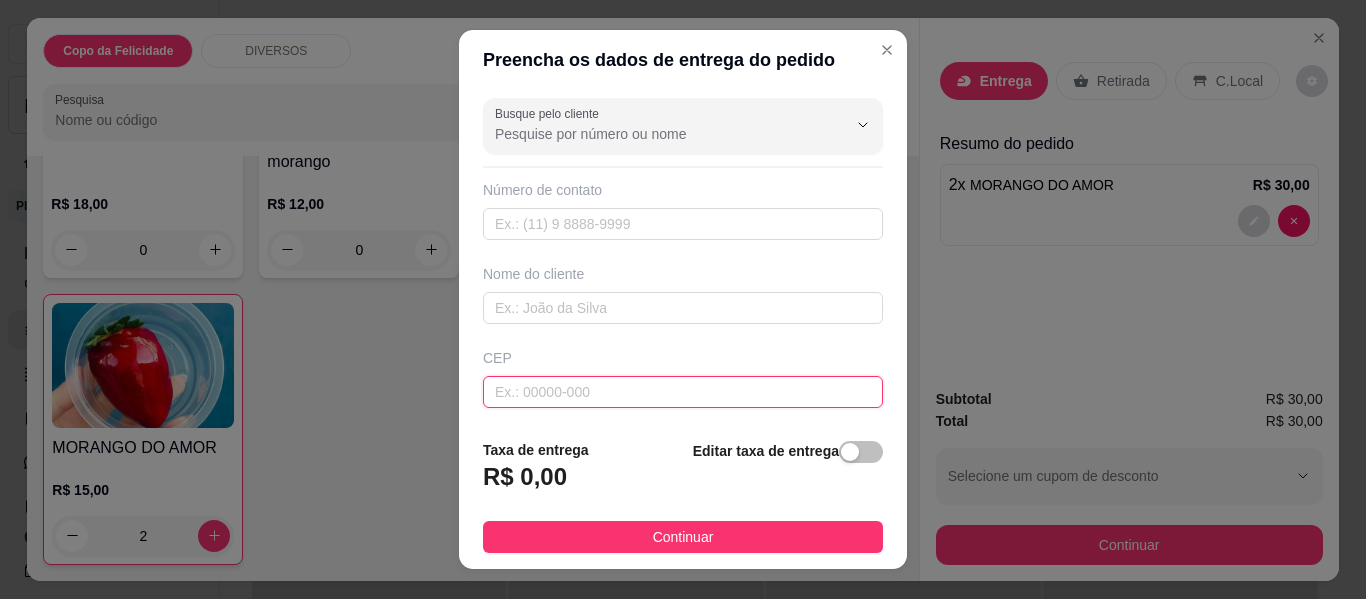 click at bounding box center (683, 392) 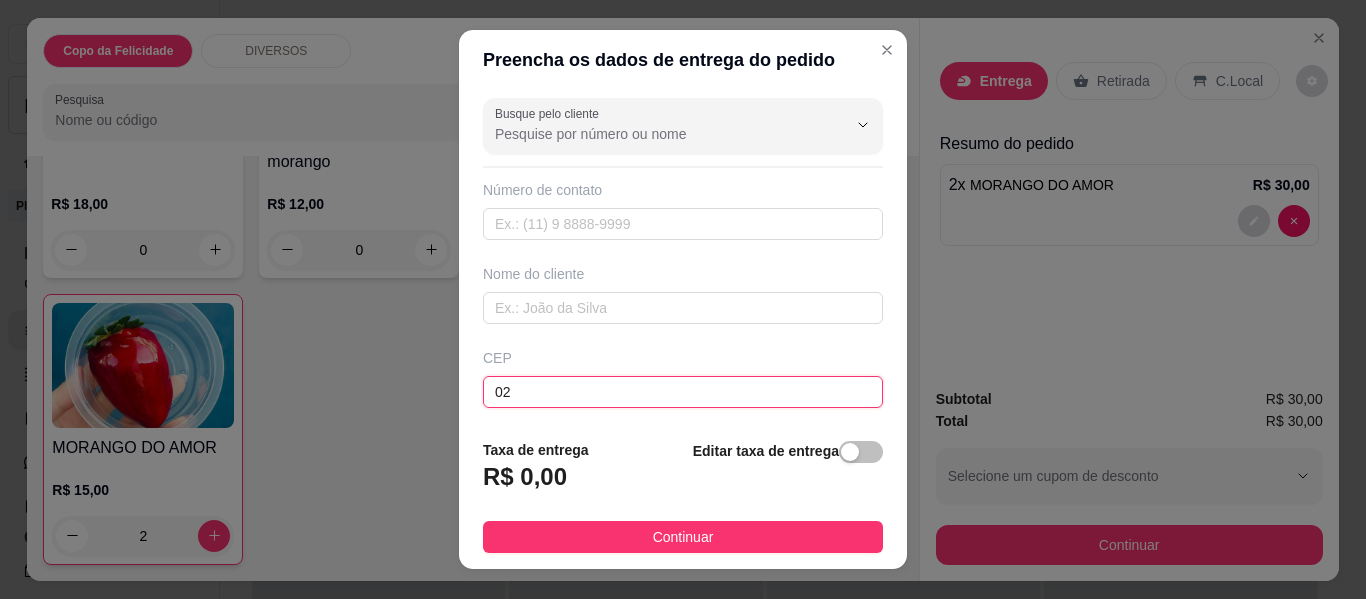 type on "0" 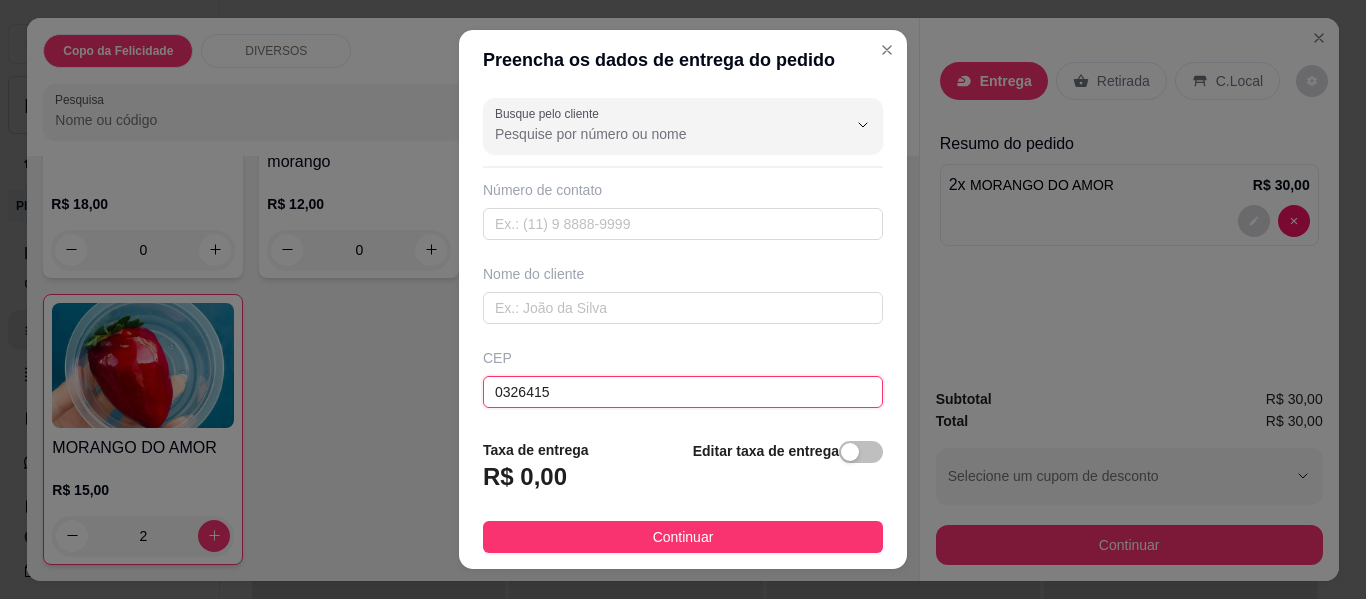 type on "03264150" 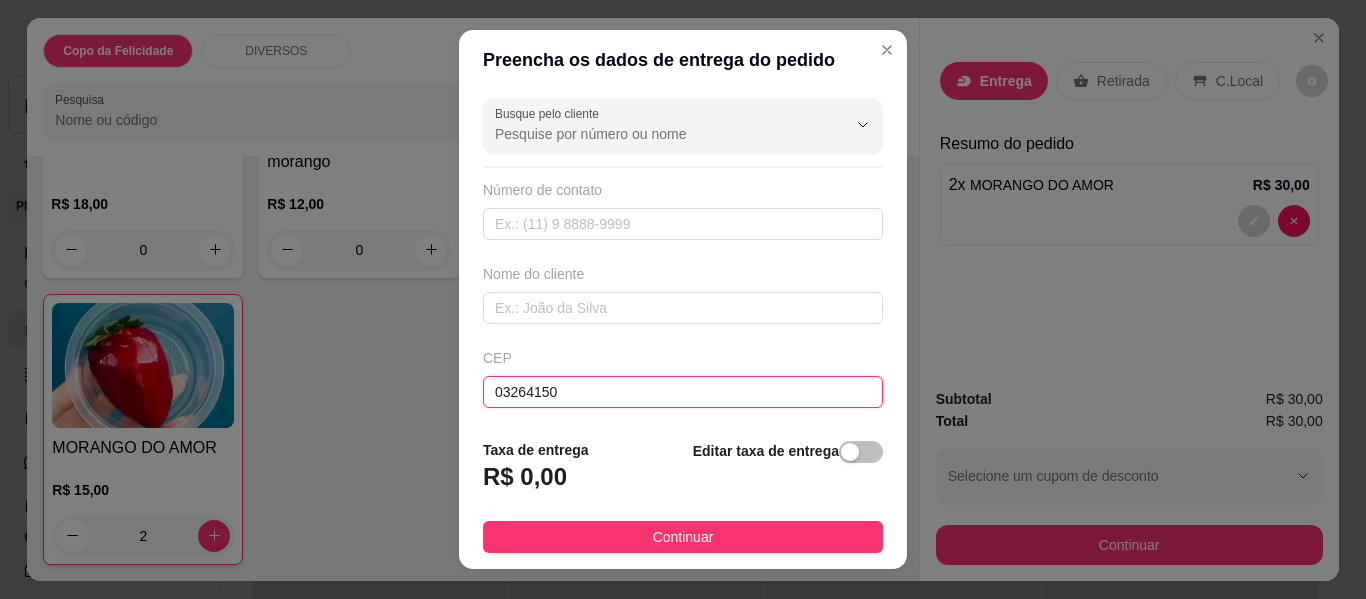 type on "Rua [PERSON_NAME]" 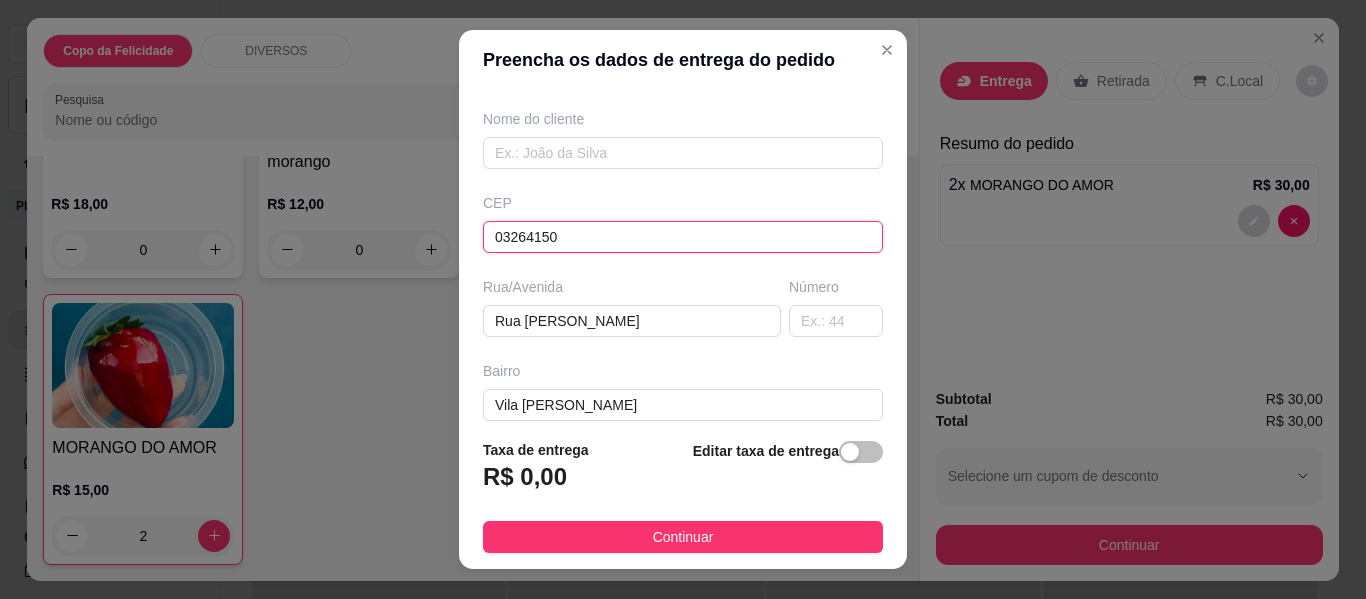 scroll, scrollTop: 141, scrollLeft: 0, axis: vertical 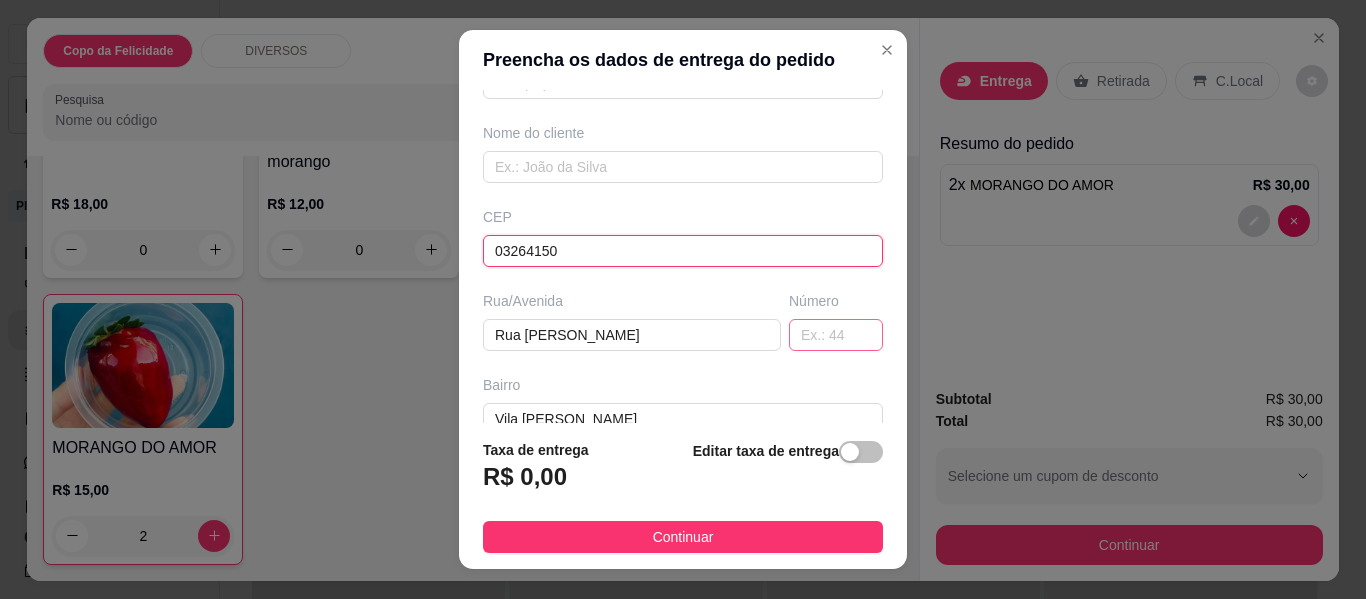 type on "03264150" 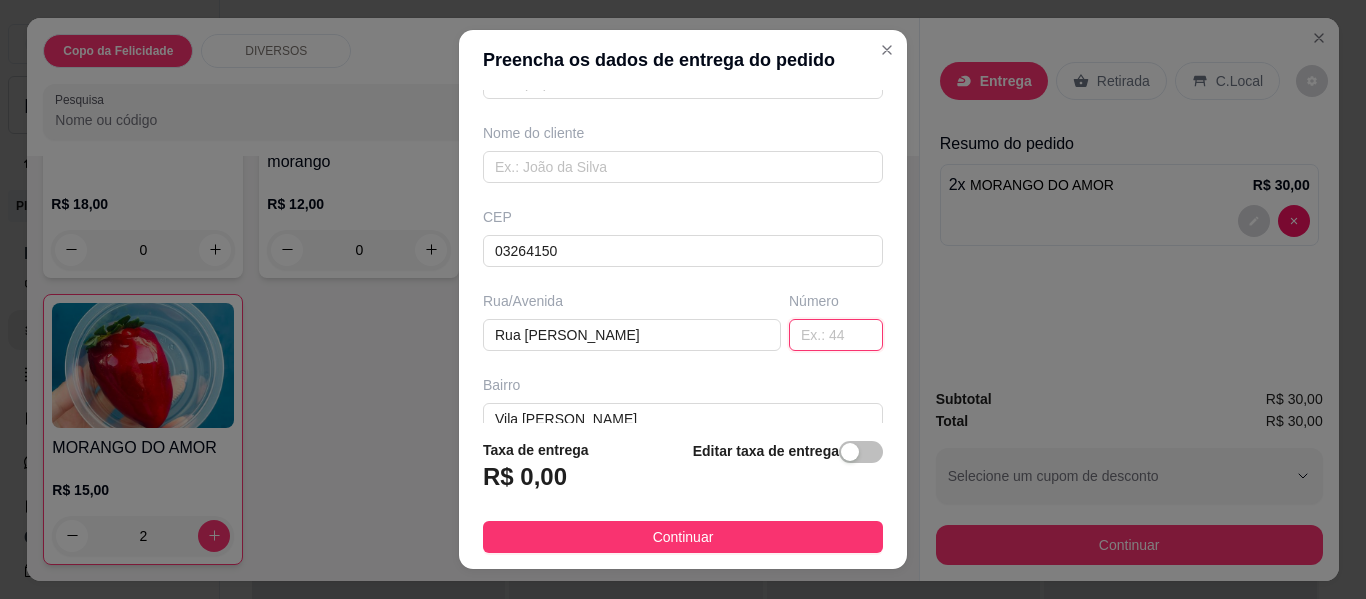 click at bounding box center (836, 335) 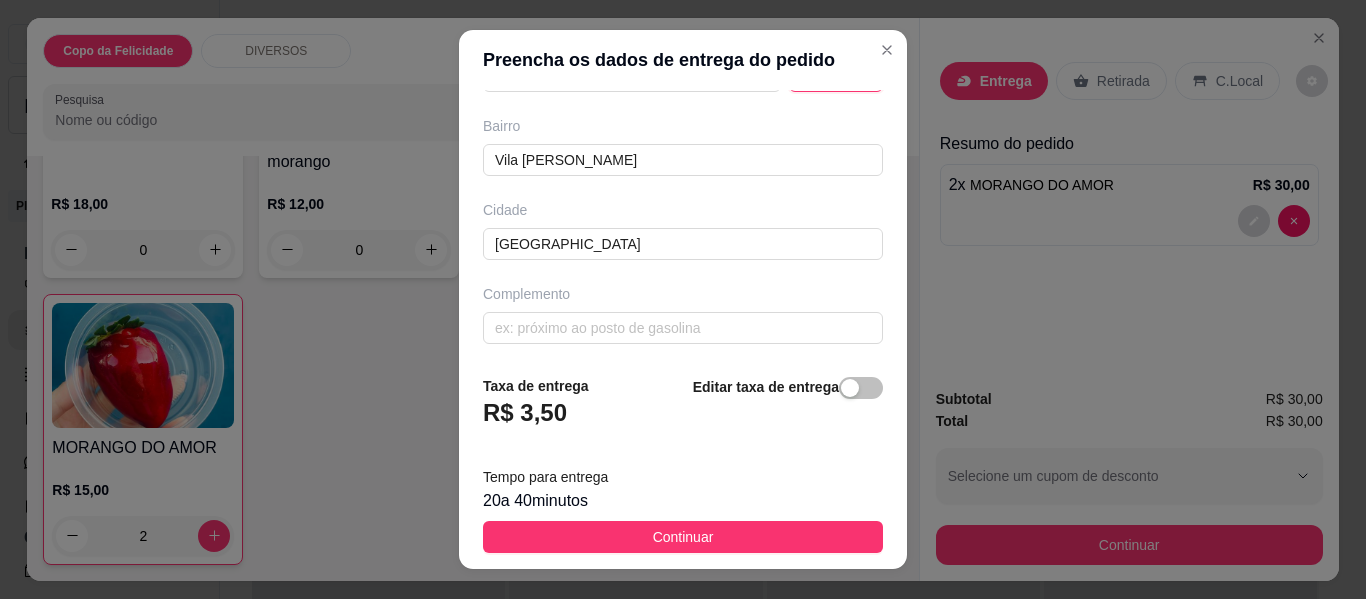 scroll, scrollTop: 405, scrollLeft: 0, axis: vertical 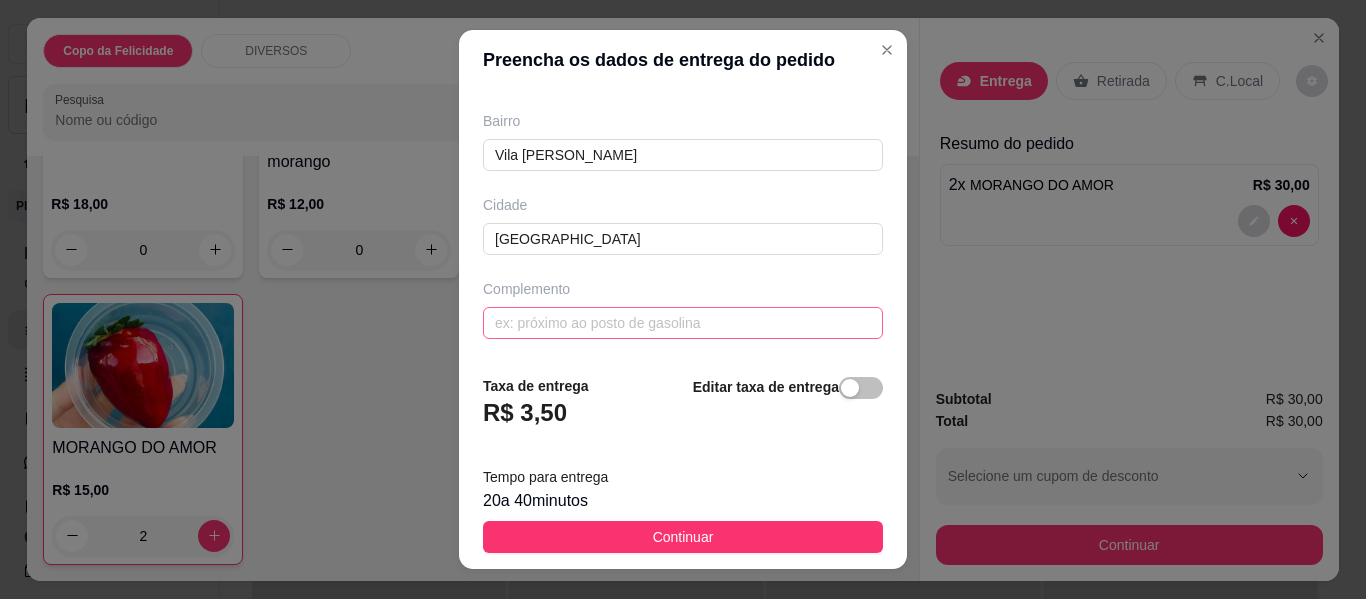 type on "17" 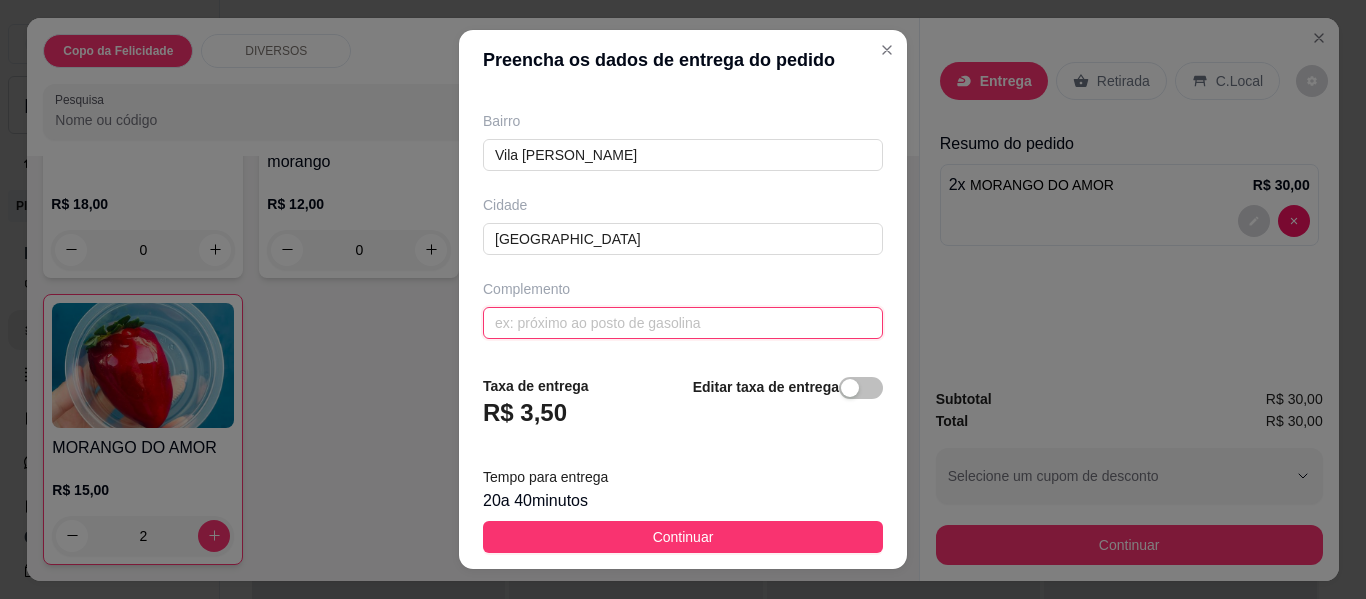 click at bounding box center (683, 323) 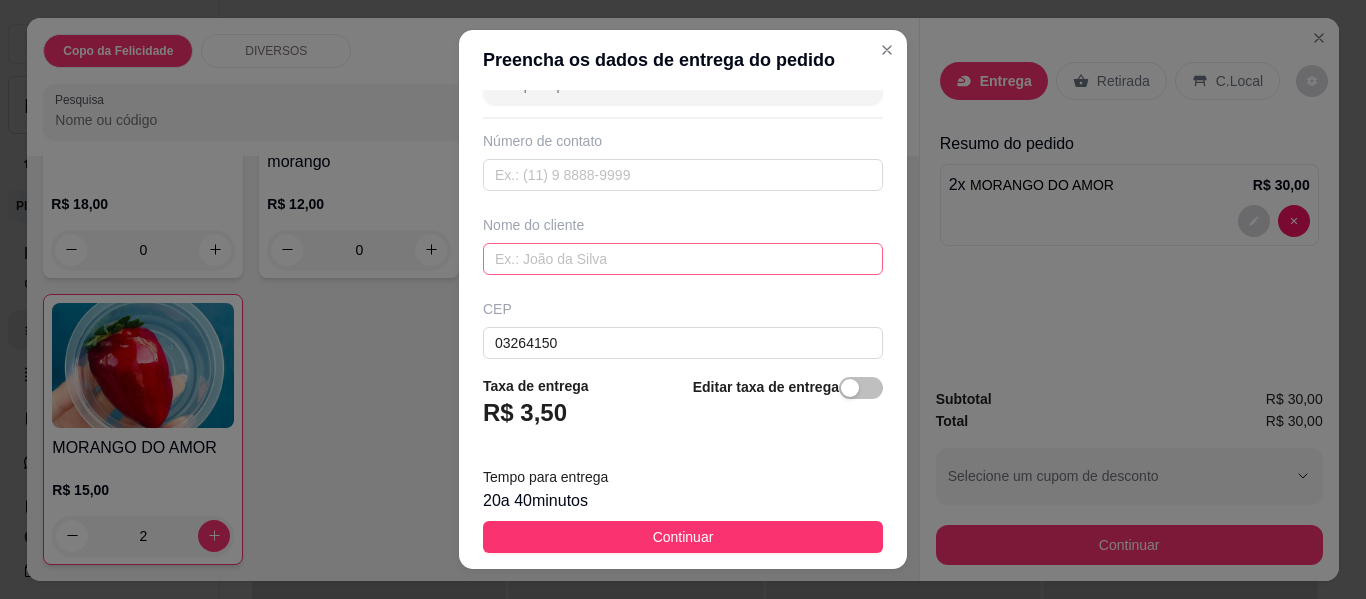 scroll, scrollTop: 0, scrollLeft: 0, axis: both 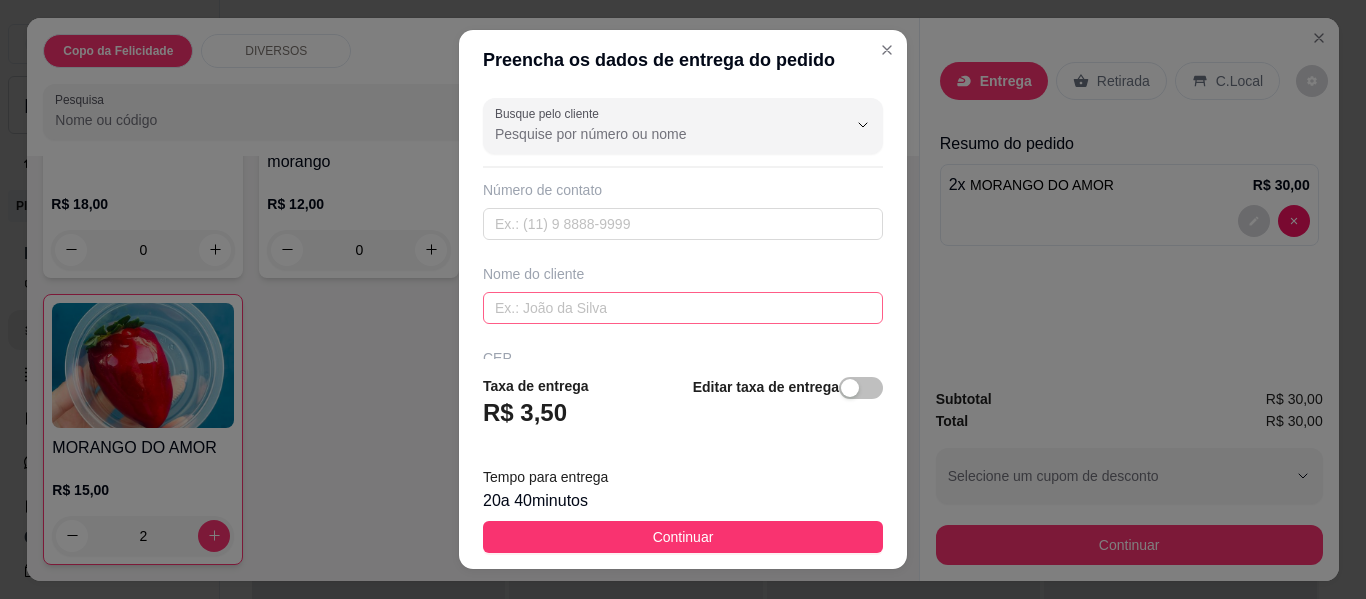 type on "ap 4" 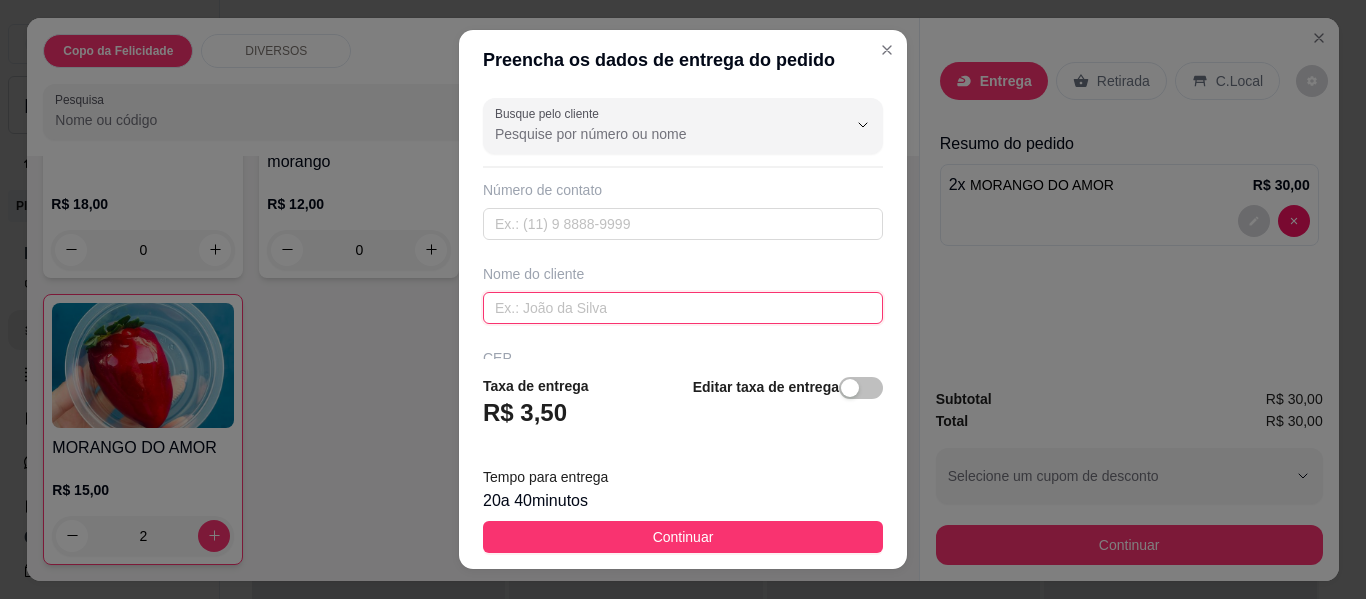 click at bounding box center [683, 308] 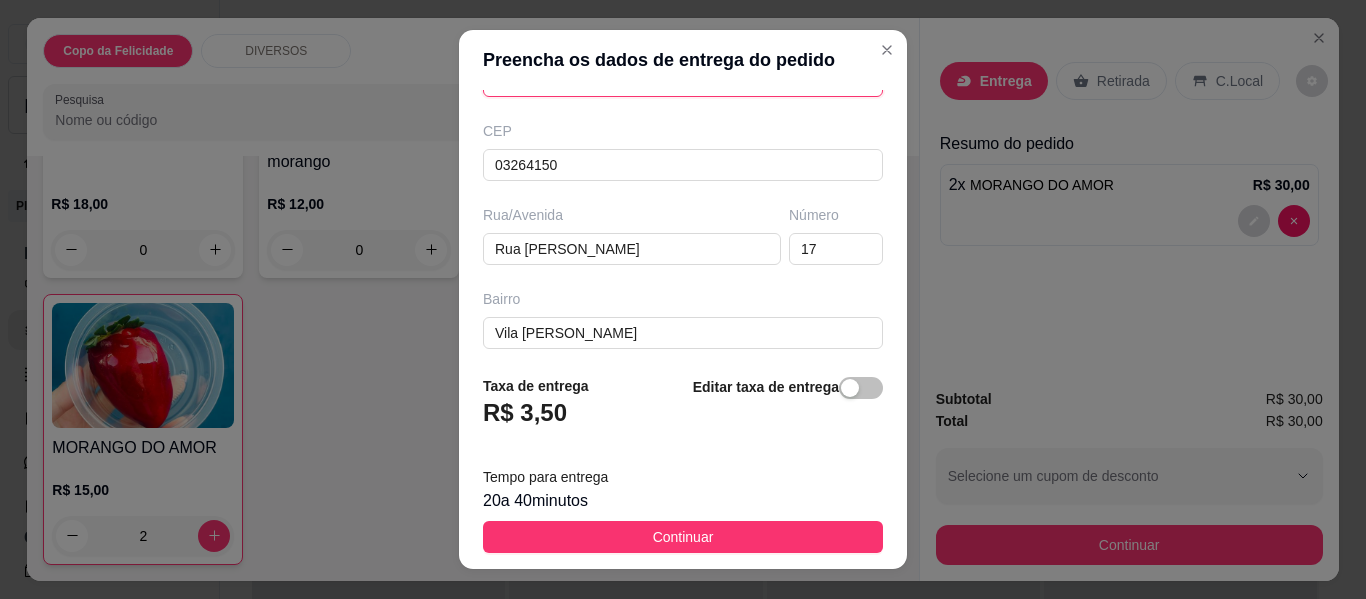 scroll, scrollTop: 405, scrollLeft: 0, axis: vertical 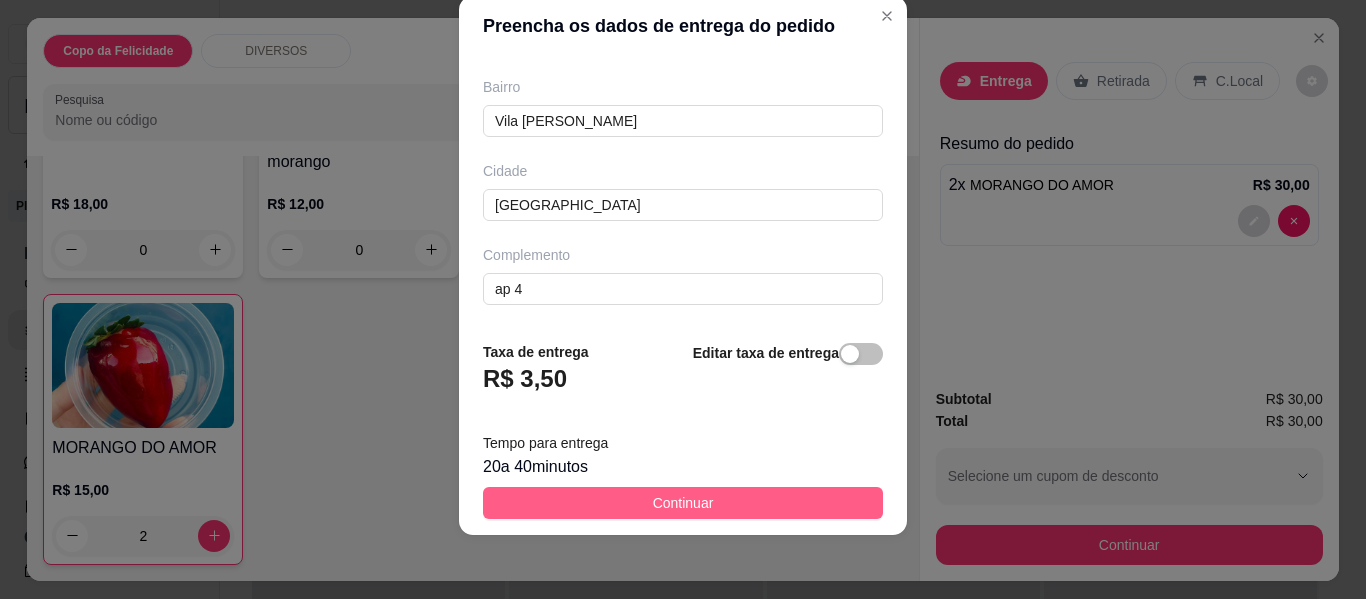 type on "[PERSON_NAME]" 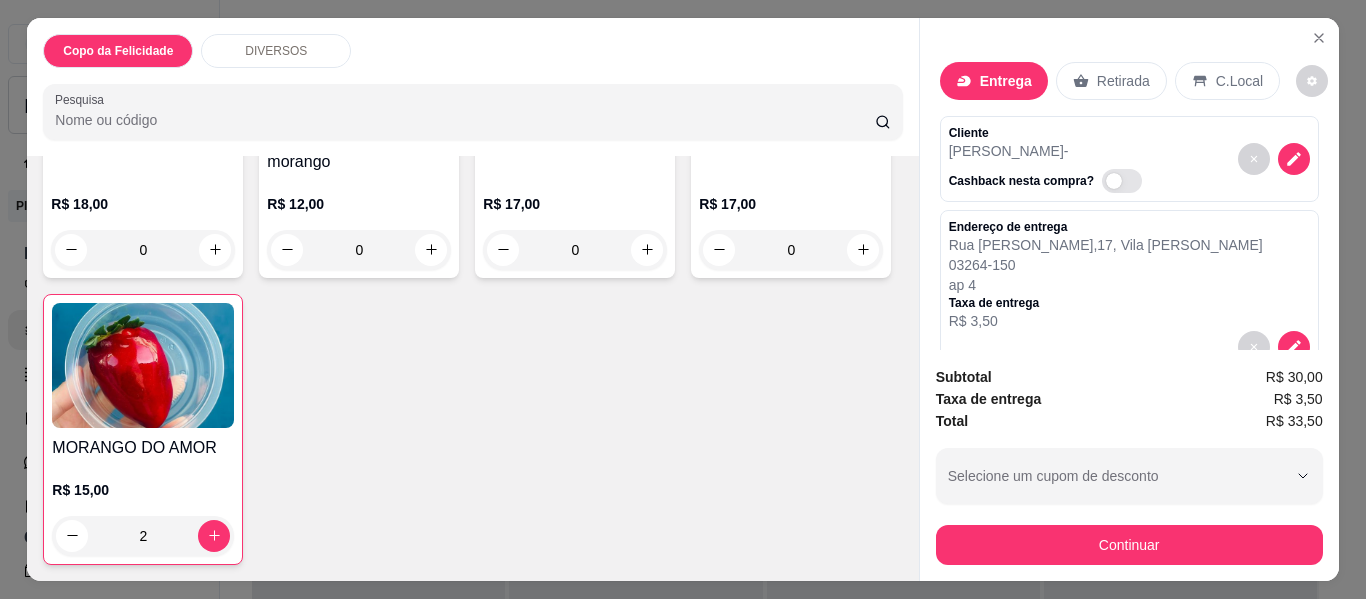 scroll, scrollTop: 179, scrollLeft: 0, axis: vertical 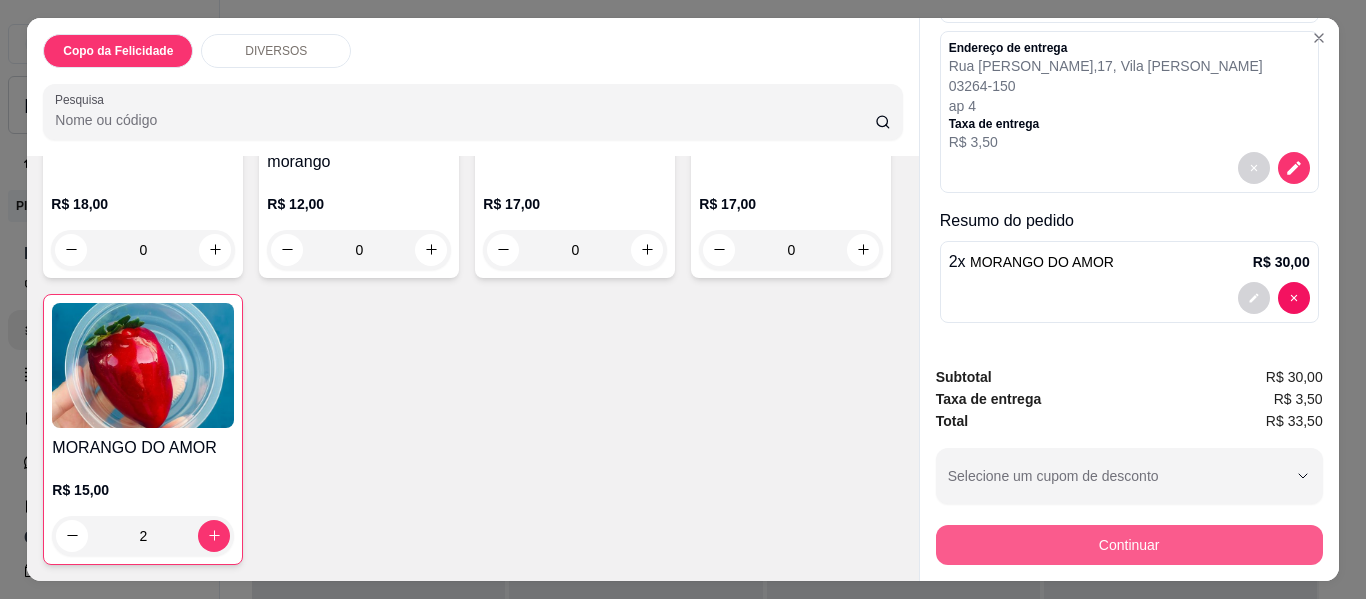 click on "Continuar" at bounding box center [1129, 545] 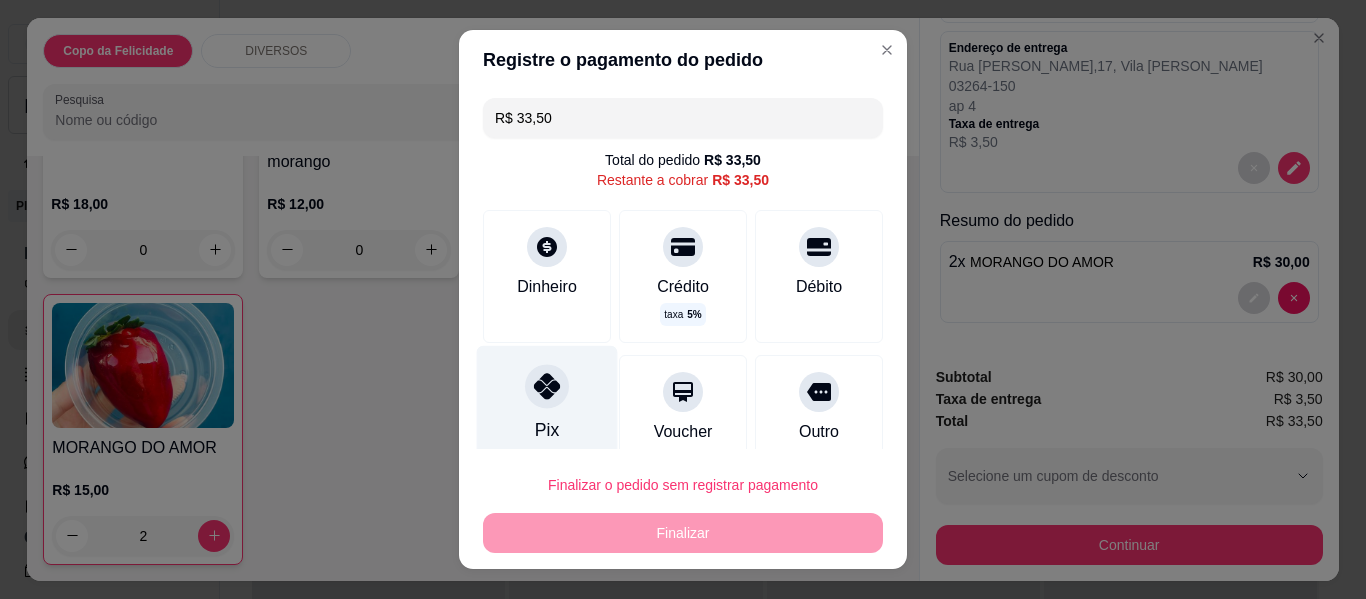 click on "Pix" at bounding box center [547, 404] 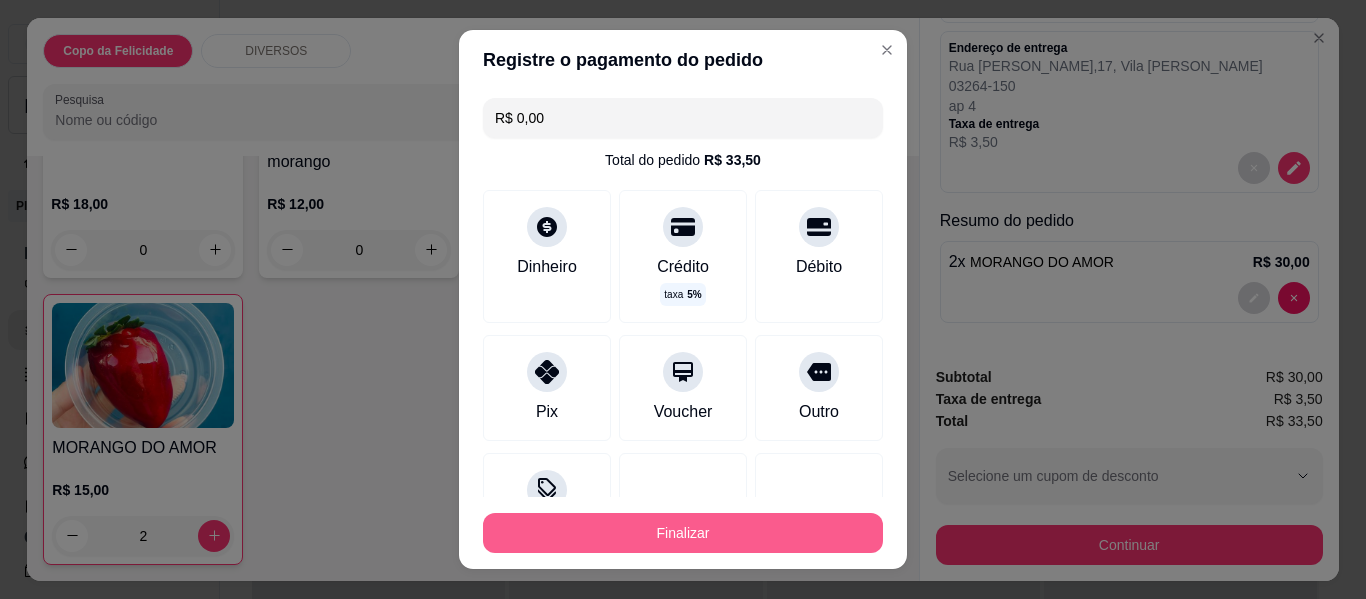 click on "Finalizar" at bounding box center (683, 533) 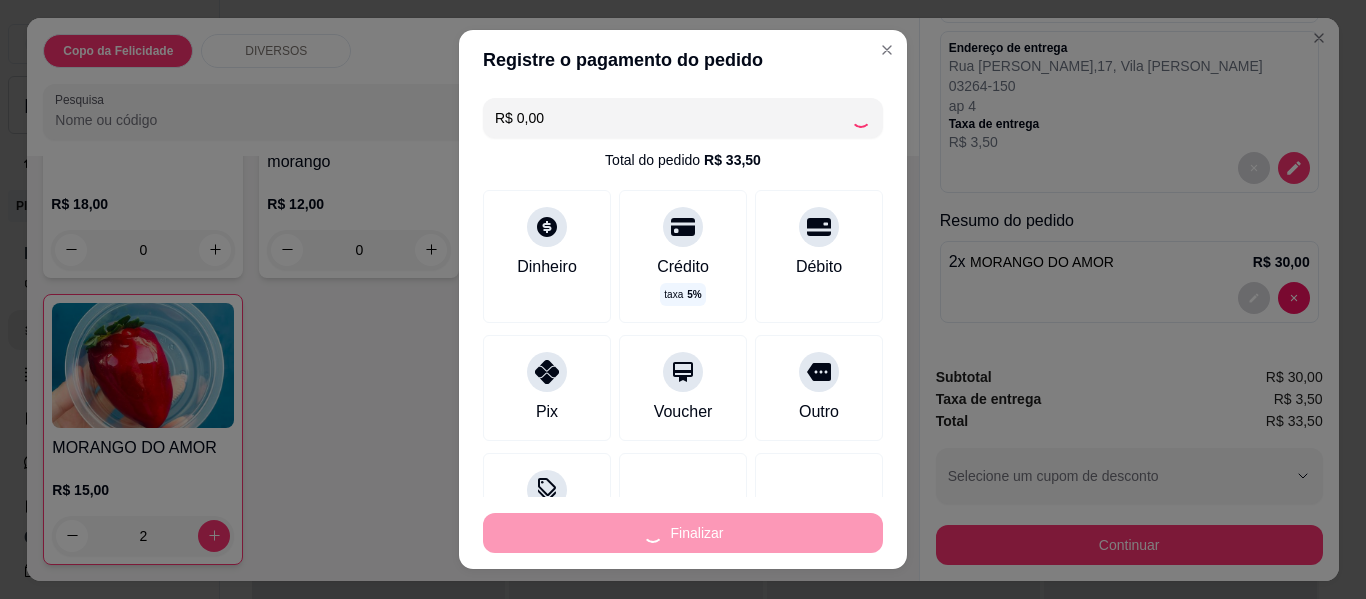 type on "0" 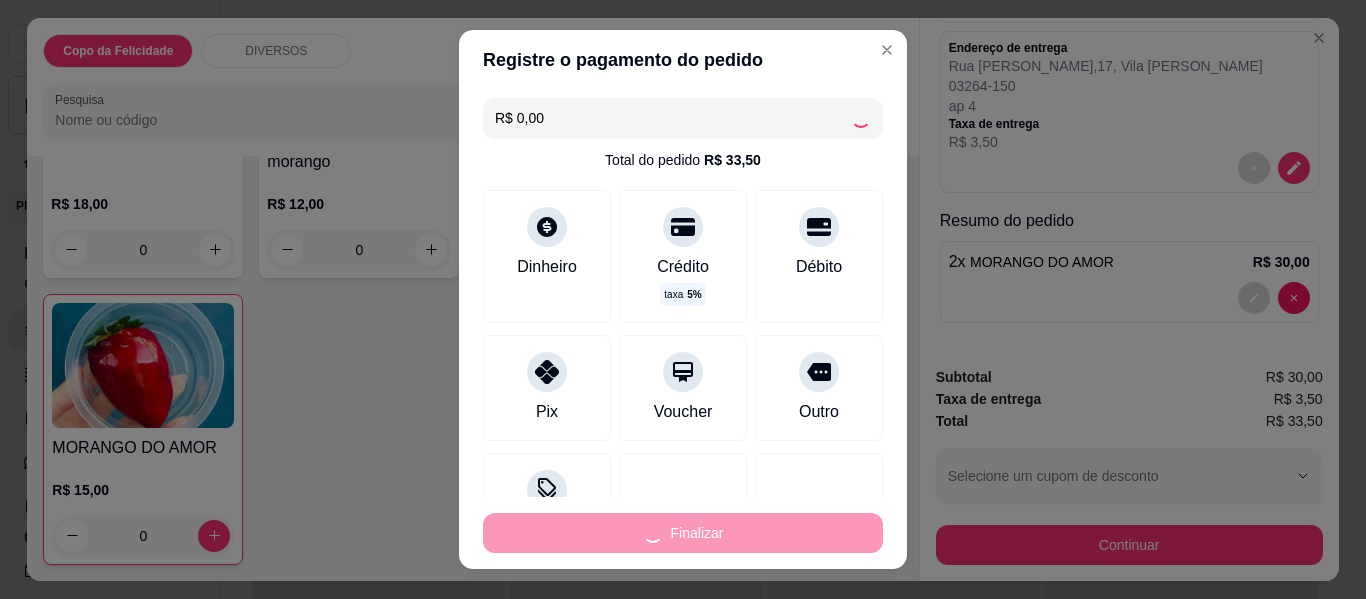 type on "-R$ 33,50" 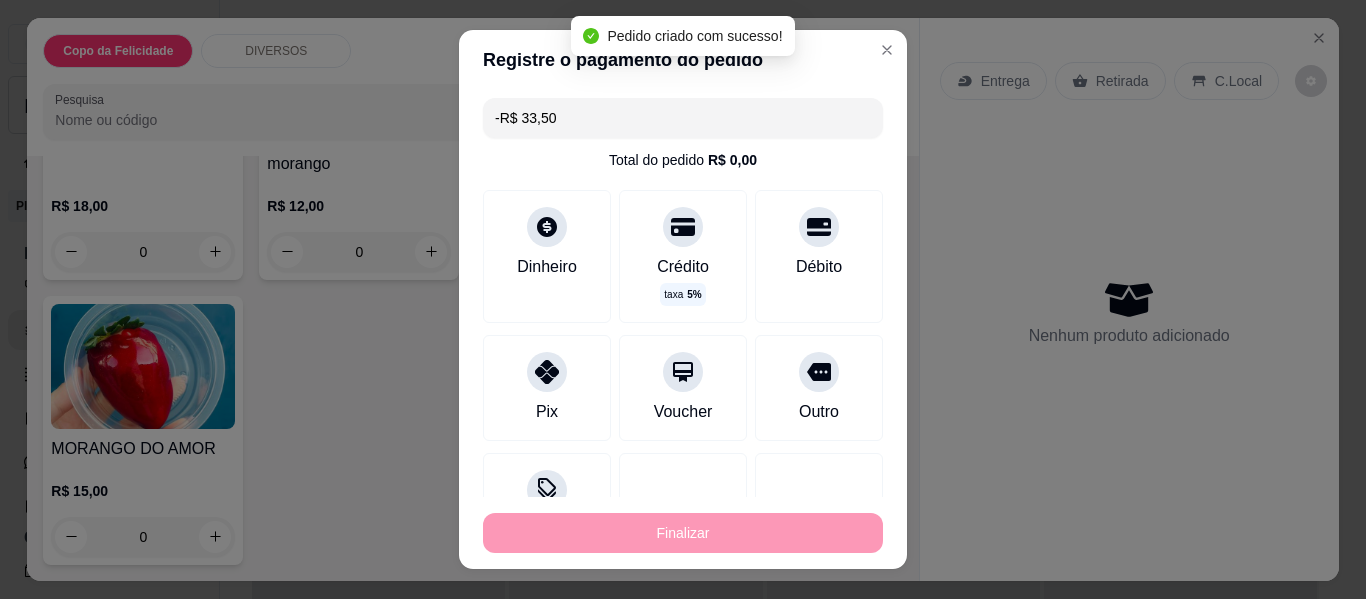 scroll, scrollTop: 0, scrollLeft: 0, axis: both 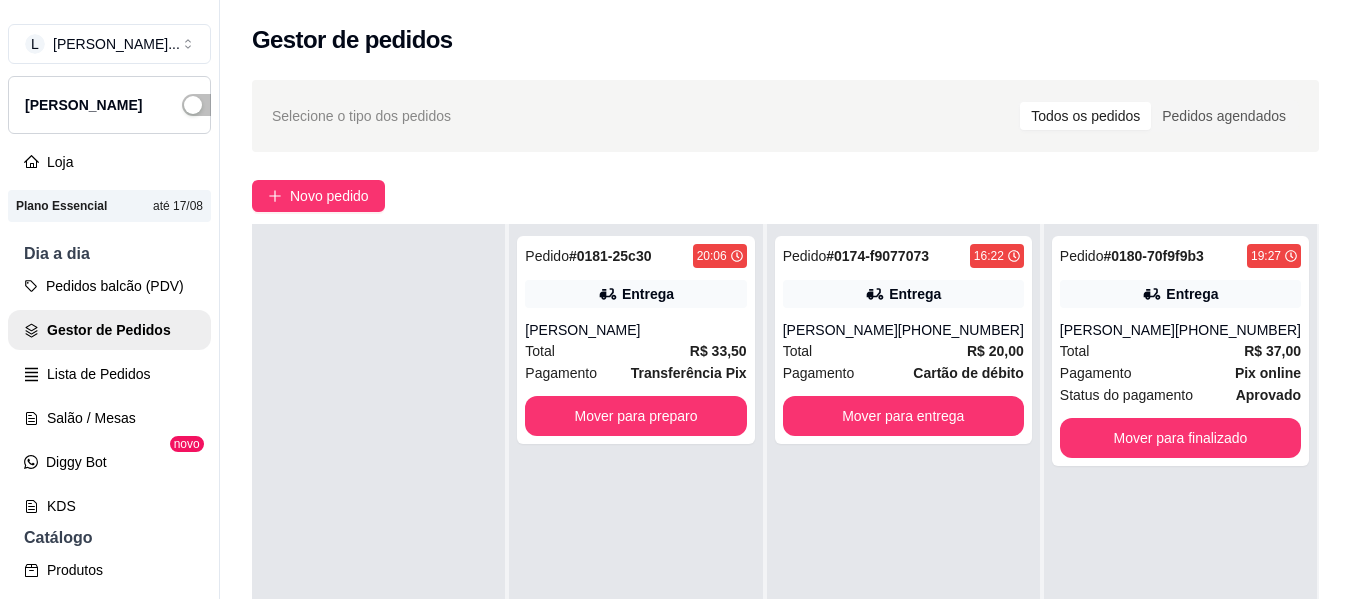 drag, startPoint x: 1161, startPoint y: 225, endPoint x: 1225, endPoint y: 136, distance: 109.62208 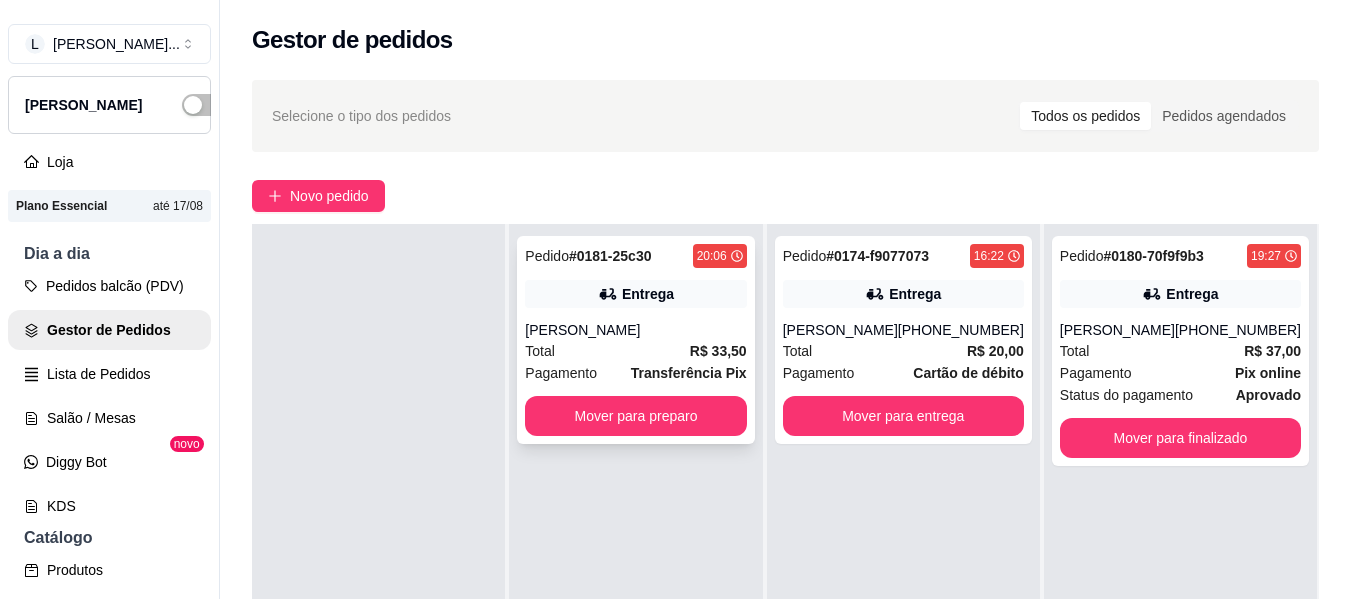 click on "Total R$ 33,50" at bounding box center [635, 351] 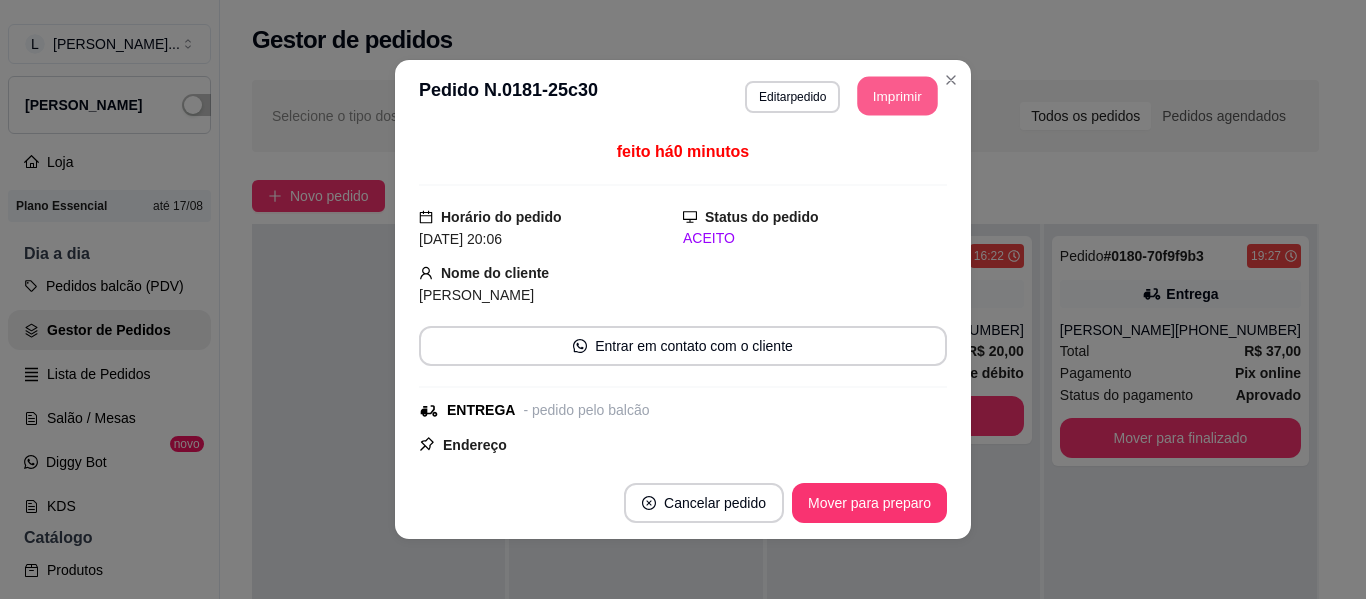 click on "Imprimir" at bounding box center (898, 96) 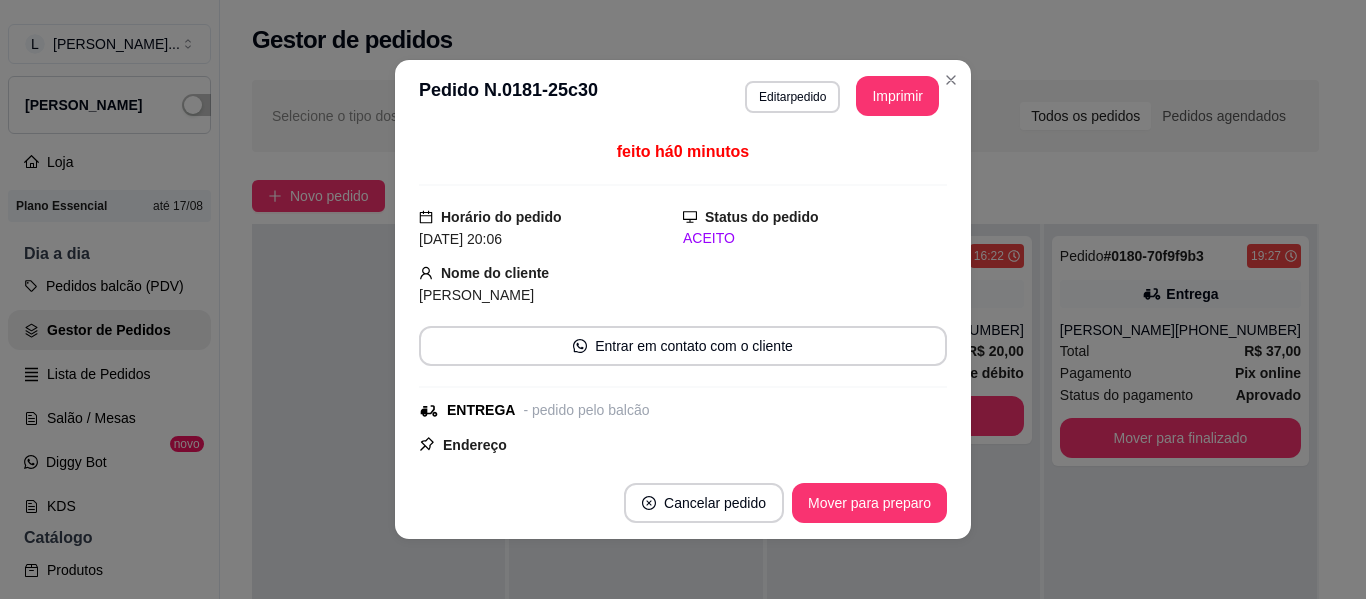 scroll, scrollTop: 0, scrollLeft: 0, axis: both 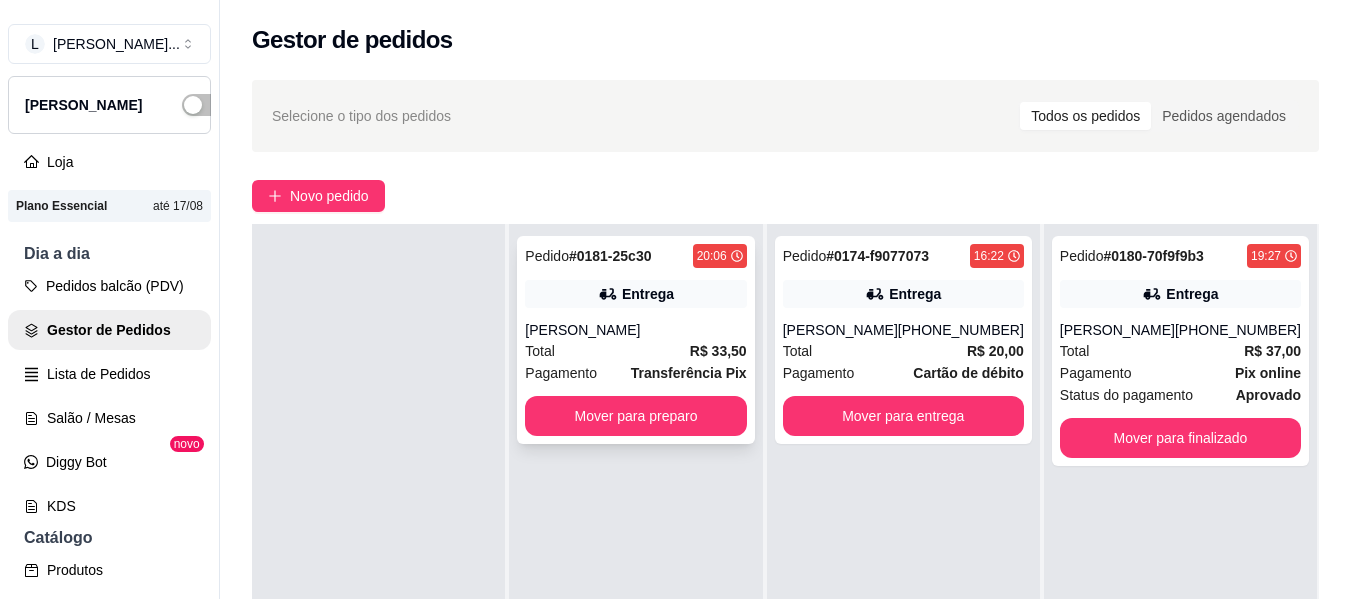 click on "[PERSON_NAME]" at bounding box center (635, 330) 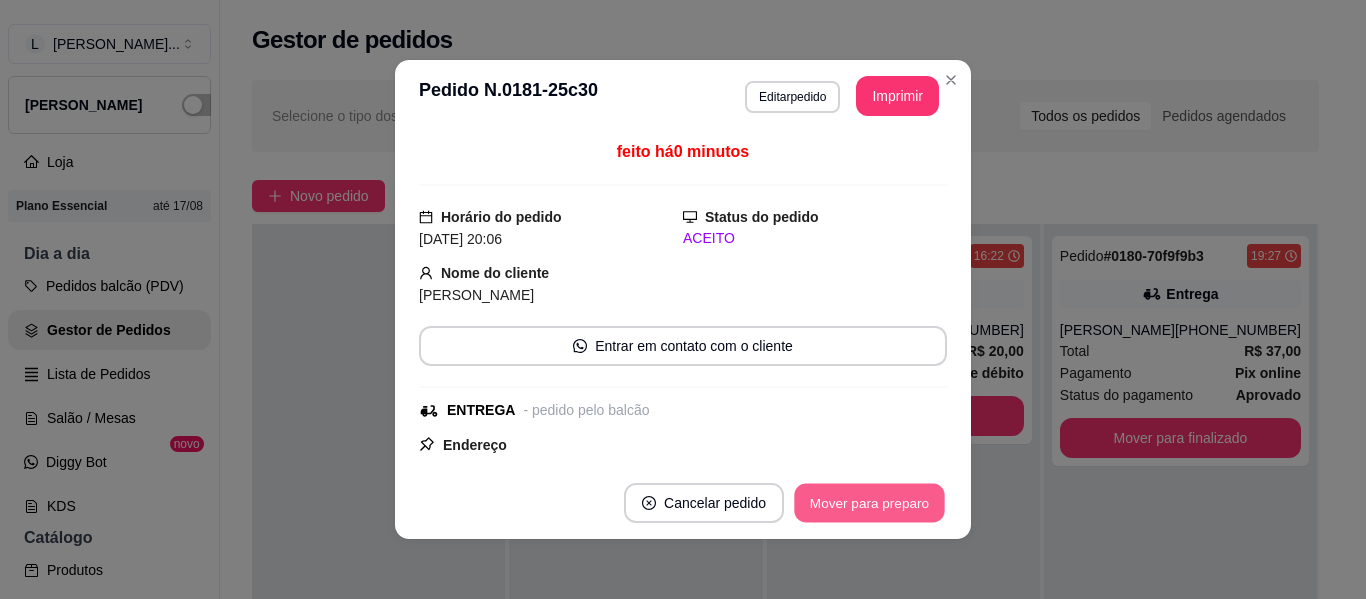 click on "Mover para preparo" at bounding box center [869, 503] 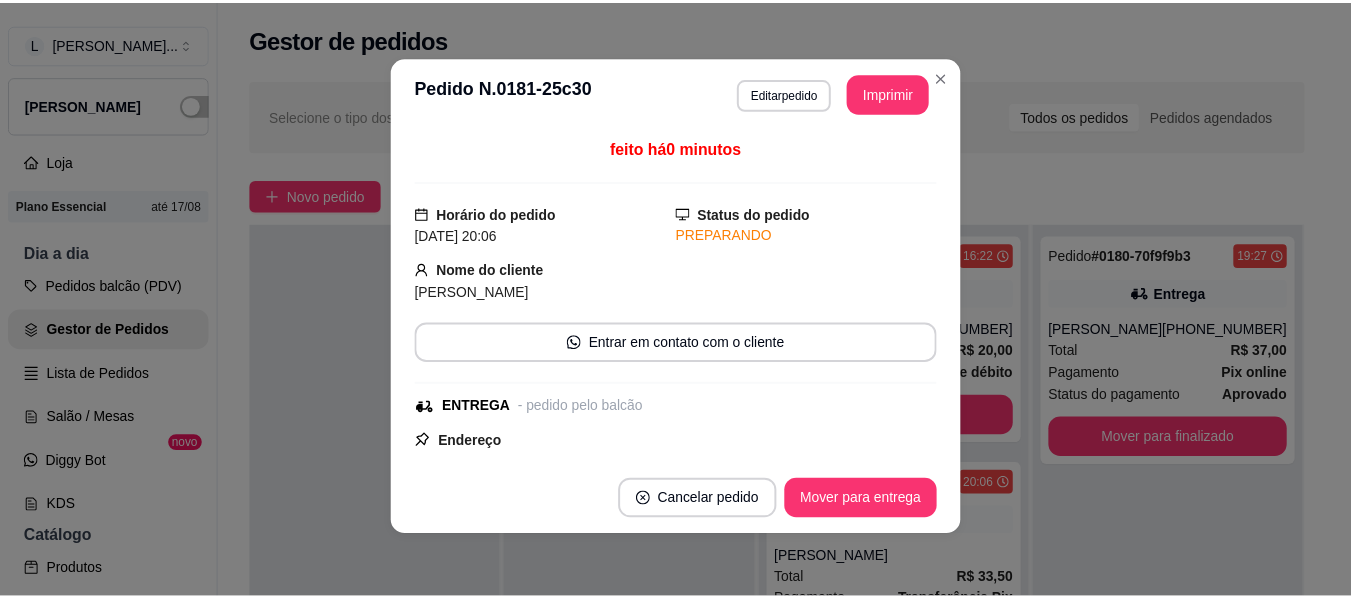 scroll, scrollTop: 4, scrollLeft: 0, axis: vertical 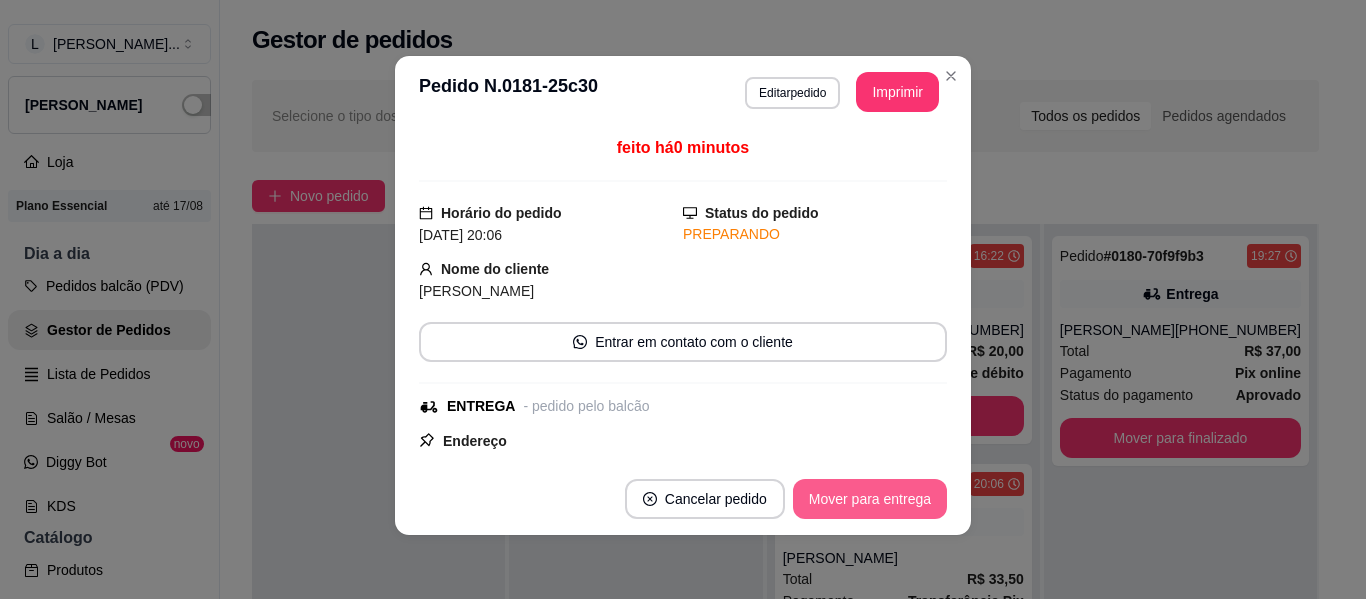 click on "Mover para entrega" at bounding box center [870, 499] 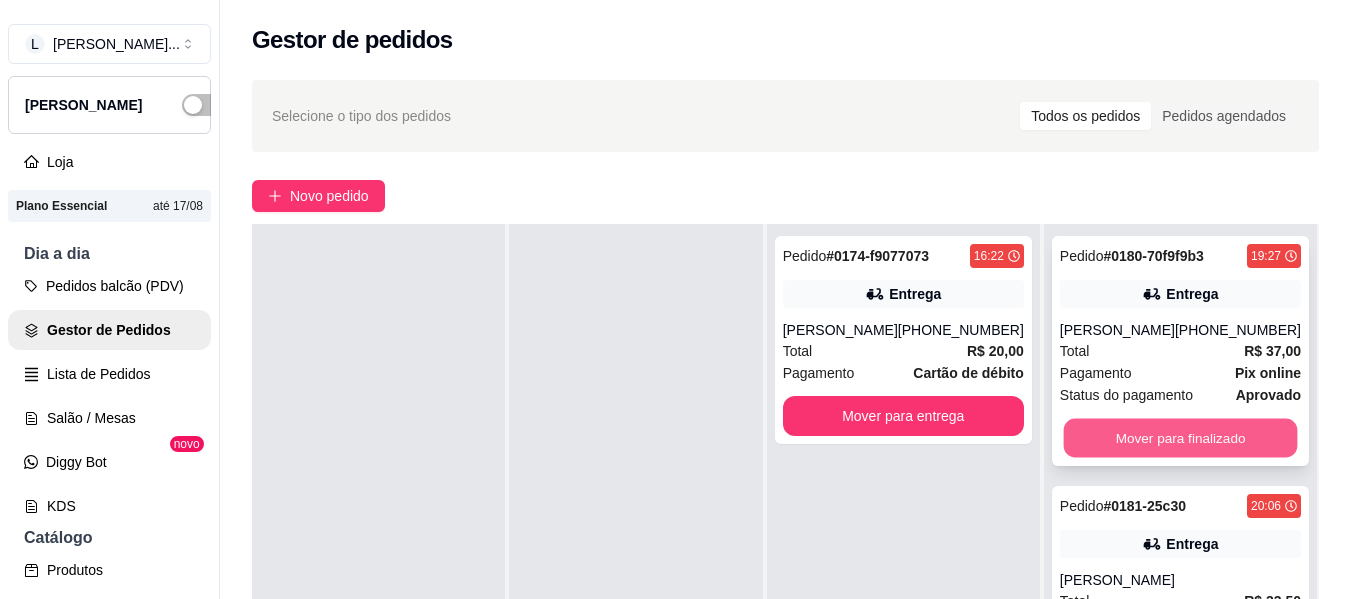 click on "Mover para finalizado" at bounding box center (1180, 438) 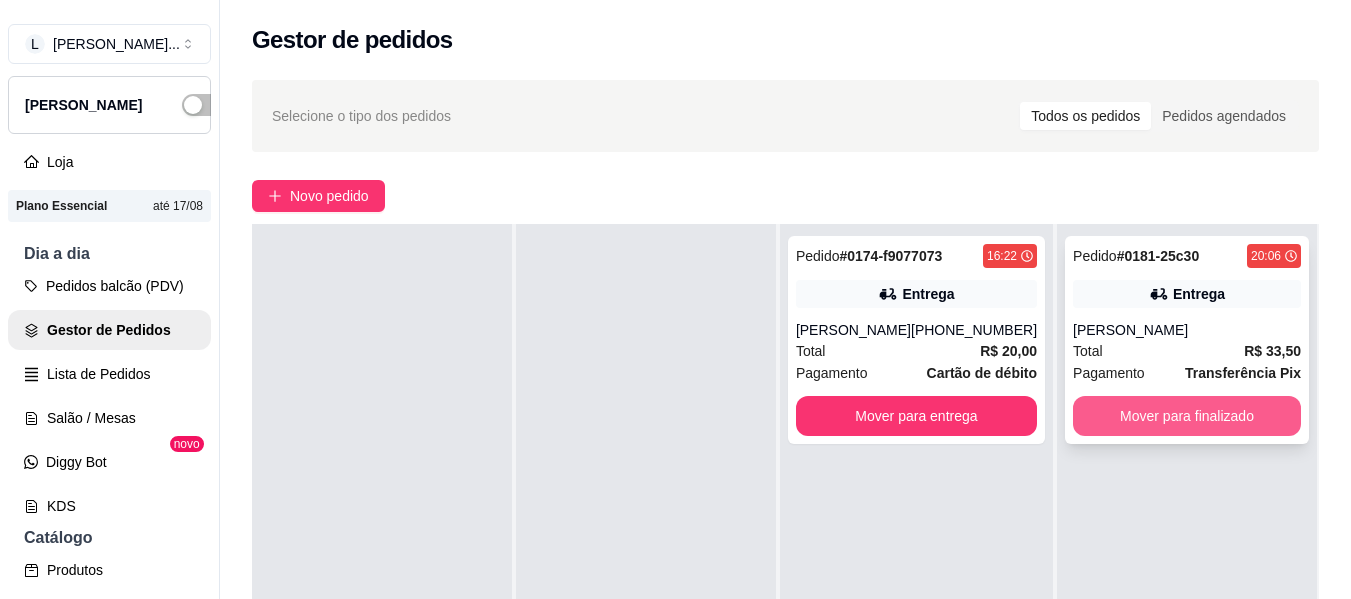 click on "Mover para finalizado" at bounding box center (1187, 416) 